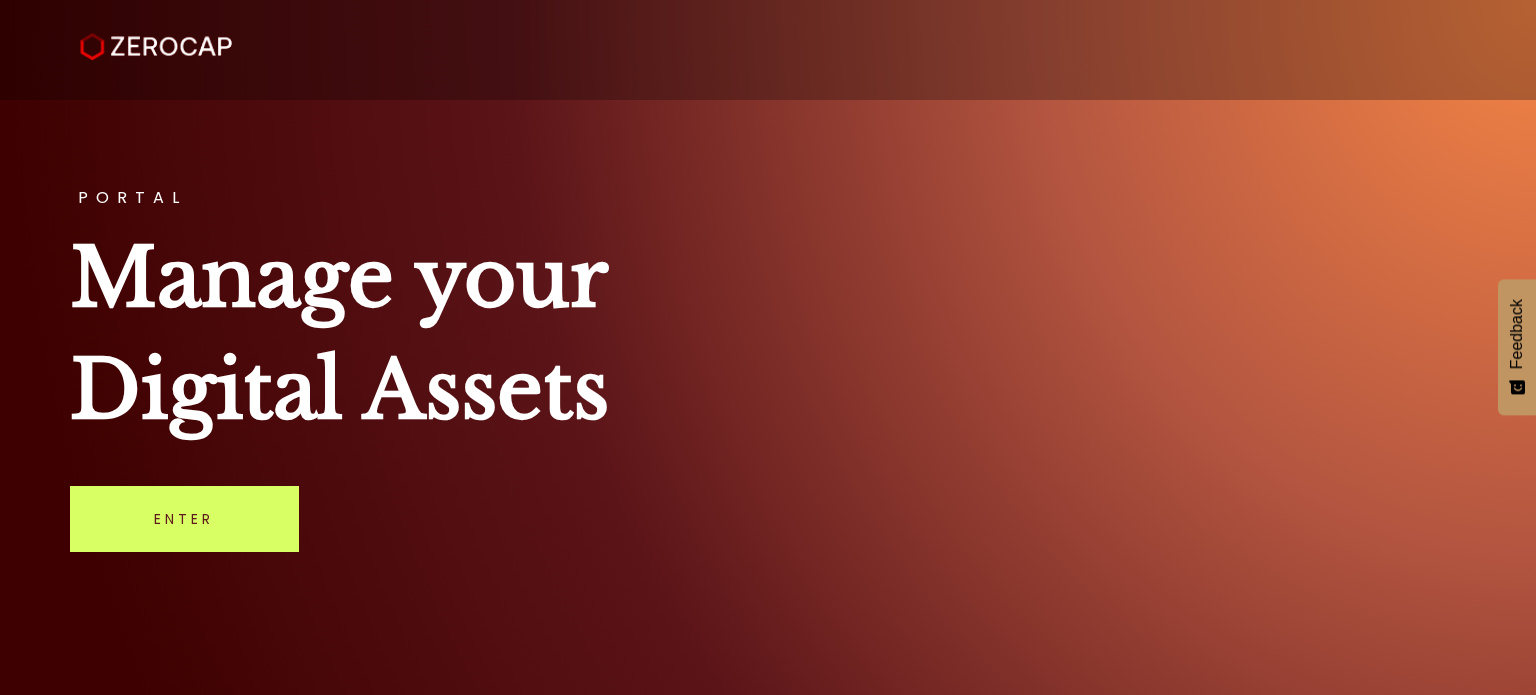 scroll, scrollTop: 0, scrollLeft: 0, axis: both 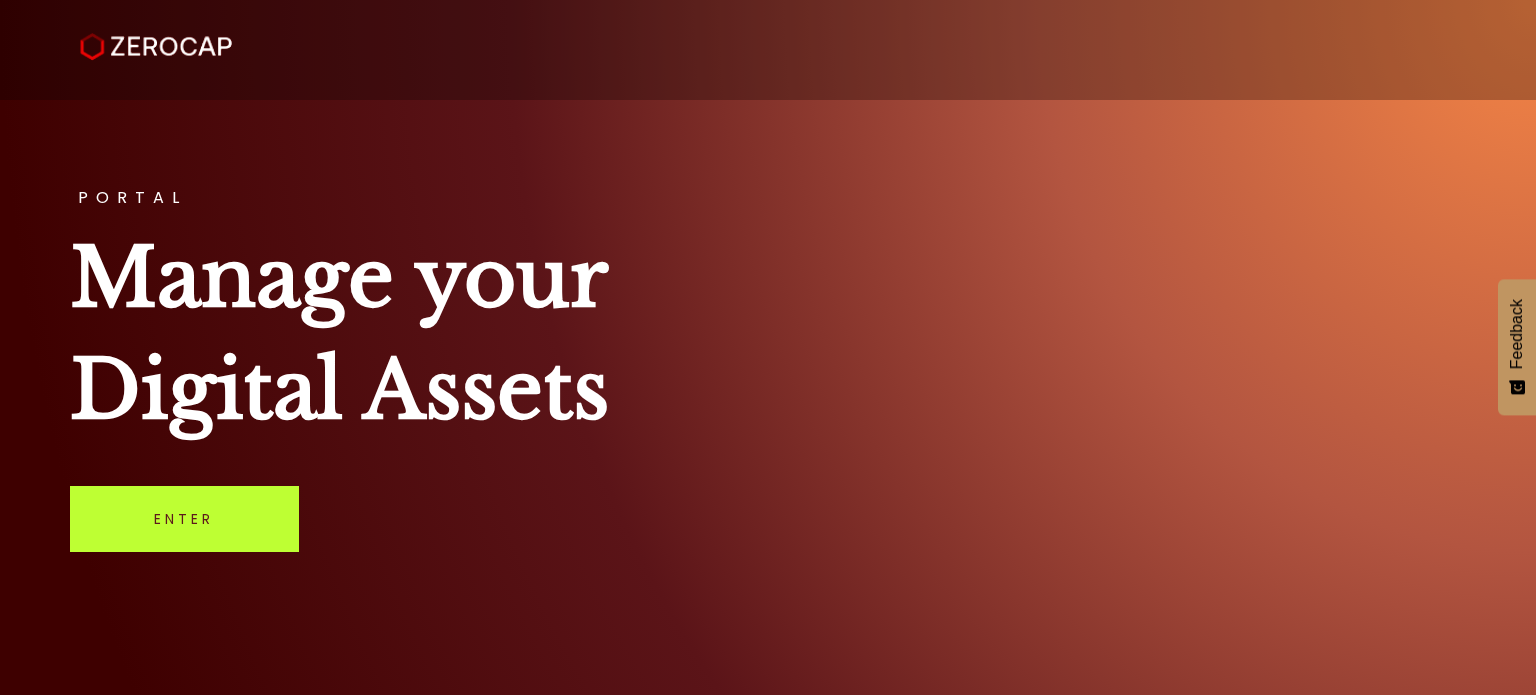click on "Enter" at bounding box center [184, 519] 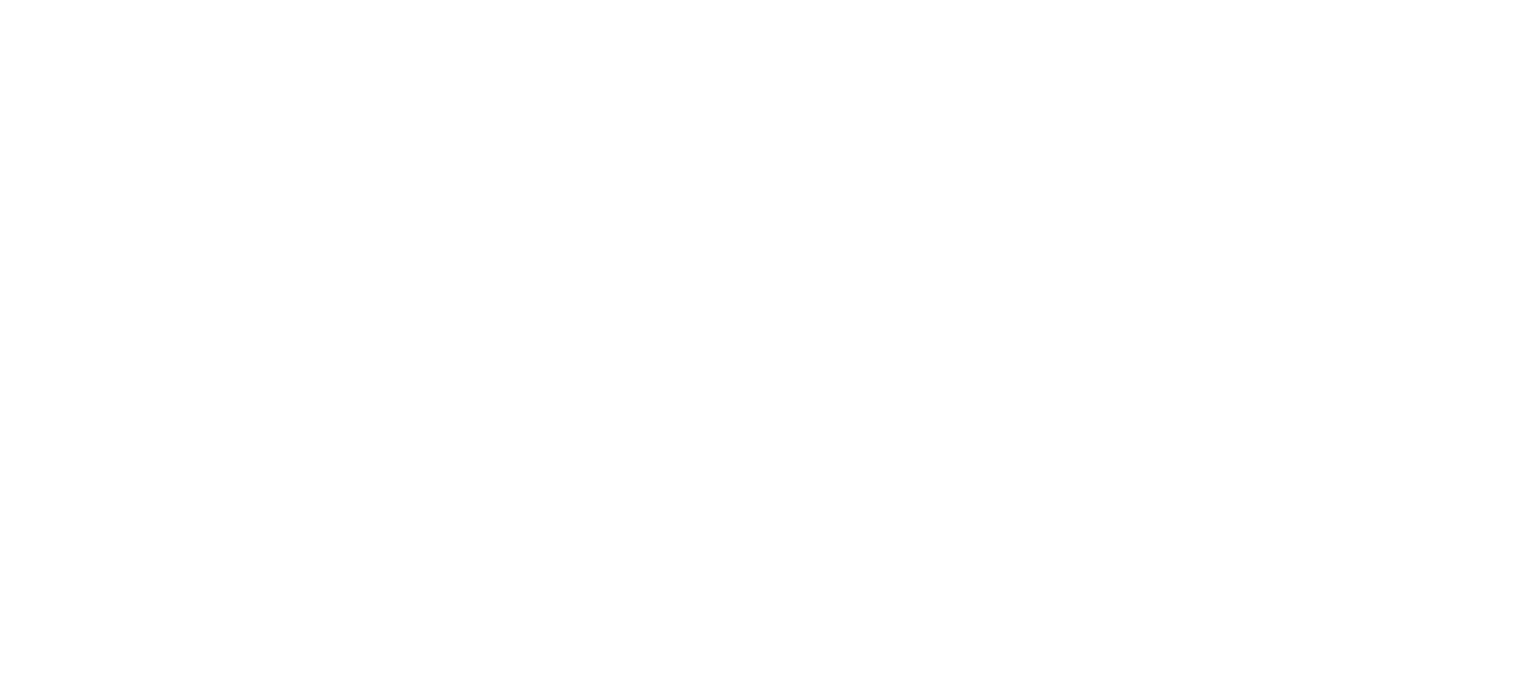 scroll, scrollTop: 0, scrollLeft: 0, axis: both 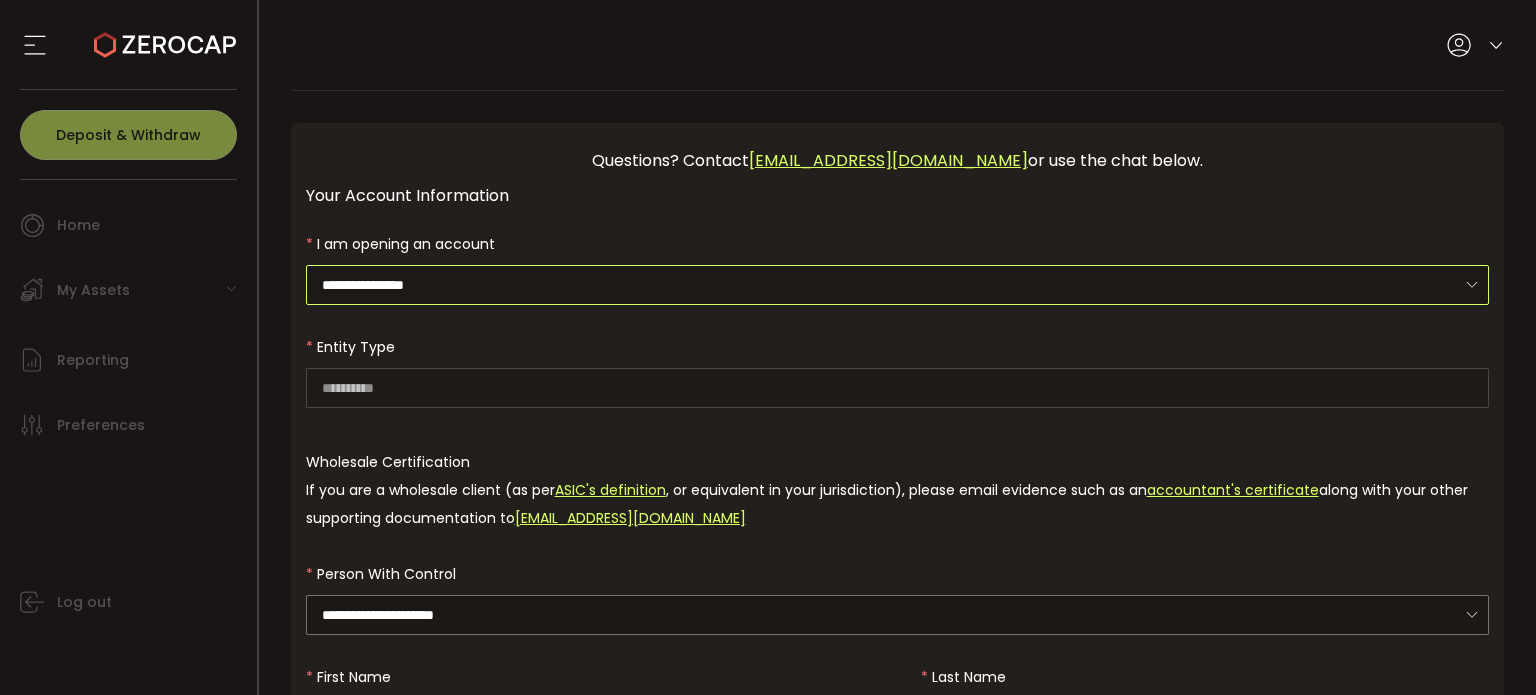 click on "**********" at bounding box center [898, 285] 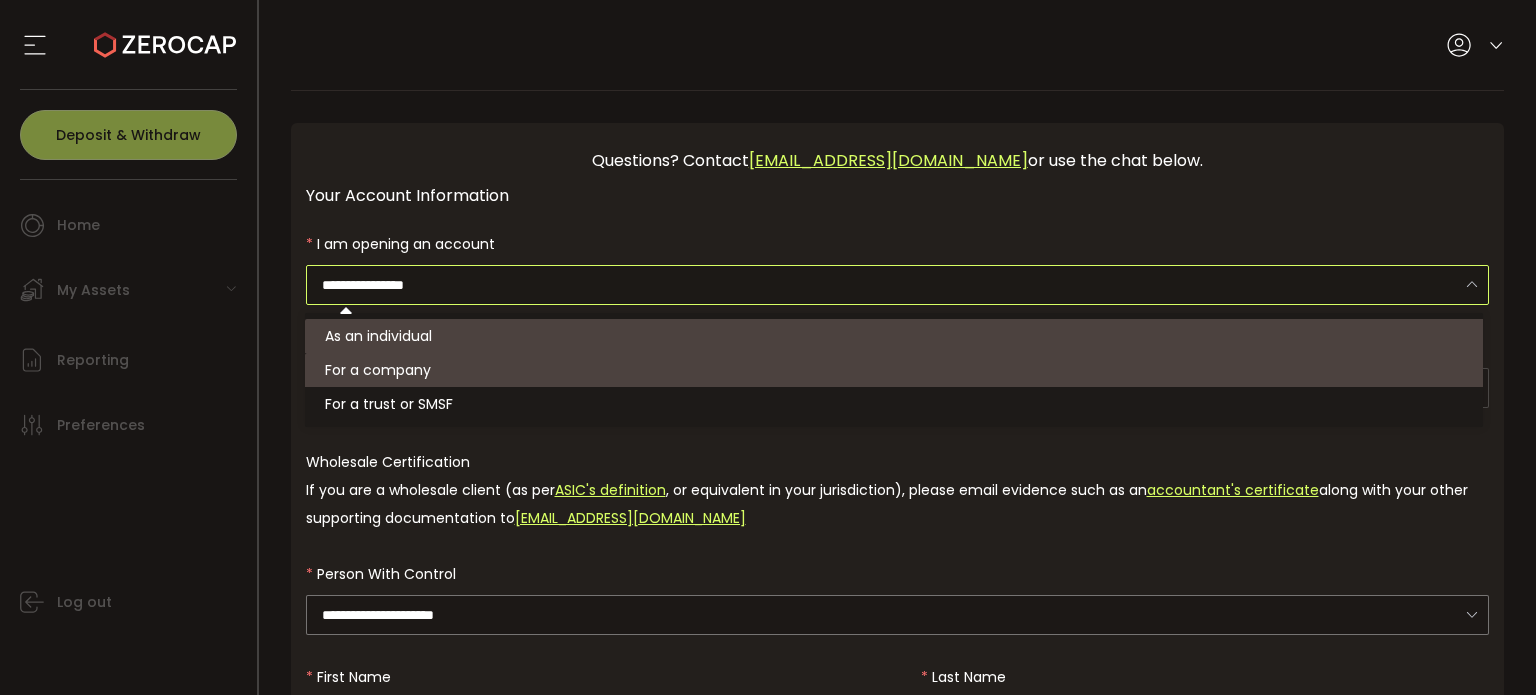 click on "For a company" at bounding box center [378, 370] 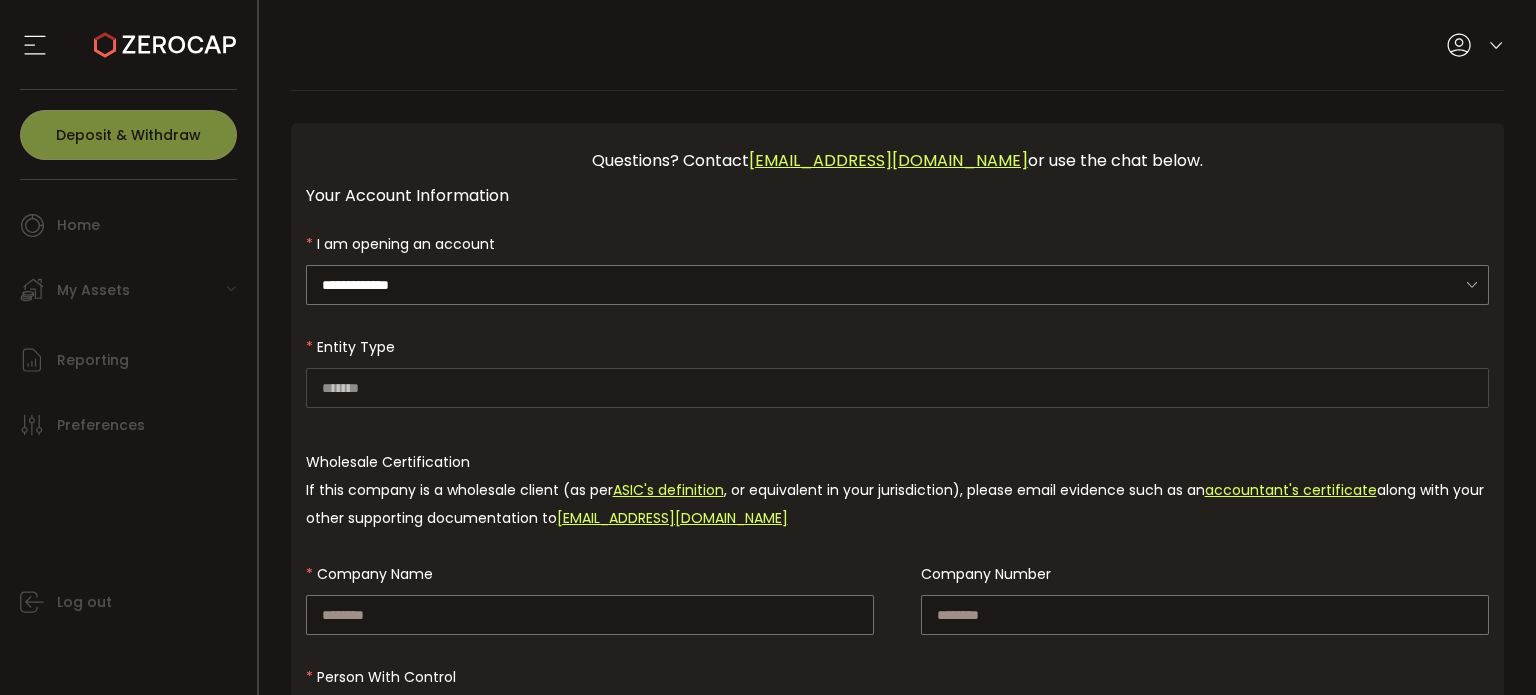 click on "*******
Wholesale Certification
If this company is a wholesale client (as per
ASIC's definition , or equivalent in your jurisdiction), please email evidence such
as an
accountant's certificate
along with your other supporting documentation to
[EMAIL_ADDRESS][DOMAIN_NAME]" at bounding box center [898, 429] 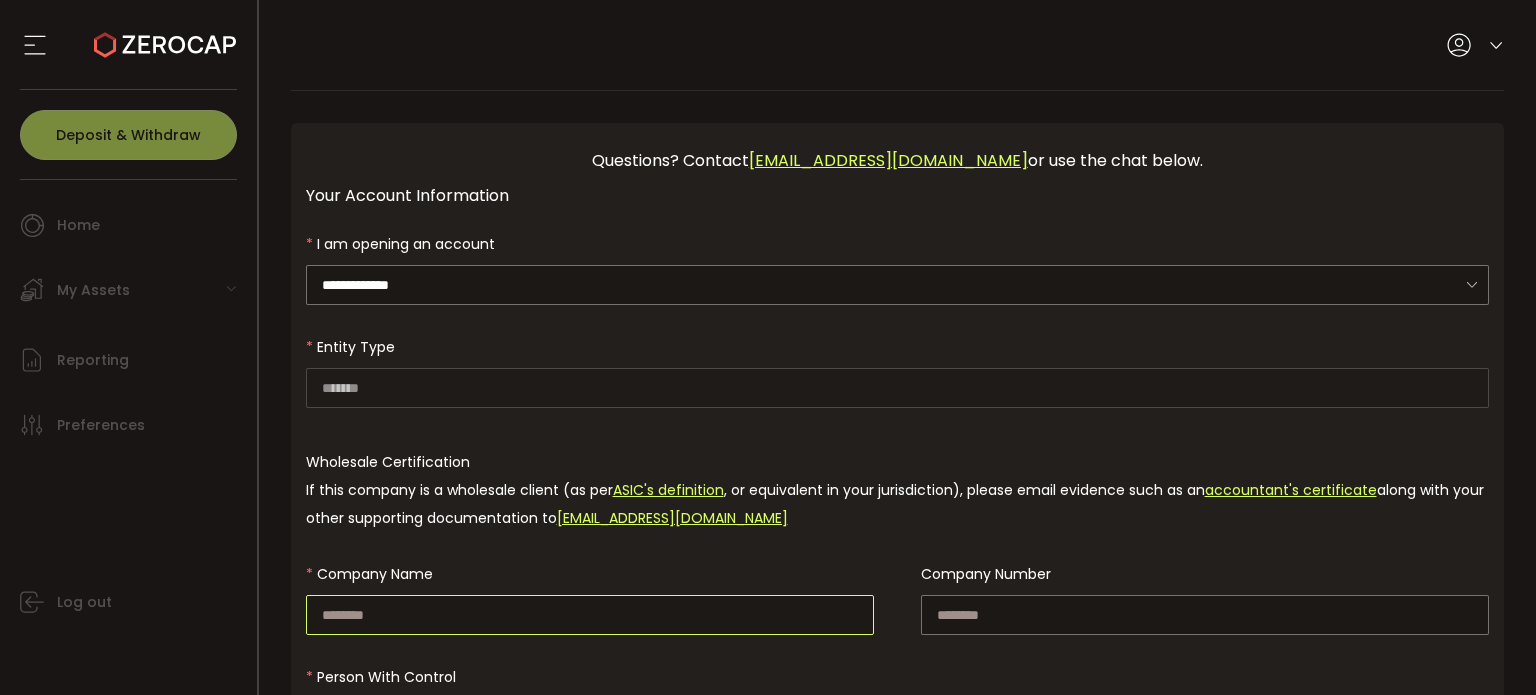 click at bounding box center [590, 615] 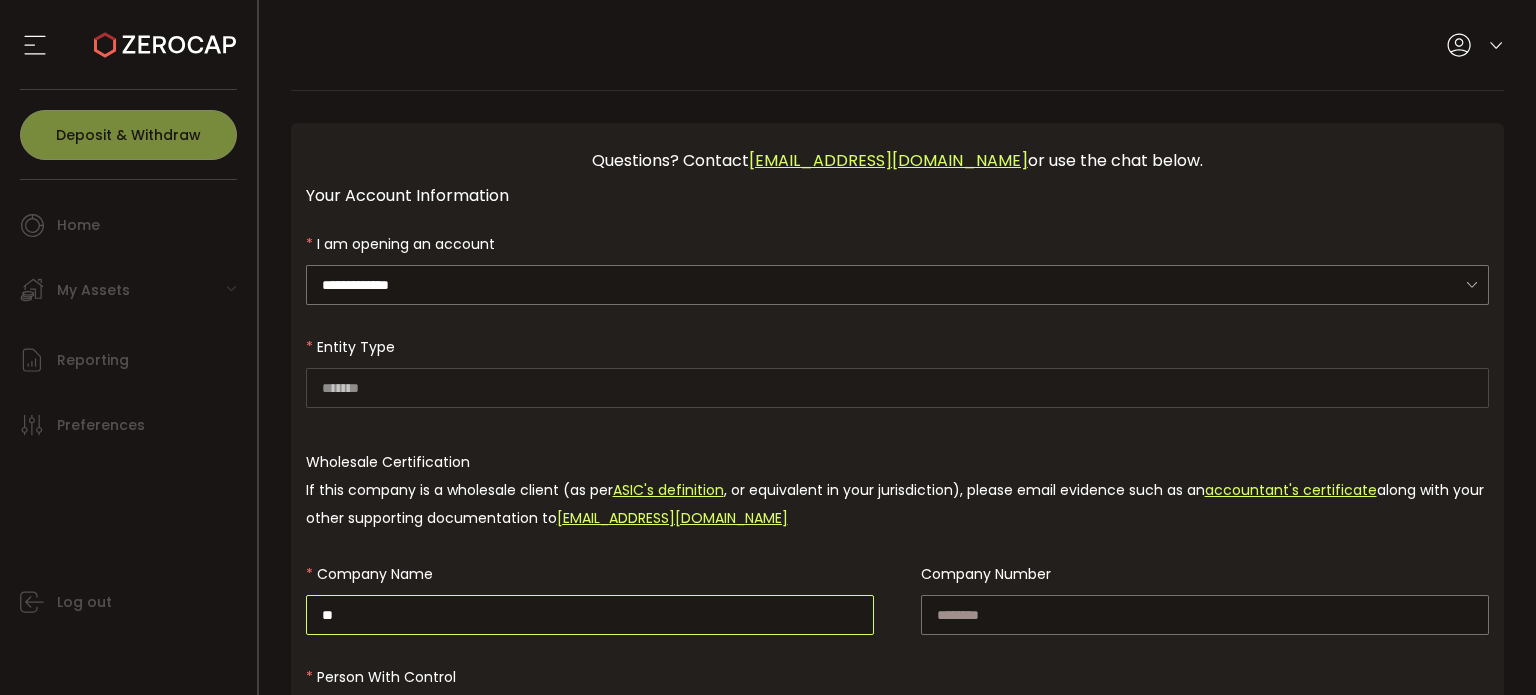 type on "*" 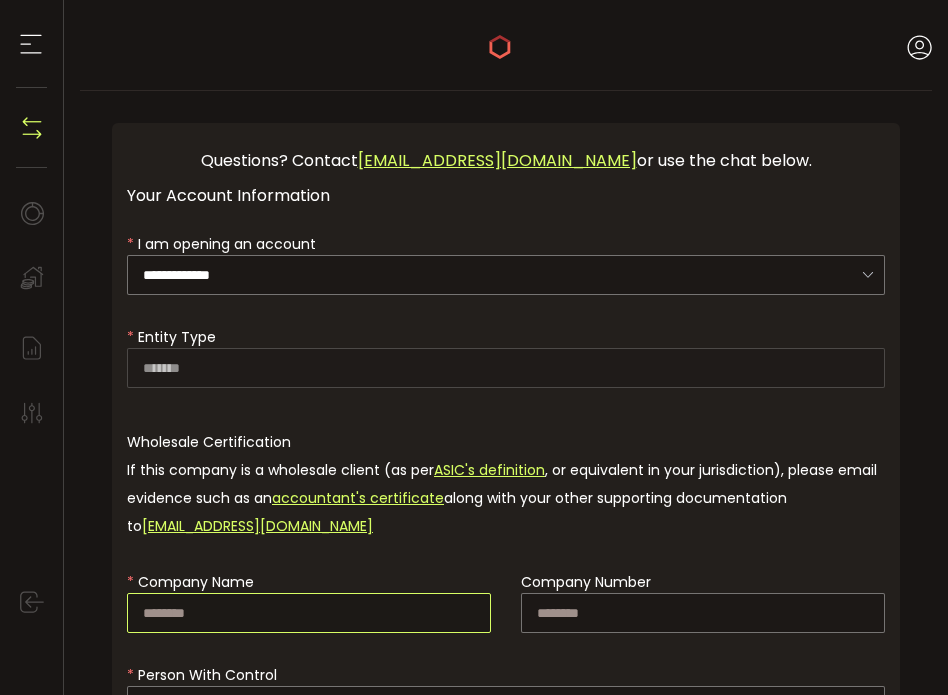 click at bounding box center (309, 613) 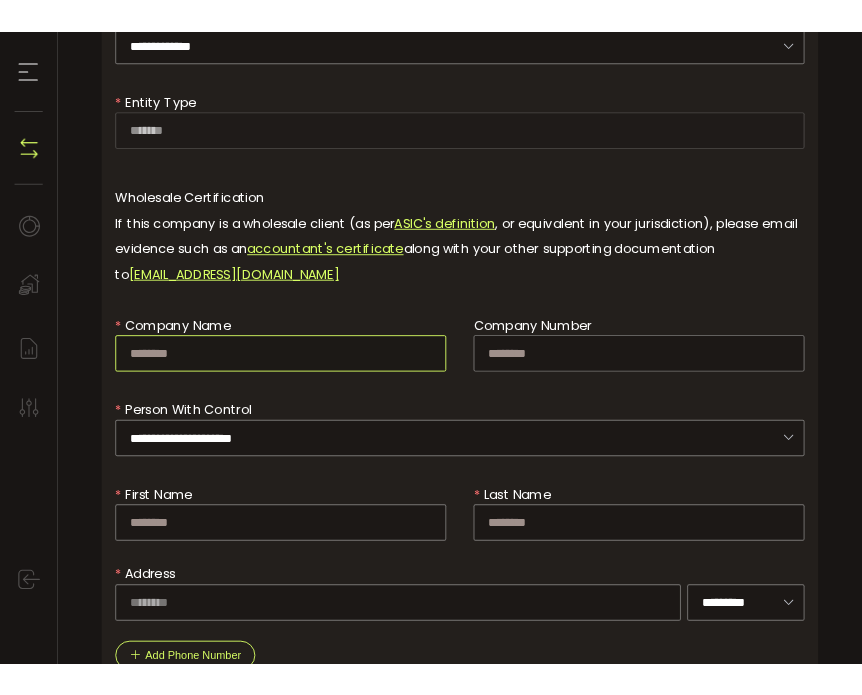 scroll, scrollTop: 300, scrollLeft: 0, axis: vertical 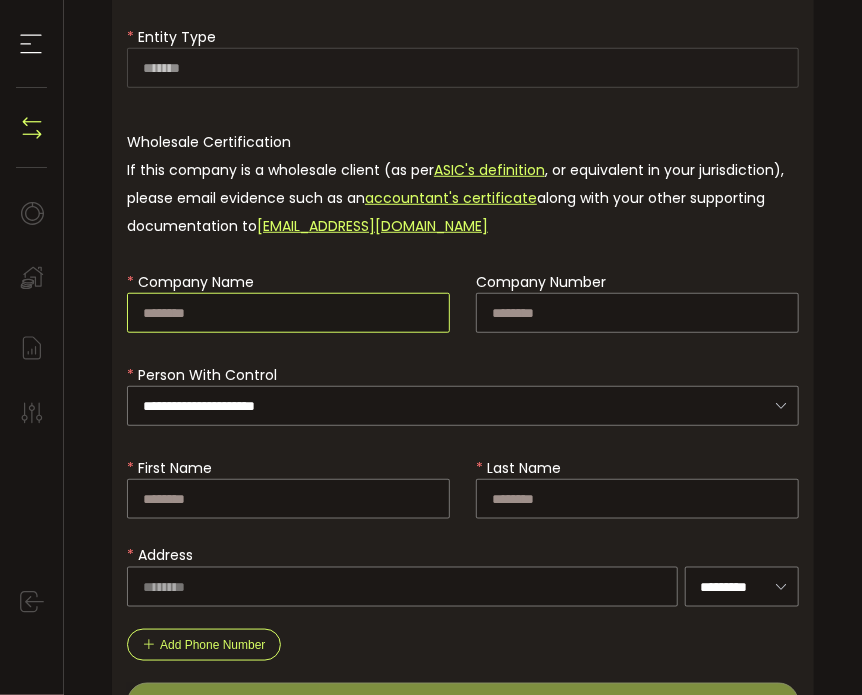 click at bounding box center (288, 313) 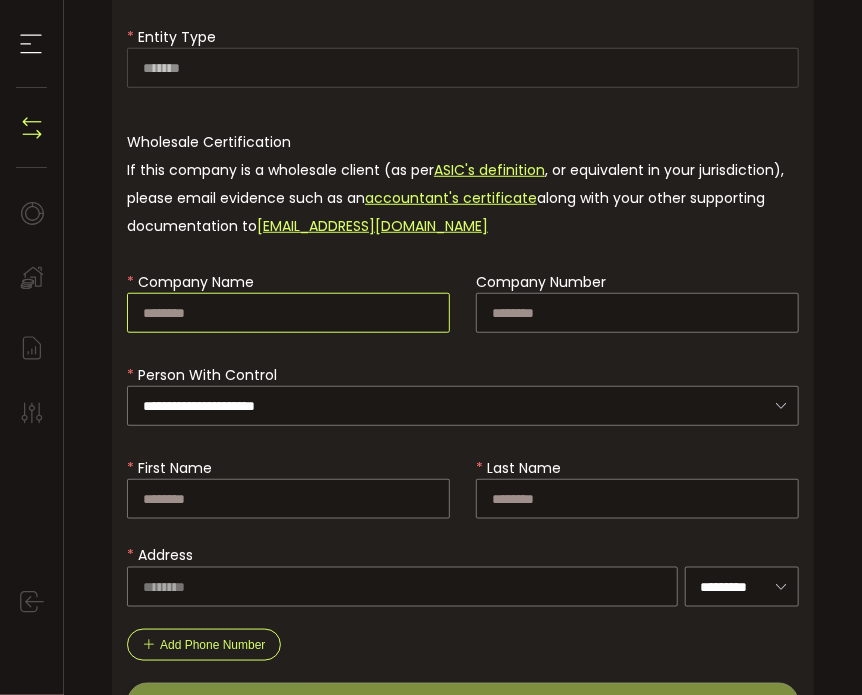 type on "*" 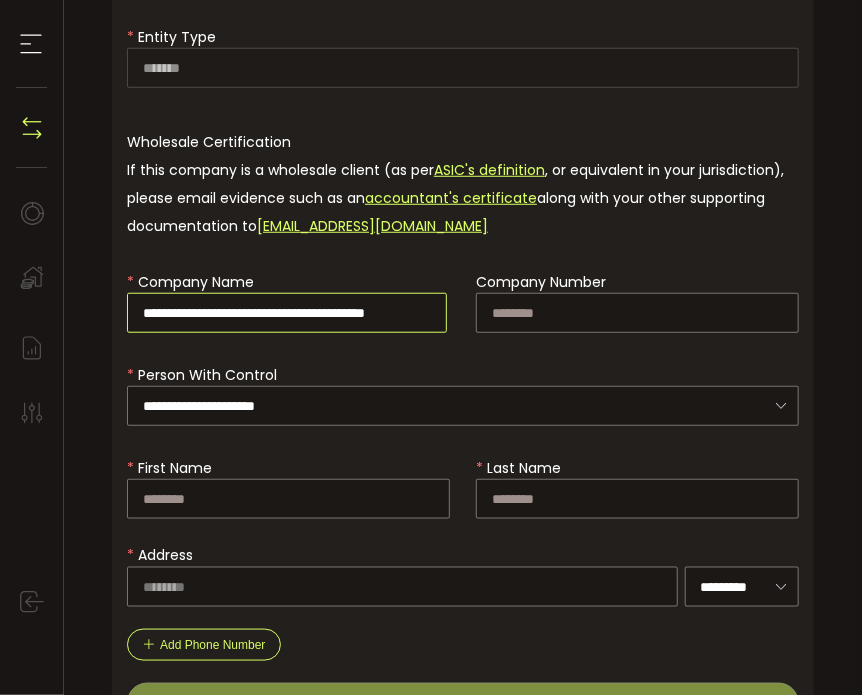 scroll, scrollTop: 0, scrollLeft: 72, axis: horizontal 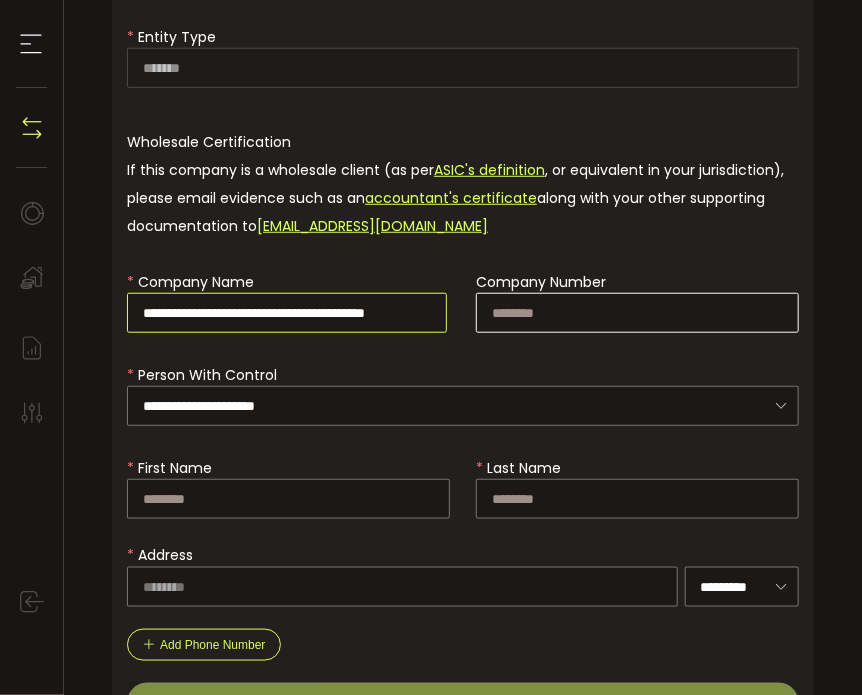 type on "**********" 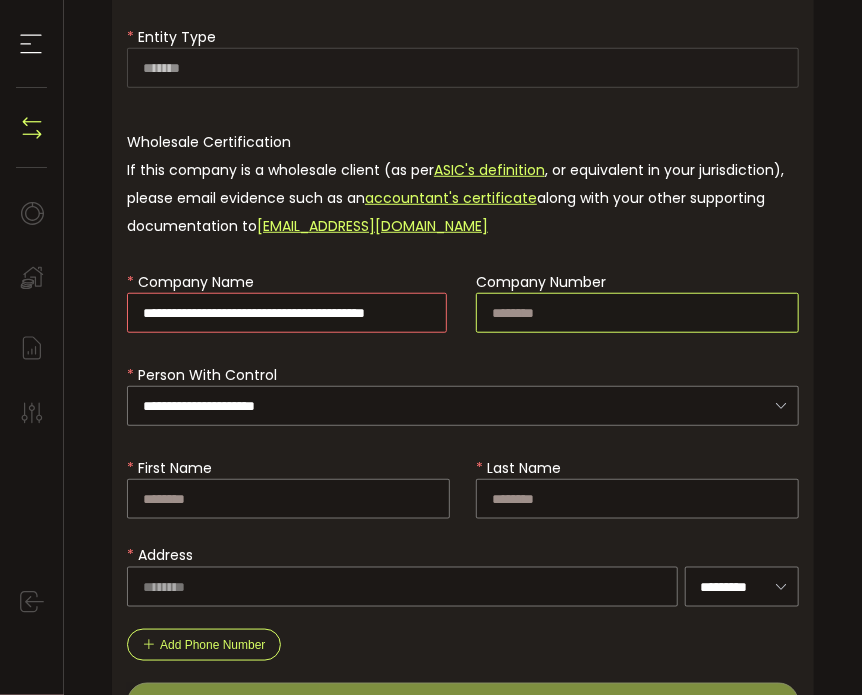 click at bounding box center [637, 313] 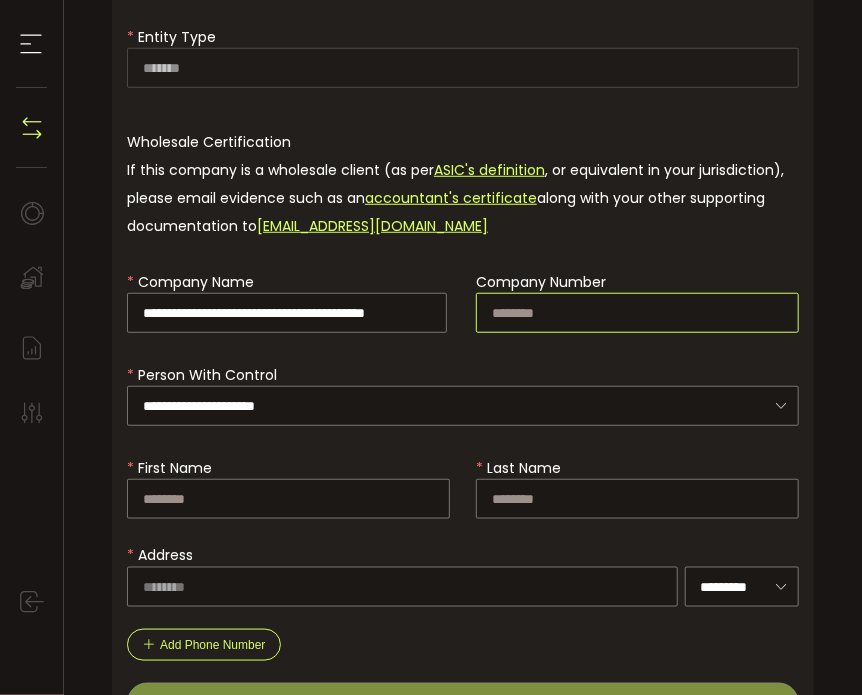 scroll, scrollTop: 0, scrollLeft: 0, axis: both 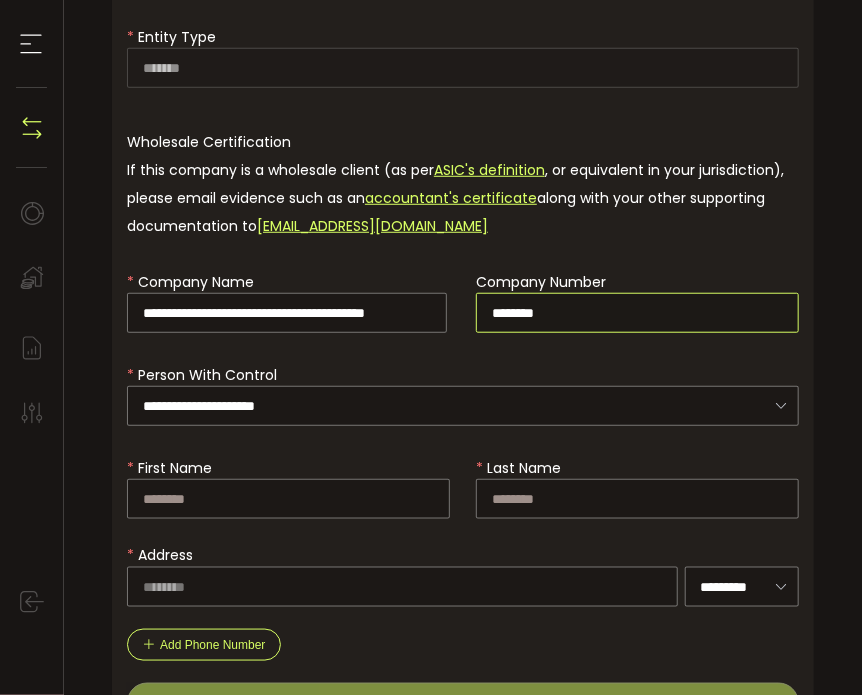 type on "********" 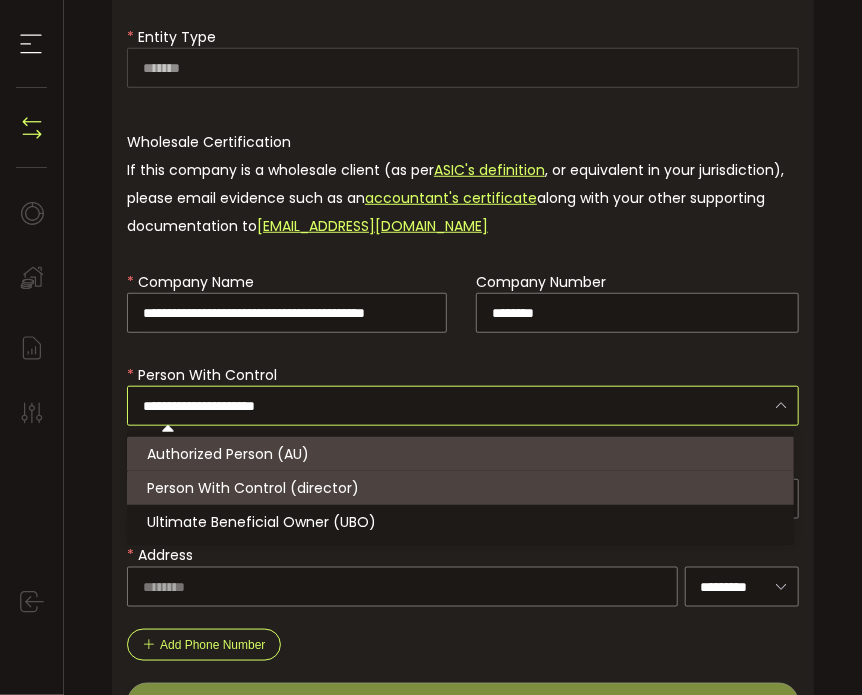 click on "Person With Control (director)" at bounding box center [463, 488] 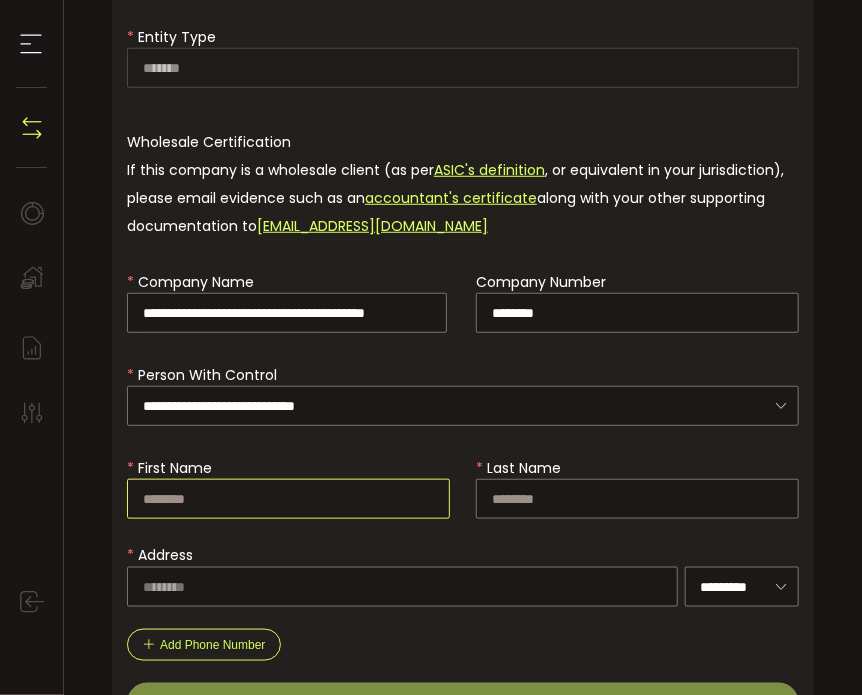 click at bounding box center [288, 499] 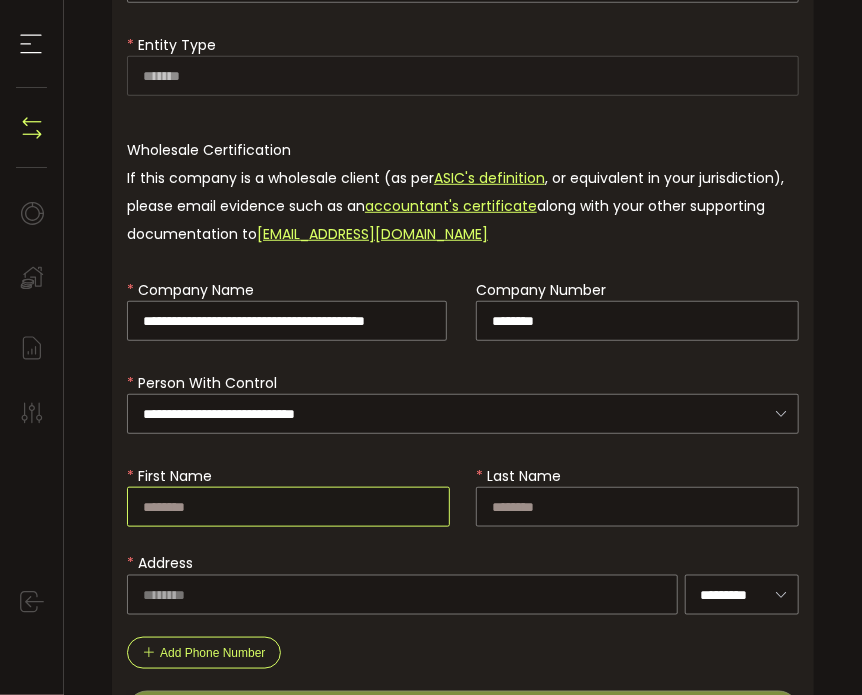 scroll, scrollTop: 300, scrollLeft: 0, axis: vertical 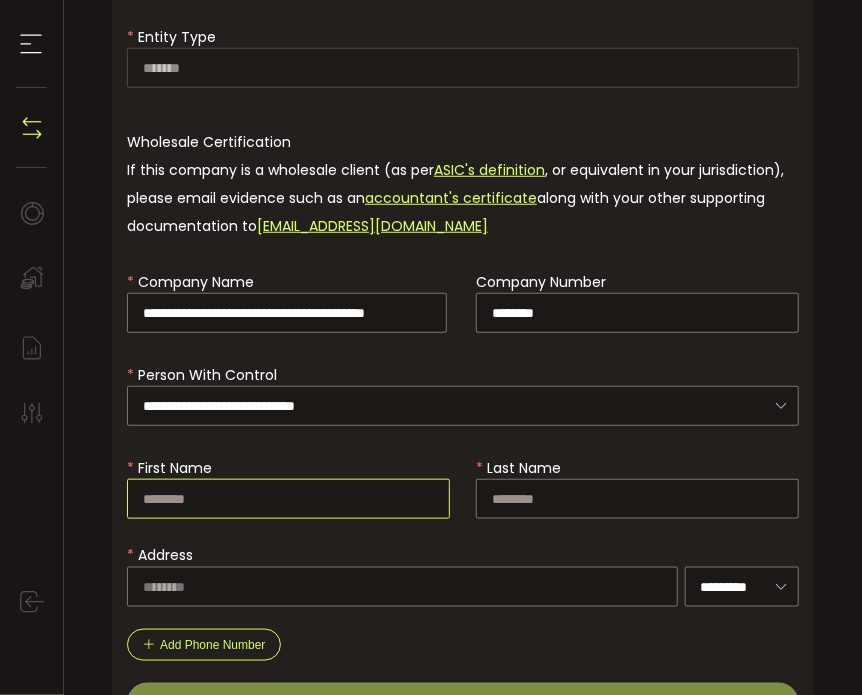 click at bounding box center (288, 499) 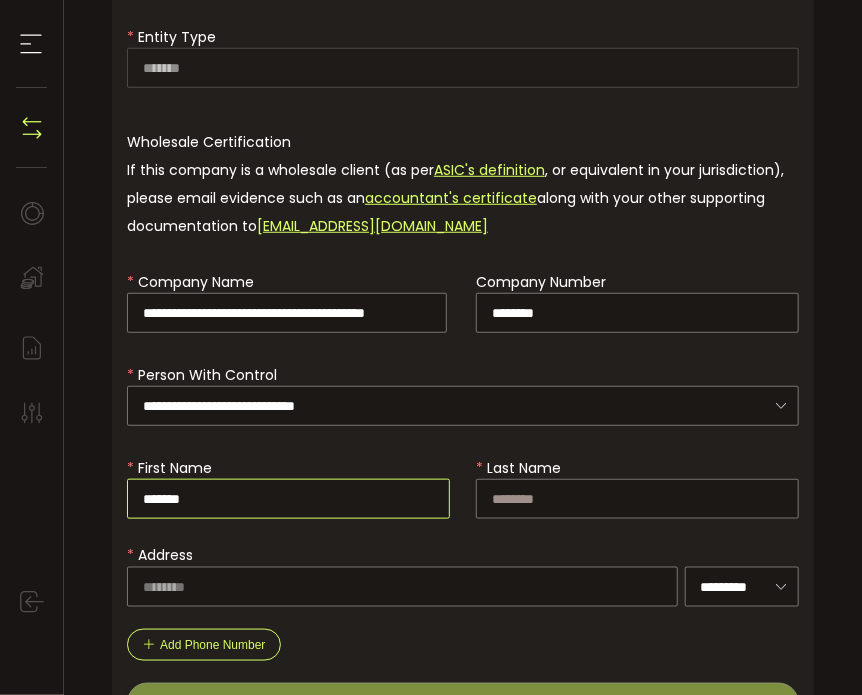 type on "*******" 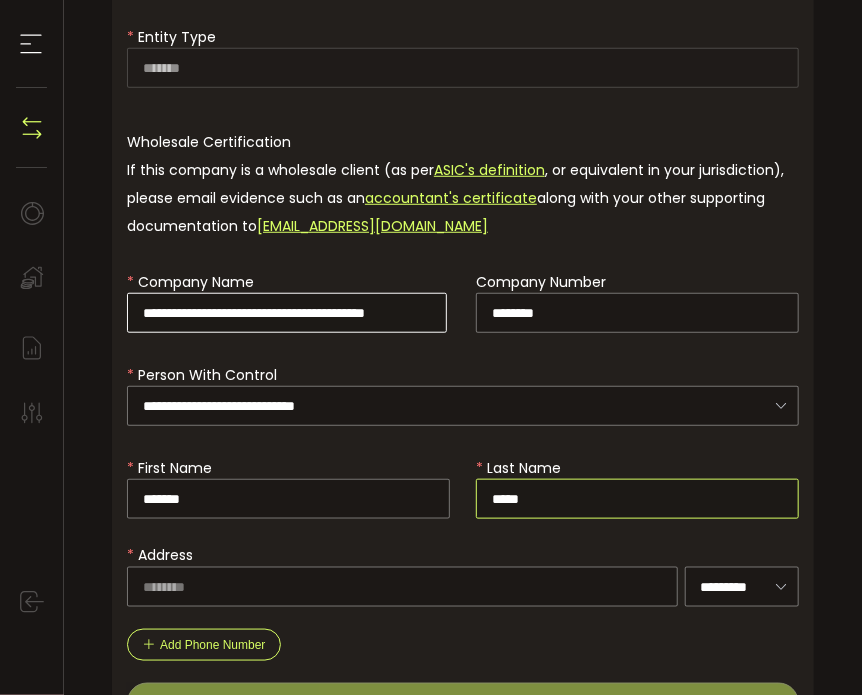 type on "*****" 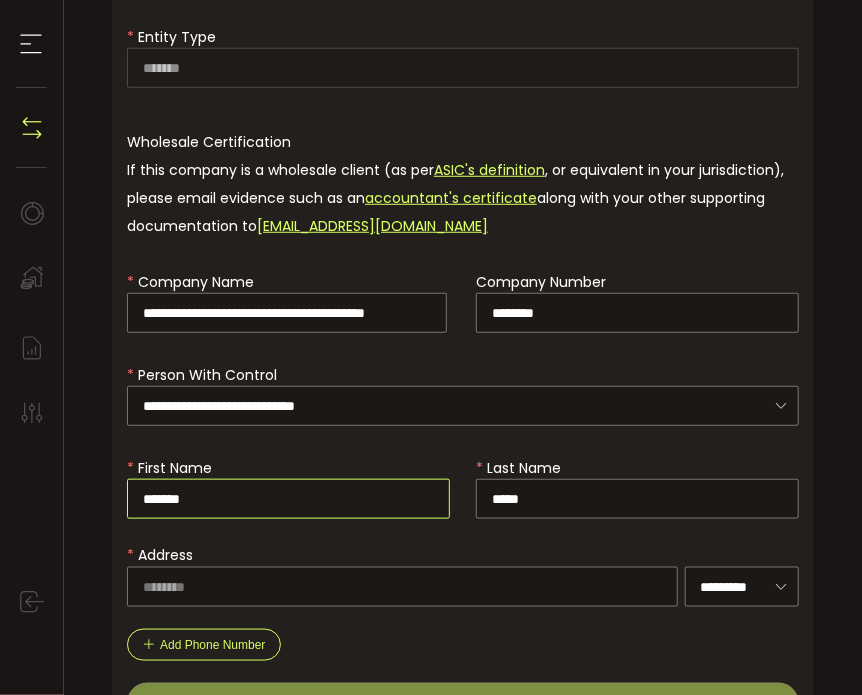 click on "*******" at bounding box center [288, 499] 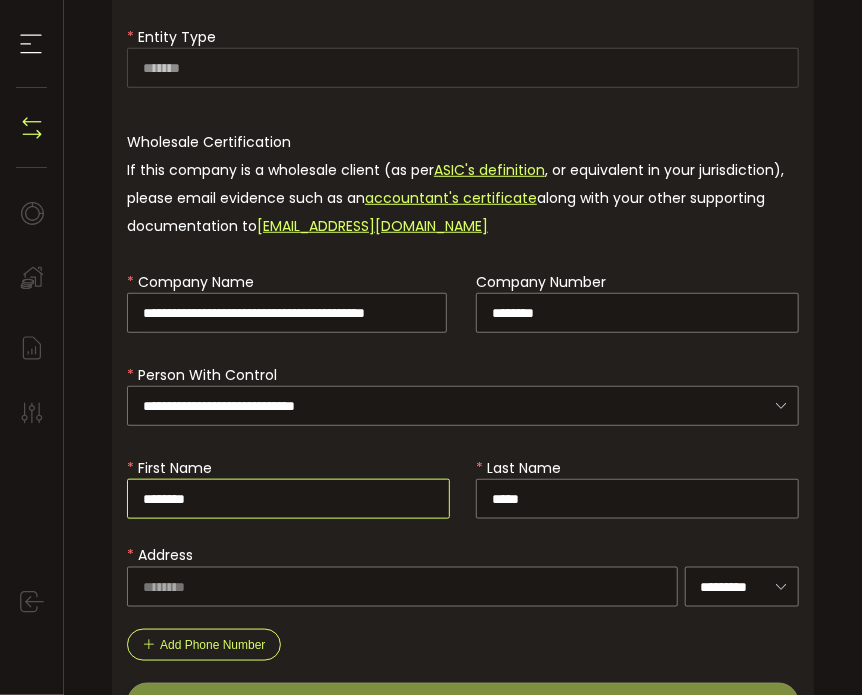 click on "********" at bounding box center (288, 499) 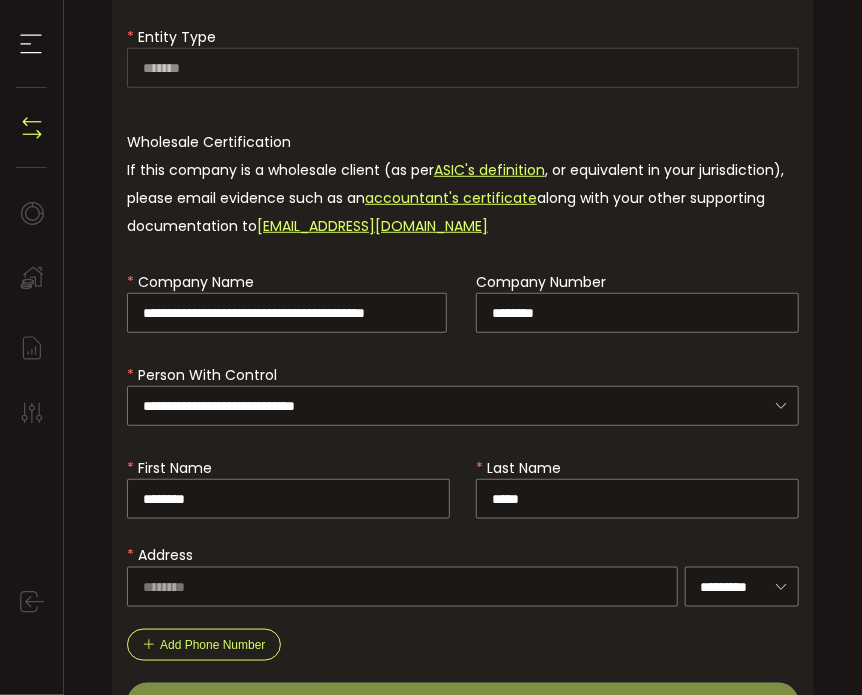 click on "Address *********
[GEOGRAPHIC_DATA]
[GEOGRAPHIC_DATA]
[GEOGRAPHIC_DATA]
[US_STATE]
[GEOGRAPHIC_DATA]
[GEOGRAPHIC_DATA]
[GEOGRAPHIC_DATA]
[GEOGRAPHIC_DATA]
[GEOGRAPHIC_DATA]
[GEOGRAPHIC_DATA]
[GEOGRAPHIC_DATA]
[GEOGRAPHIC_DATA]
[GEOGRAPHIC_DATA]
[GEOGRAPHIC_DATA]
[GEOGRAPHIC_DATA]
[GEOGRAPHIC_DATA]
[GEOGRAPHIC_DATA]
[GEOGRAPHIC_DATA]
[GEOGRAPHIC_DATA]
[GEOGRAPHIC_DATA]
[GEOGRAPHIC_DATA]
[GEOGRAPHIC_DATA]
[GEOGRAPHIC_DATA]
[GEOGRAPHIC_DATA]" at bounding box center (463, 574) 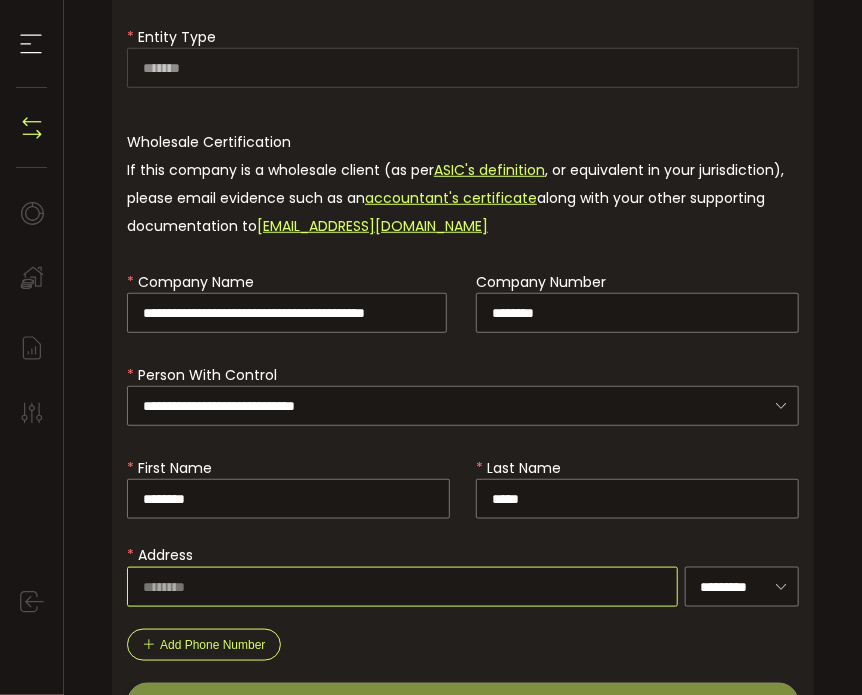 click at bounding box center [402, 587] 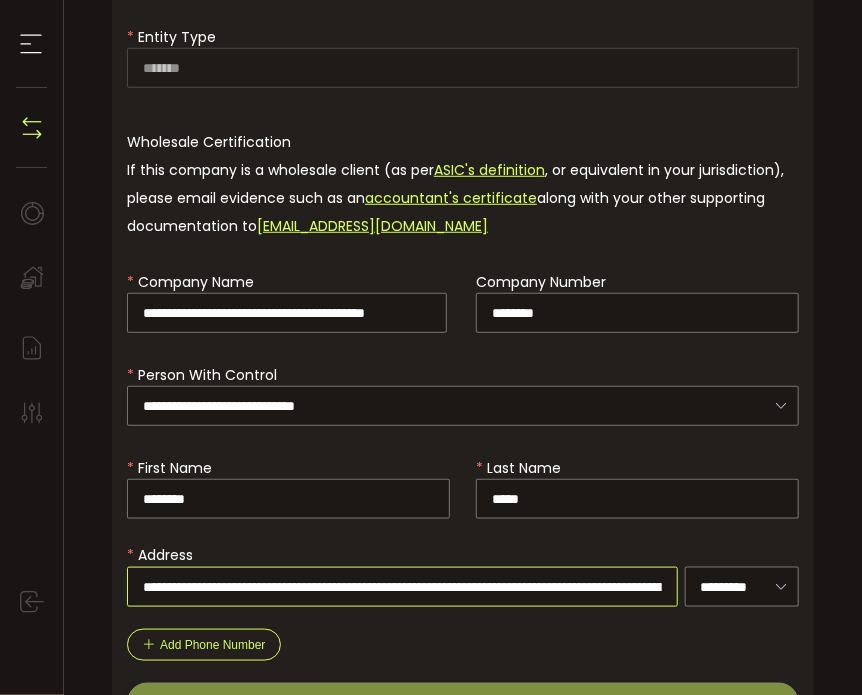 scroll, scrollTop: 0, scrollLeft: 191, axis: horizontal 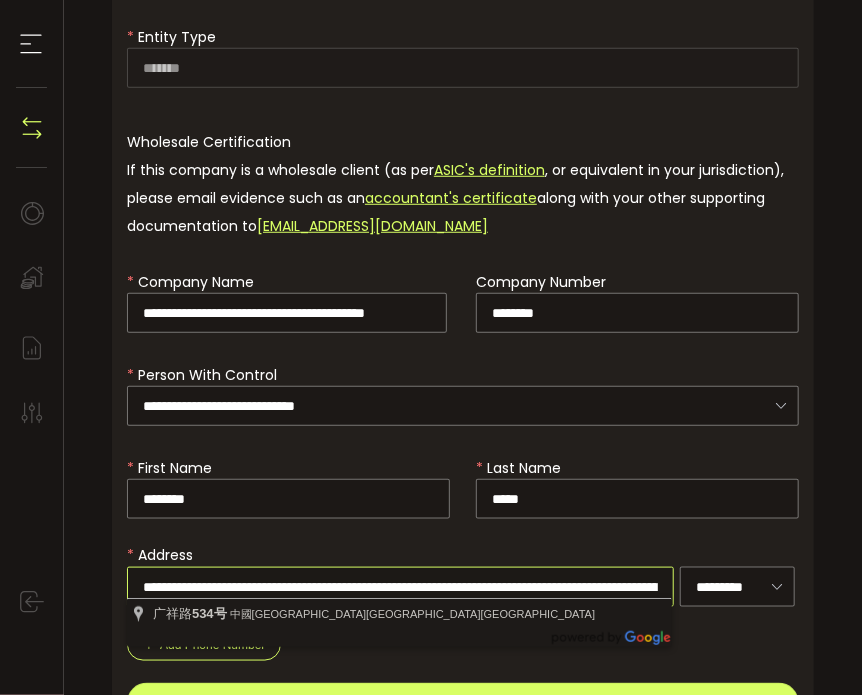 drag, startPoint x: 177, startPoint y: 574, endPoint x: 24, endPoint y: 577, distance: 153.0294 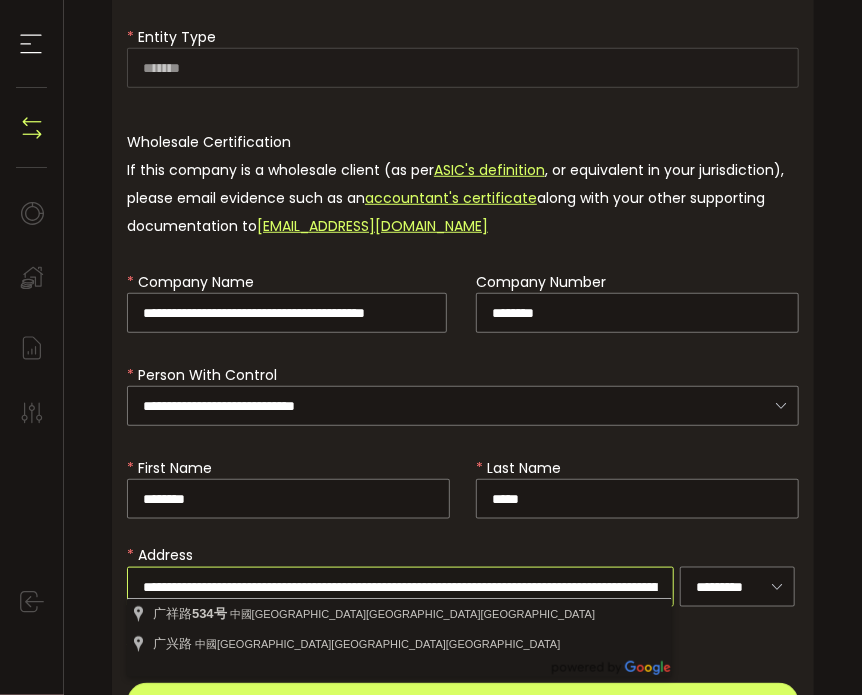 type on "**********" 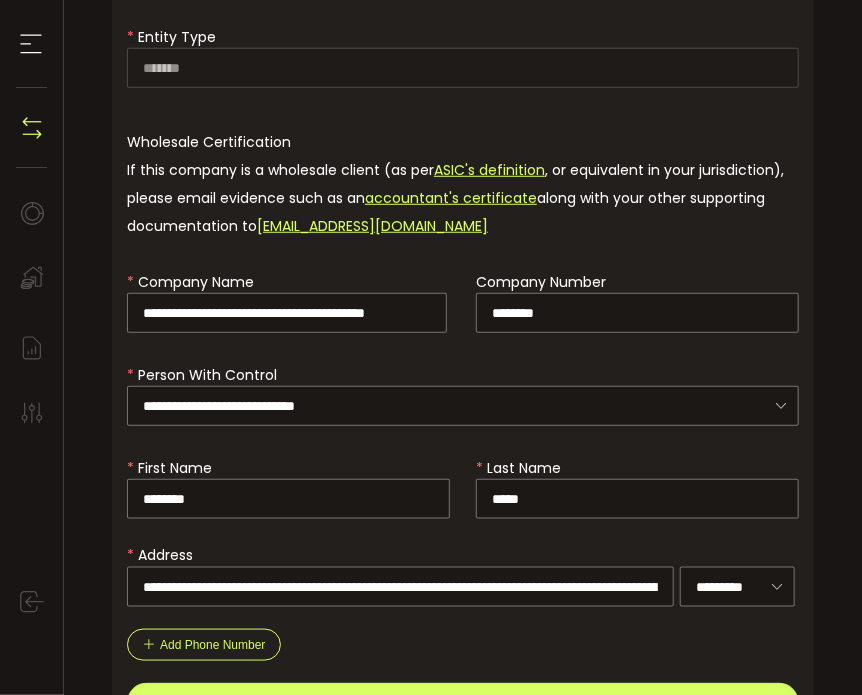 click on "**********" at bounding box center [463, 291] 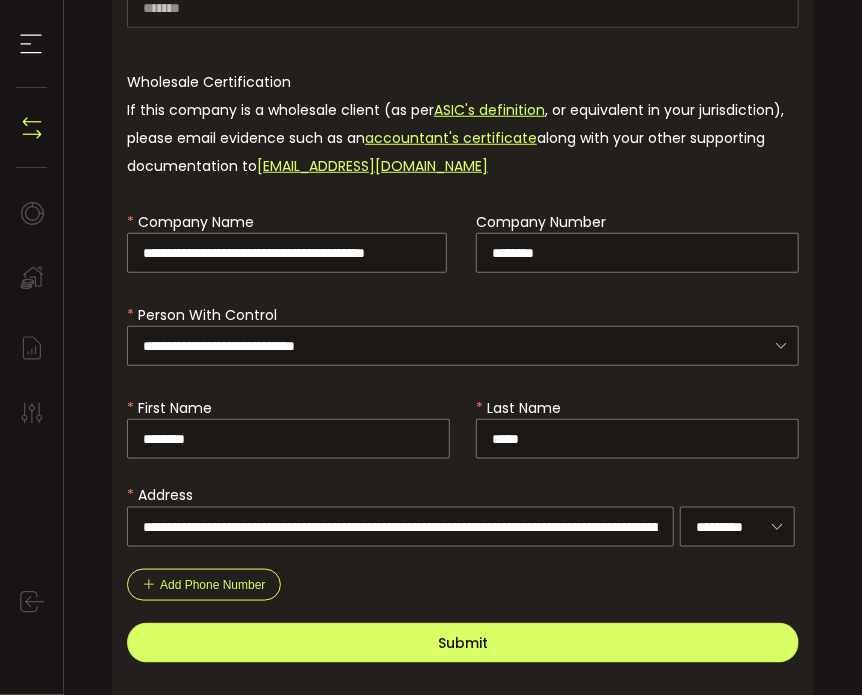 scroll, scrollTop: 387, scrollLeft: 0, axis: vertical 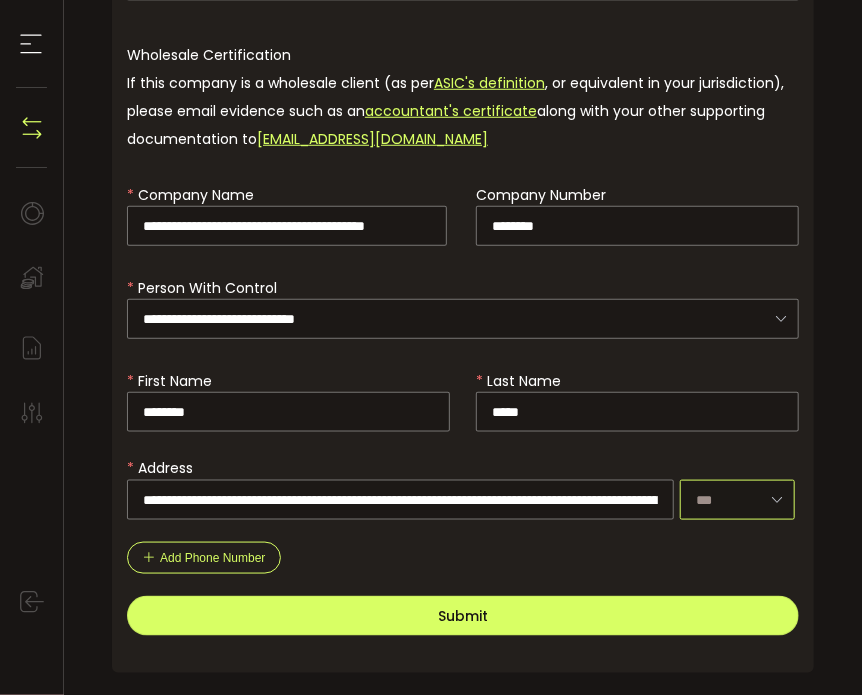 click at bounding box center (737, 500) 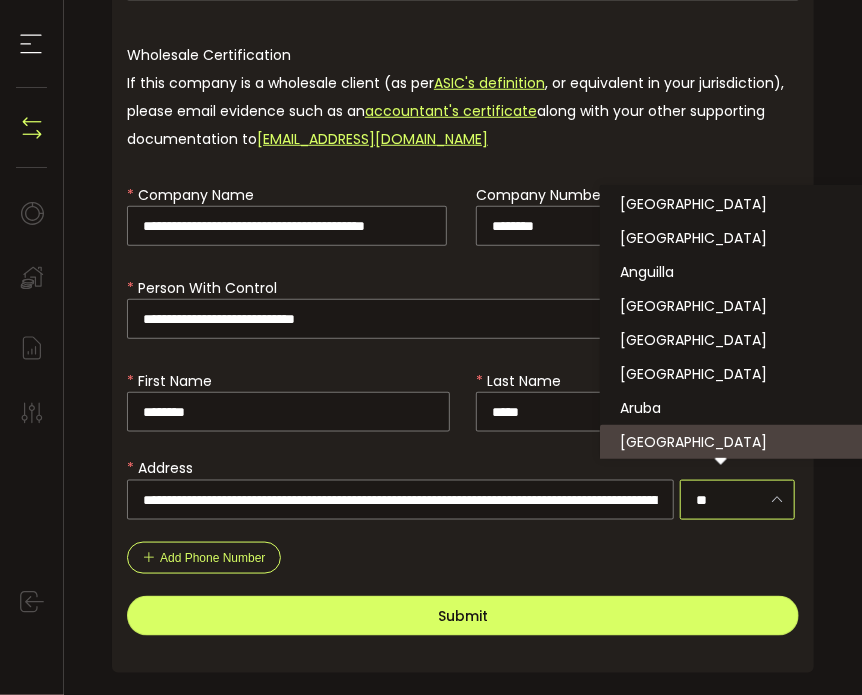scroll, scrollTop: 0, scrollLeft: 0, axis: both 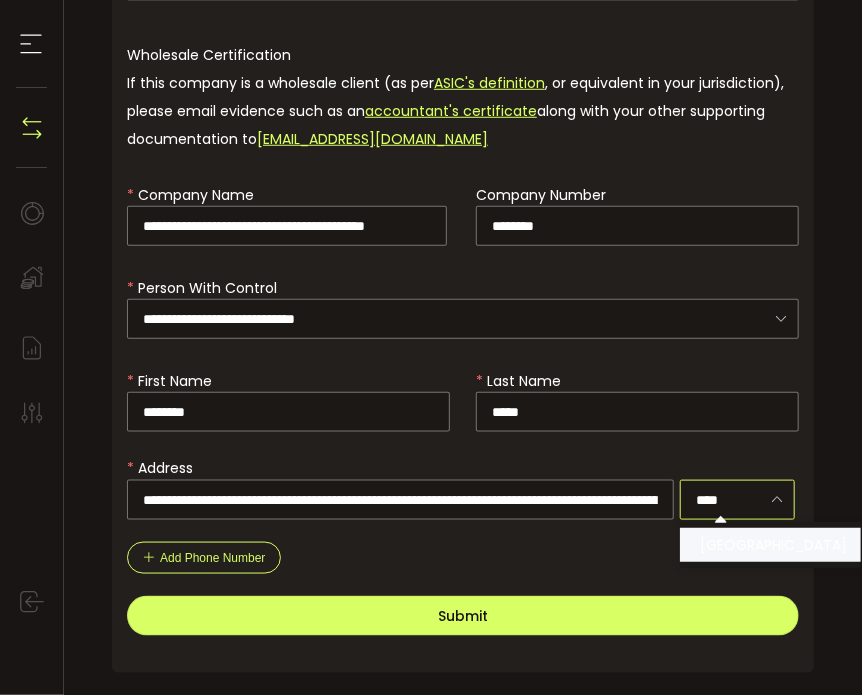 click on "[GEOGRAPHIC_DATA]" at bounding box center [773, 545] 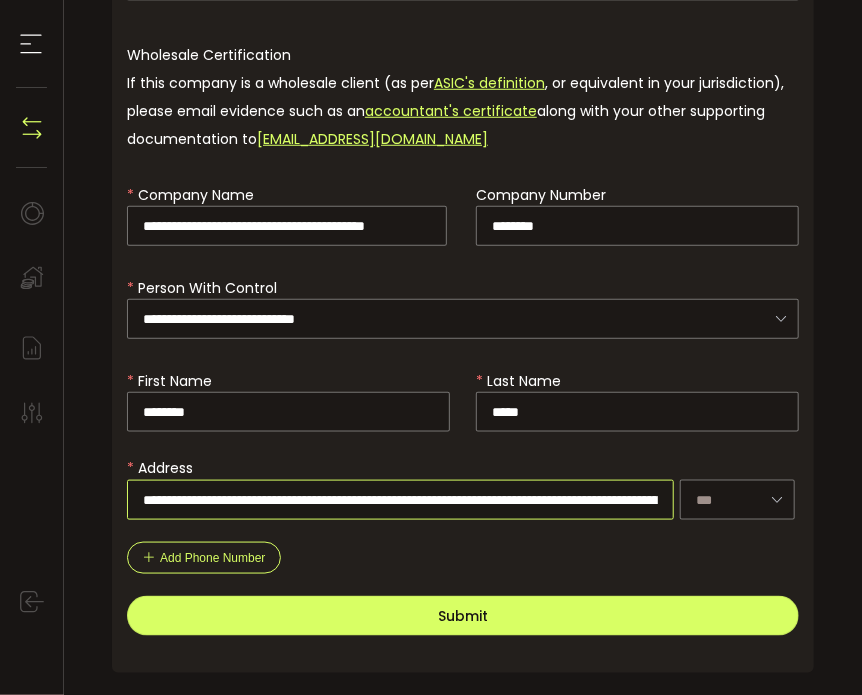 click on "**********" at bounding box center [400, 500] 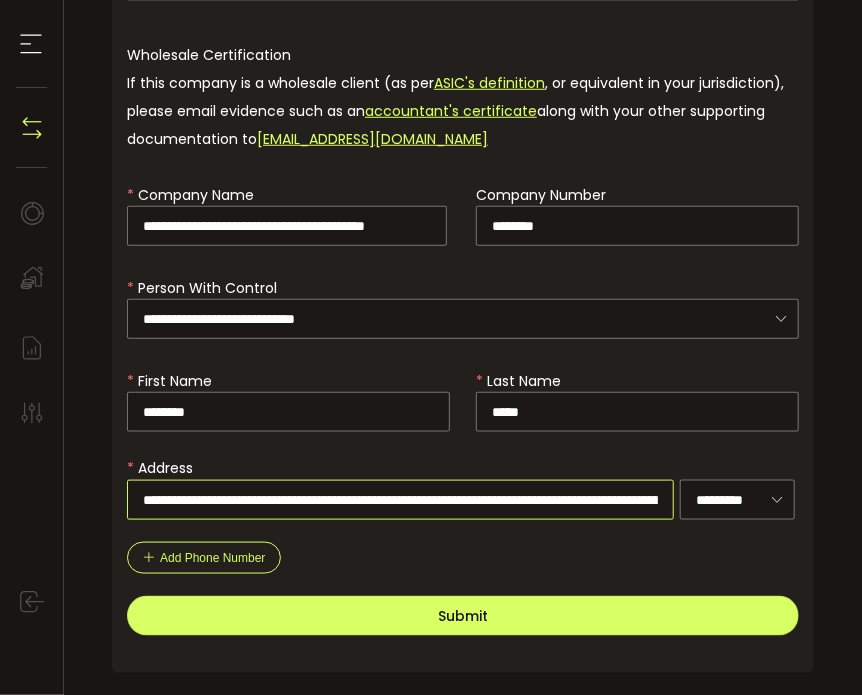 scroll, scrollTop: 2928, scrollLeft: 0, axis: vertical 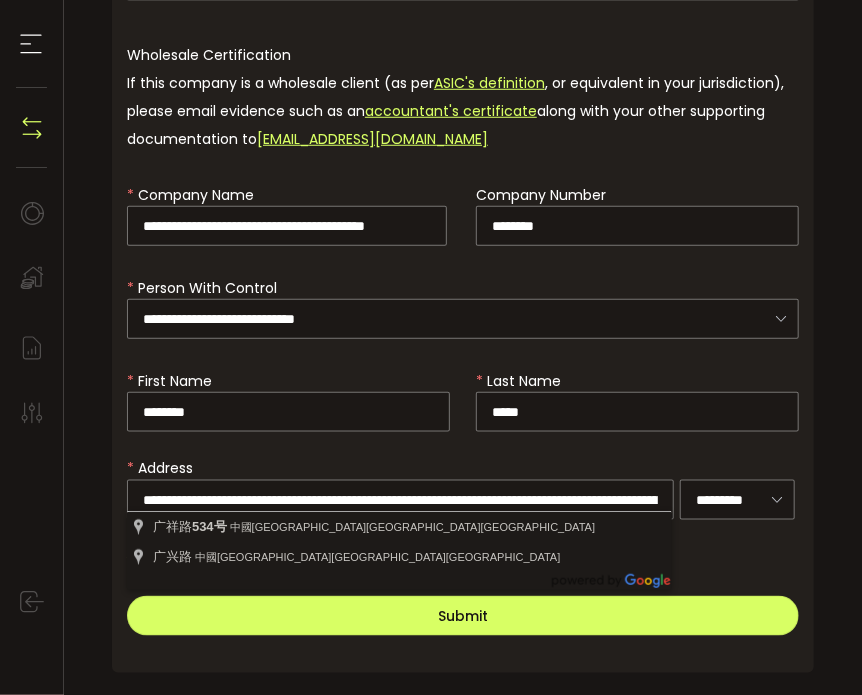 click on "**********" at bounding box center (463, 487) 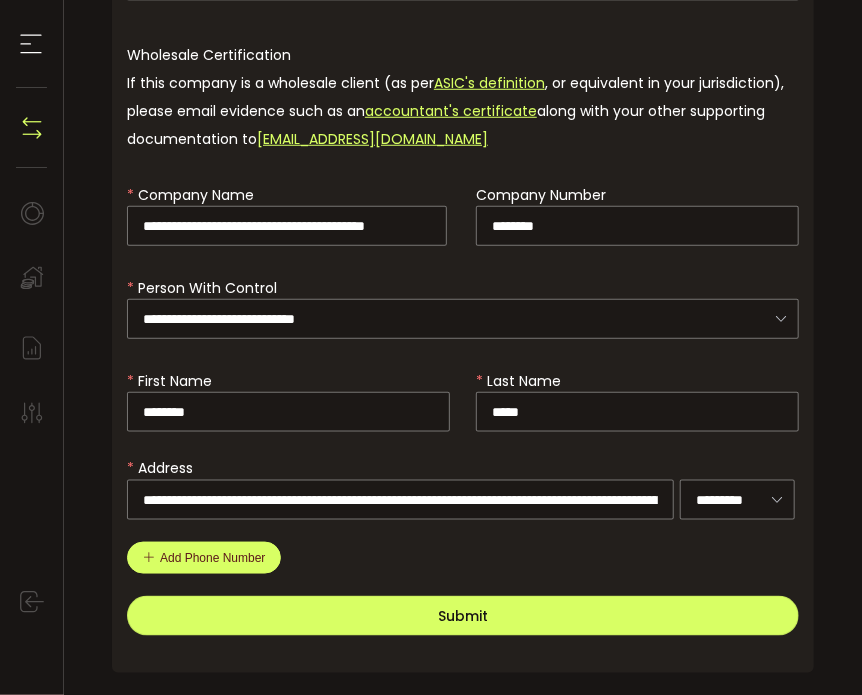 click on "Add Phone Number" at bounding box center (212, 558) 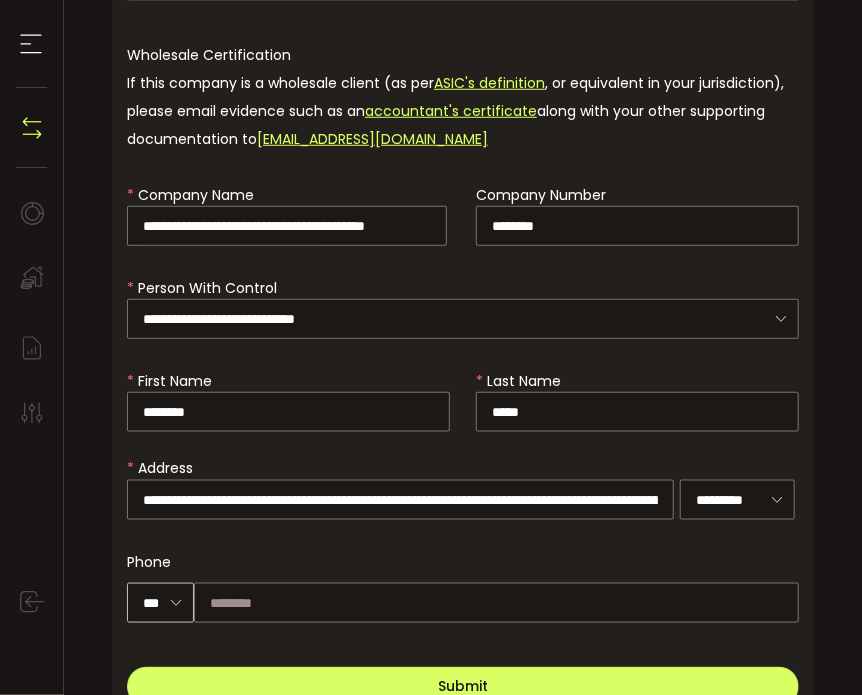 click at bounding box center [176, 602] 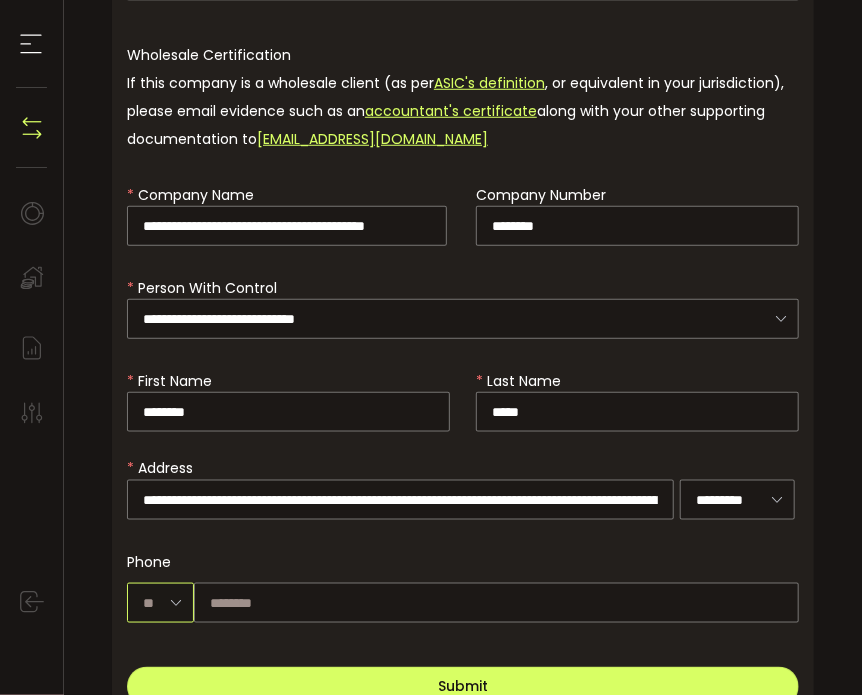 scroll, scrollTop: 0, scrollLeft: 0, axis: both 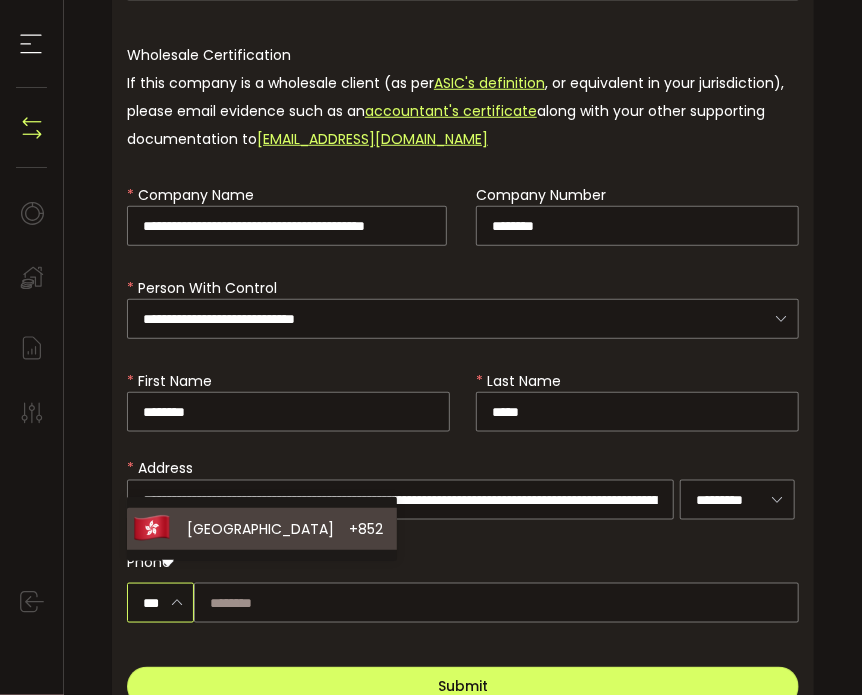 click on "[GEOGRAPHIC_DATA]" at bounding box center [260, 529] 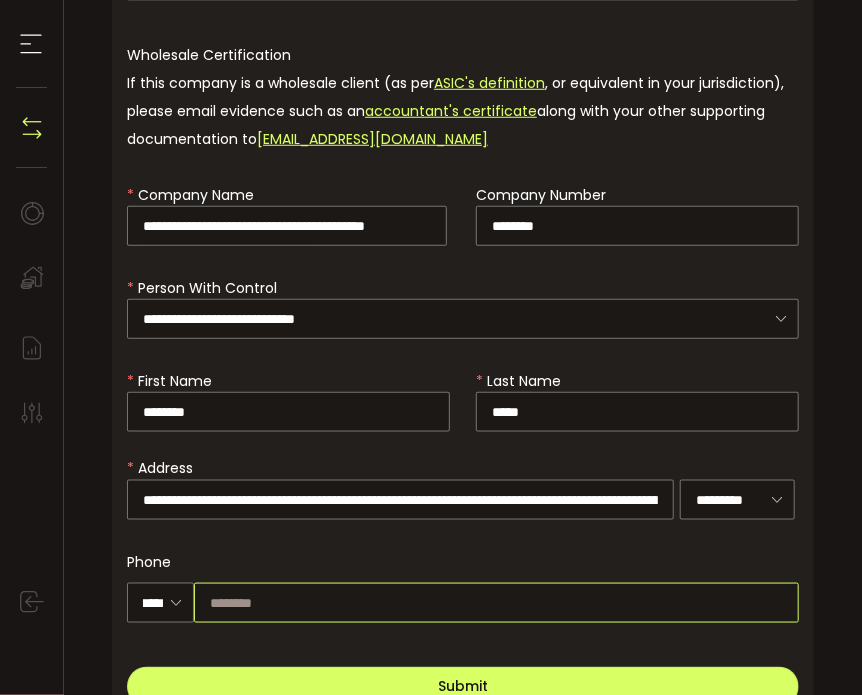 click at bounding box center (496, 603) 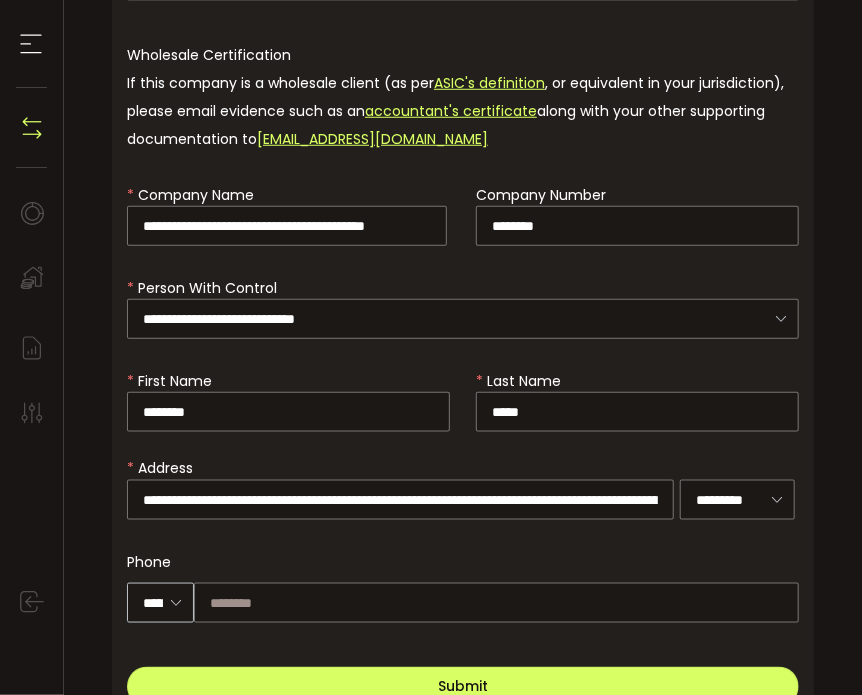 click at bounding box center (176, 602) 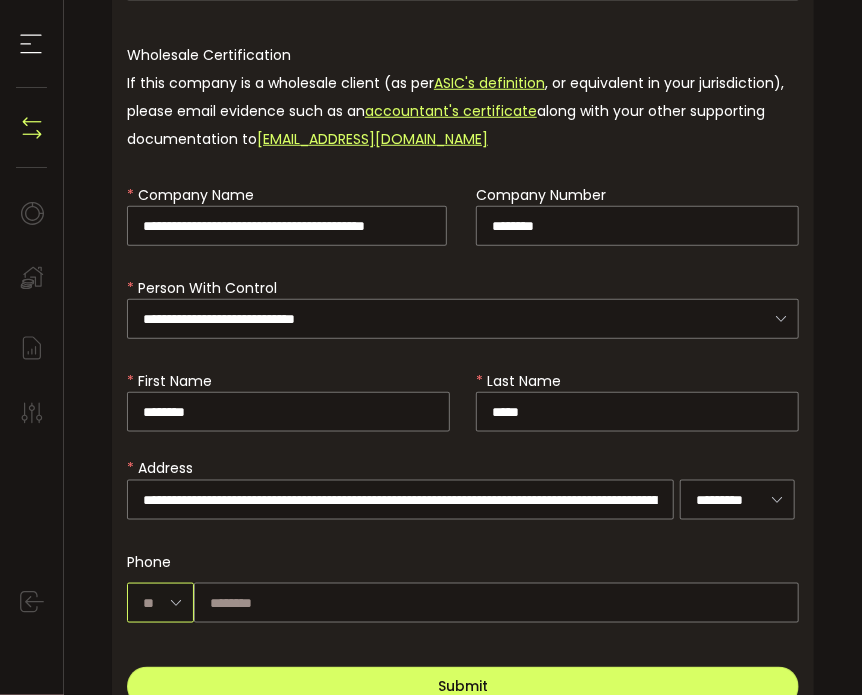 scroll, scrollTop: 0, scrollLeft: 0, axis: both 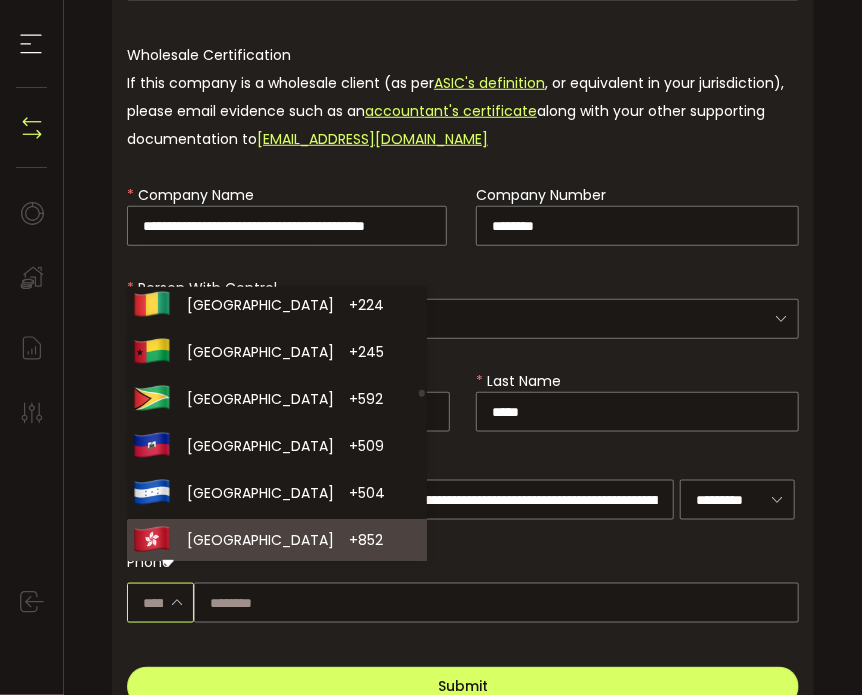 click on "[GEOGRAPHIC_DATA]" at bounding box center [260, 540] 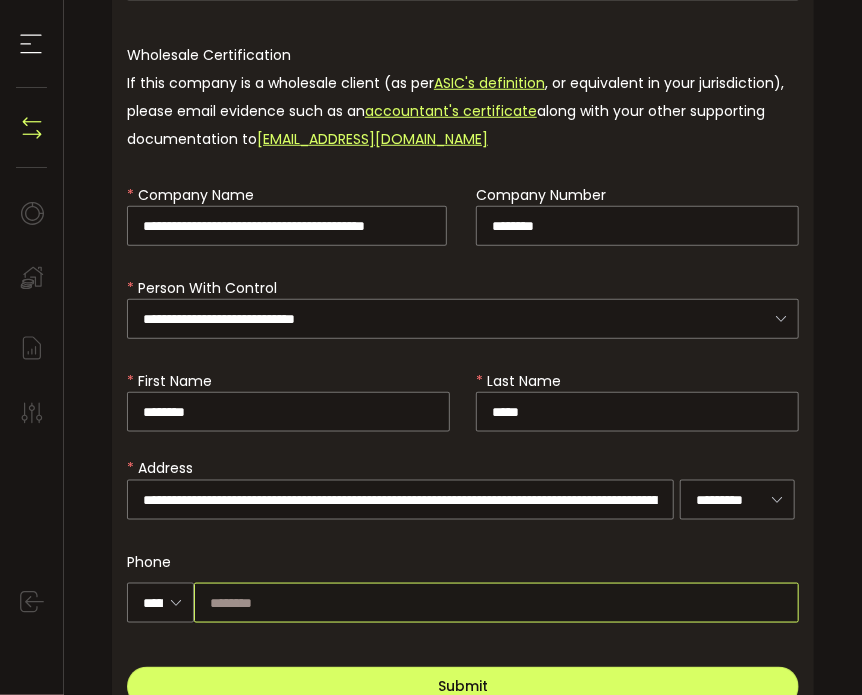 click at bounding box center [496, 603] 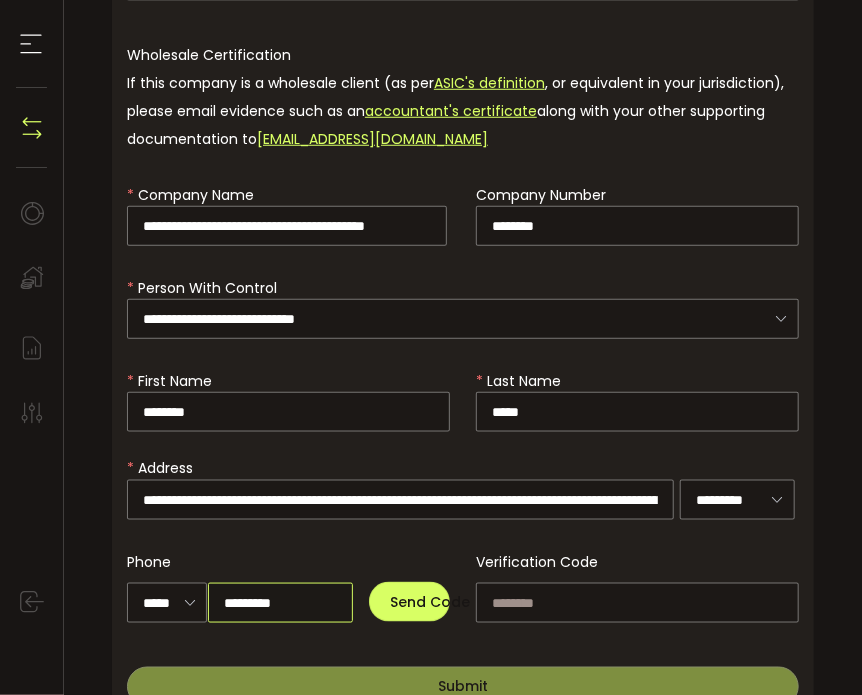 click on "*********" at bounding box center (280, 603) 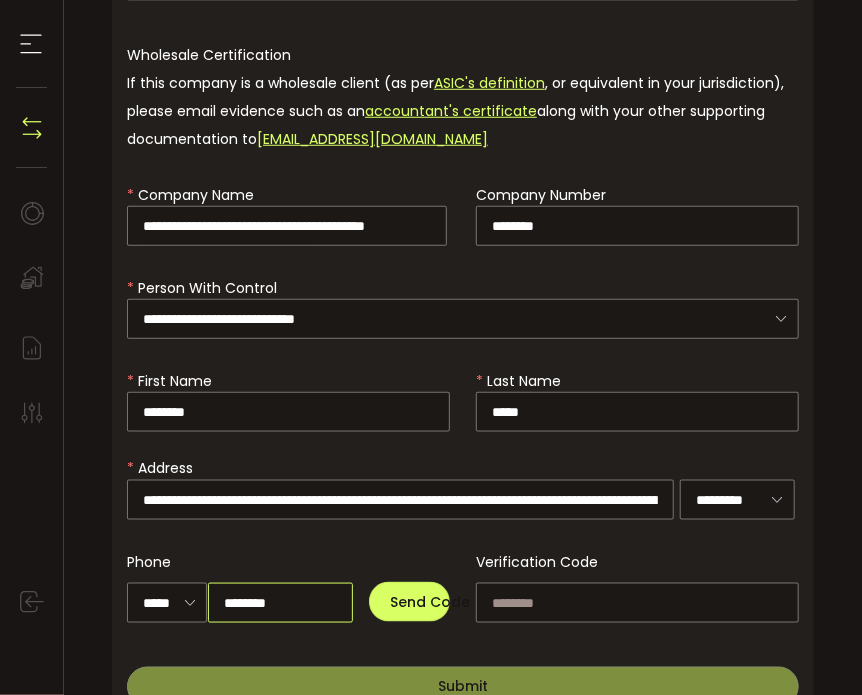 type on "********" 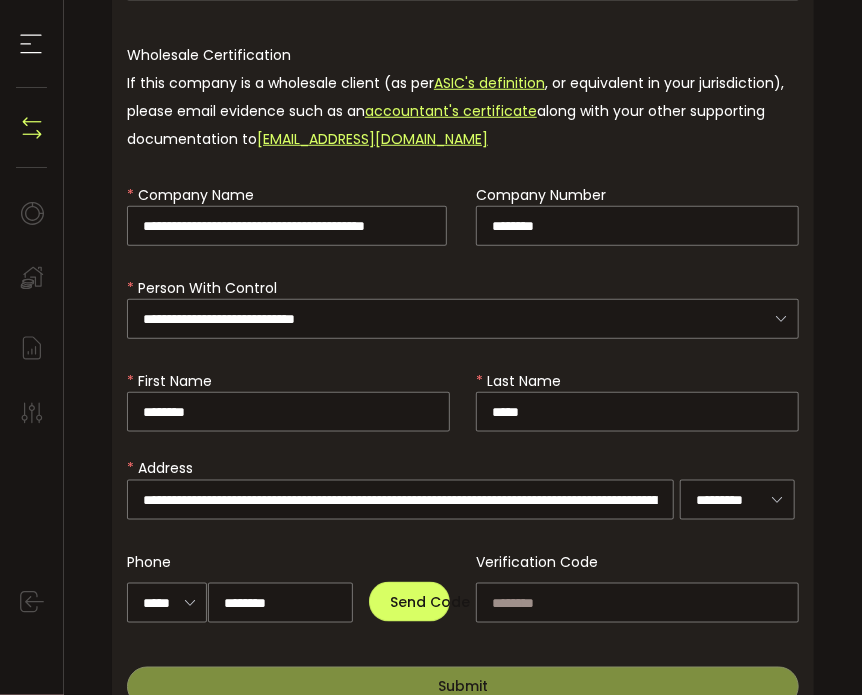 click on "Phone" at bounding box center (288, 562) 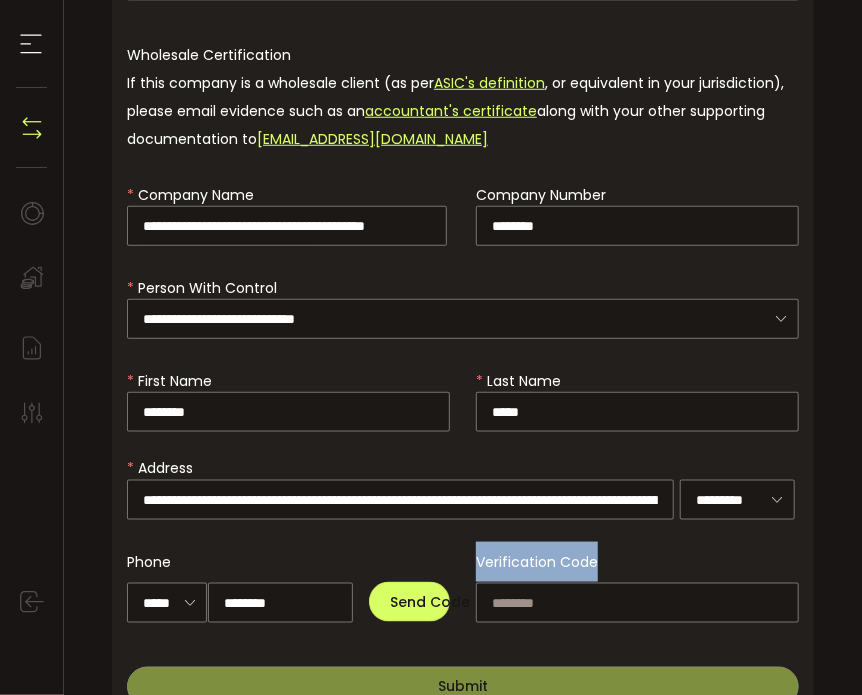 drag, startPoint x: 469, startPoint y: 549, endPoint x: 616, endPoint y: 555, distance: 147.12239 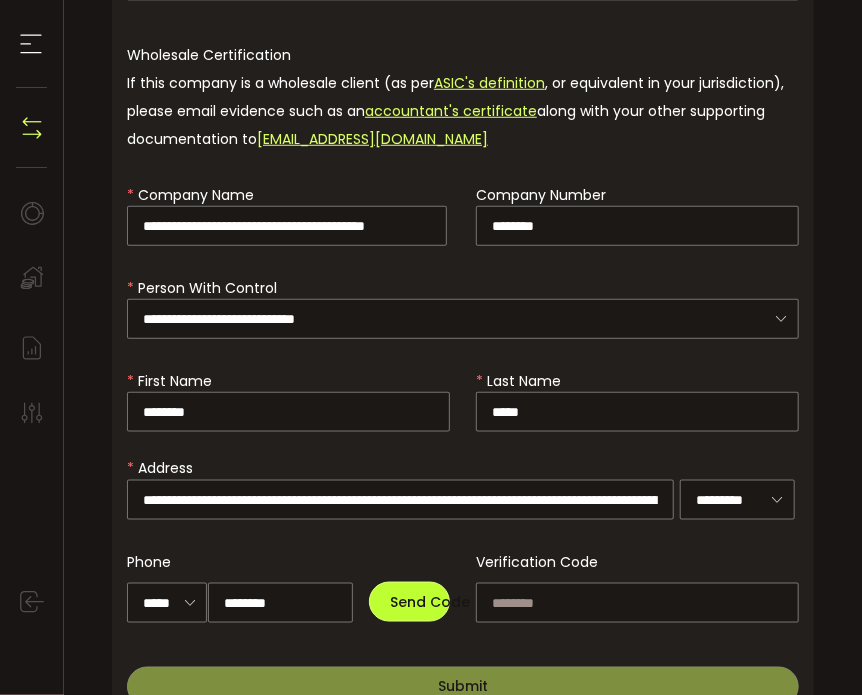 click on "Send Code" at bounding box center [409, 602] 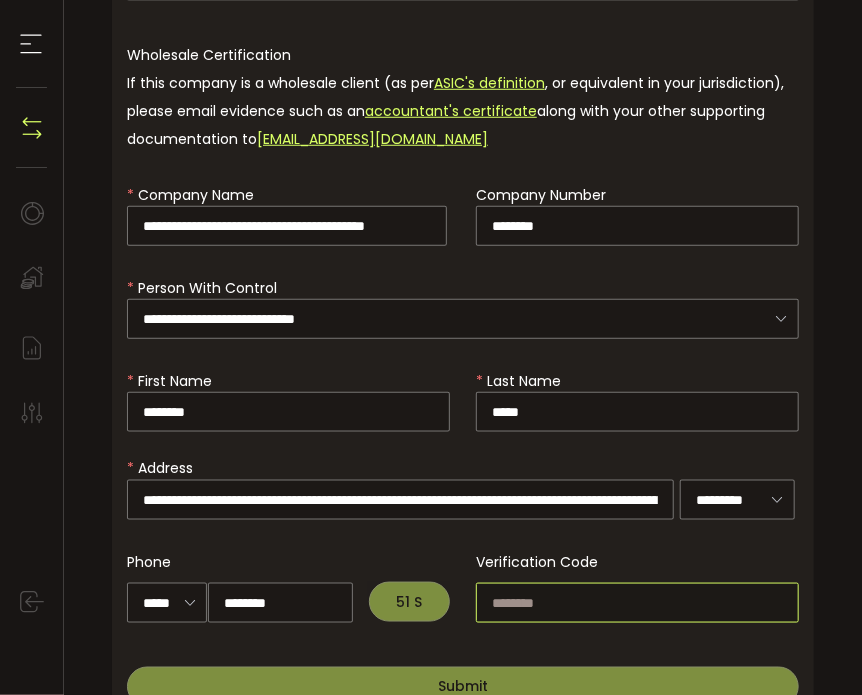 click at bounding box center (637, 603) 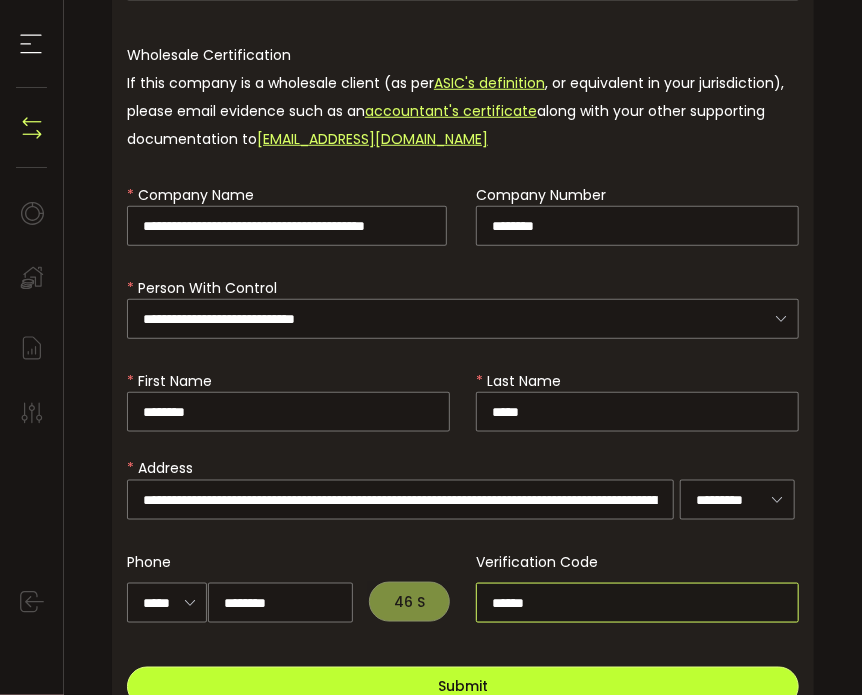 type on "******" 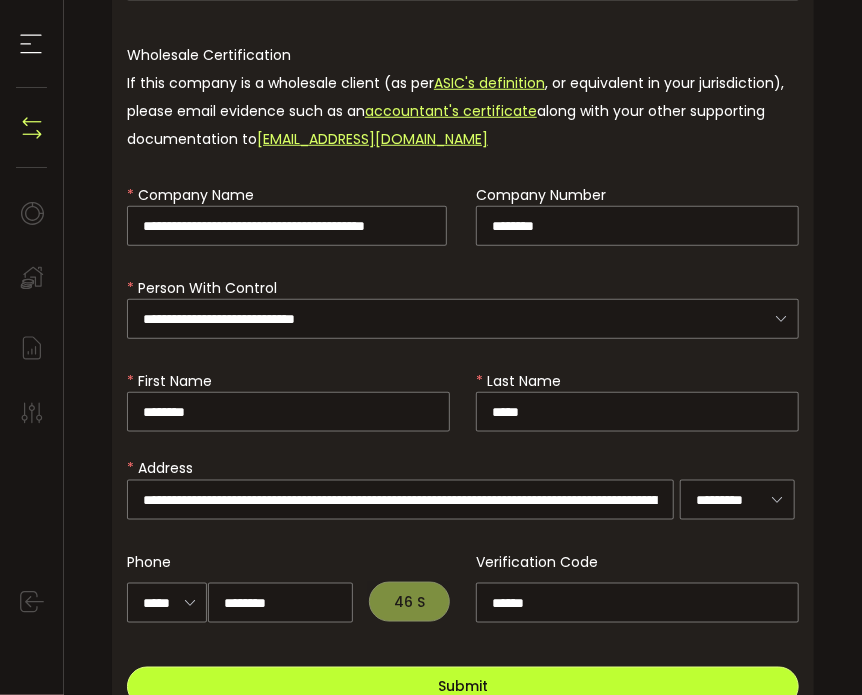click on "Submit" at bounding box center [463, 687] 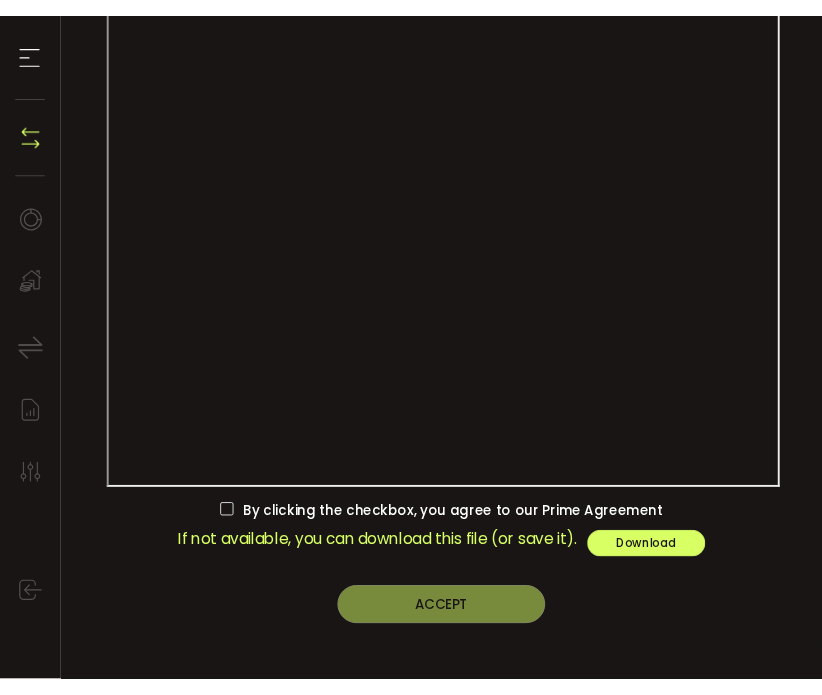 scroll, scrollTop: 416, scrollLeft: 0, axis: vertical 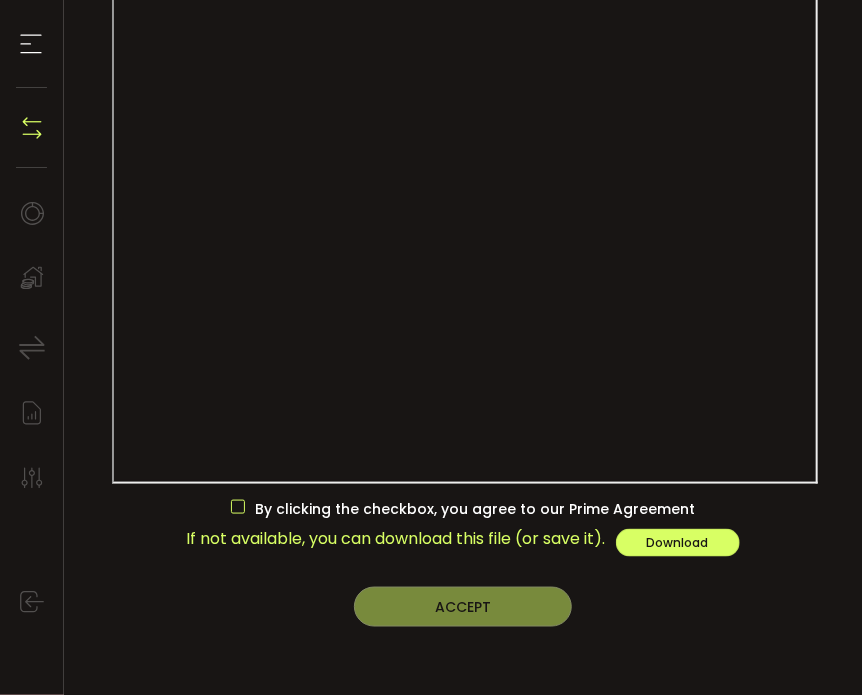 click at bounding box center (238, 507) 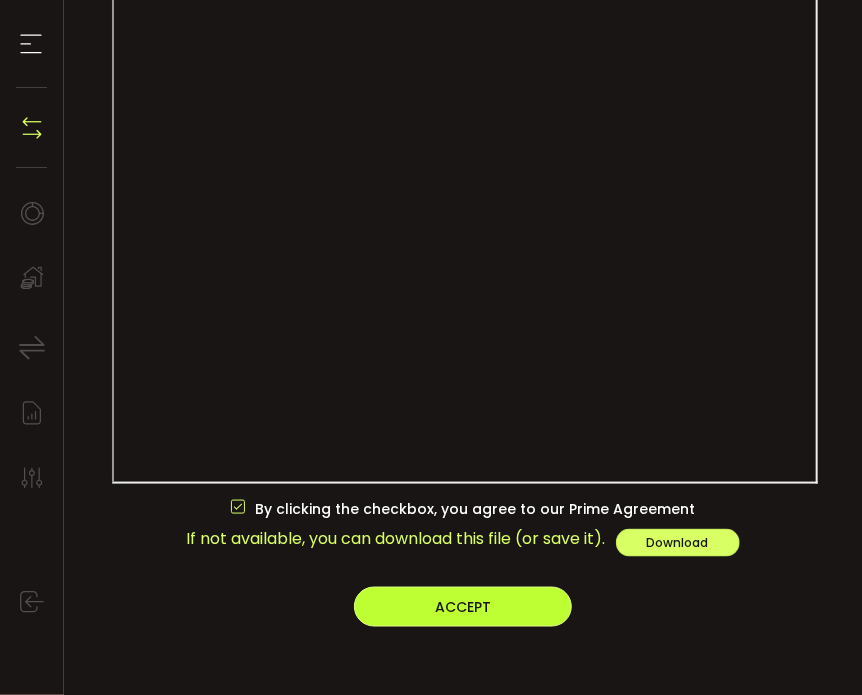 click on "ACCEPT" at bounding box center [463, 607] 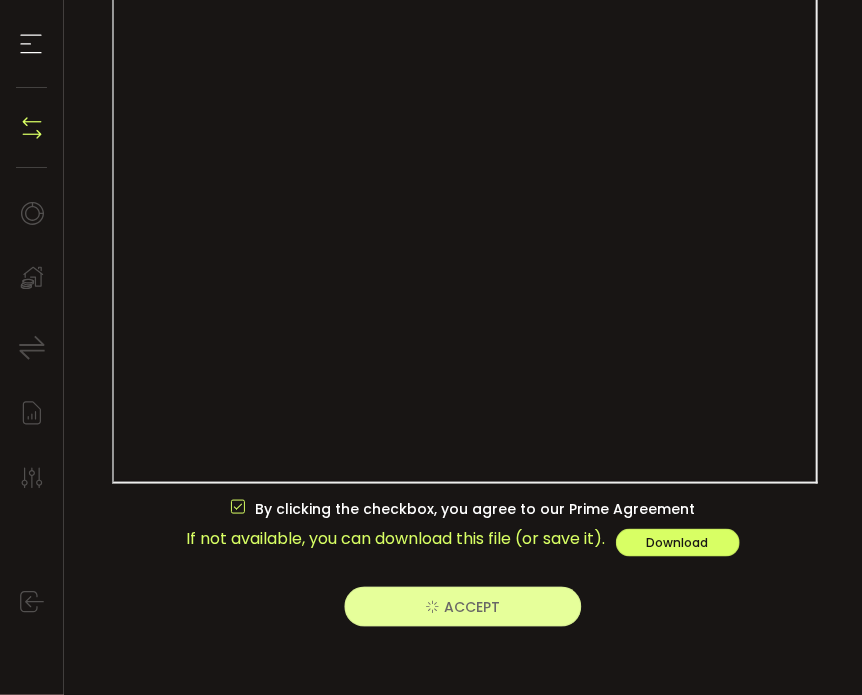 click on "Questions? Contact
[EMAIL_ADDRESS][DOMAIN_NAME]
or use the chat below.
Loading... By clicking the checkbox, you agree to our Prime
Agreement If not available, you can download this file (or save it).
Download
ACCEPT" at bounding box center (463, 186) 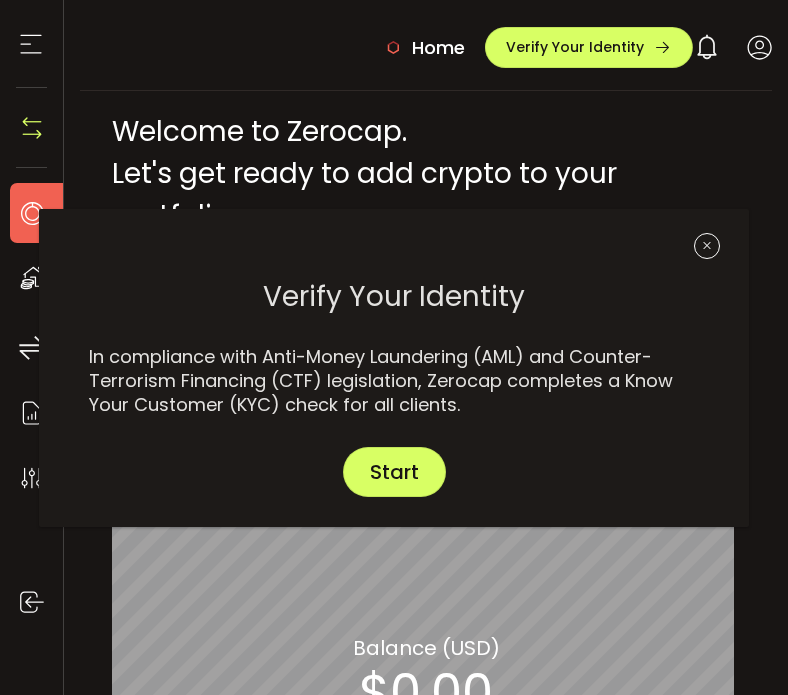 click at bounding box center (707, 246) 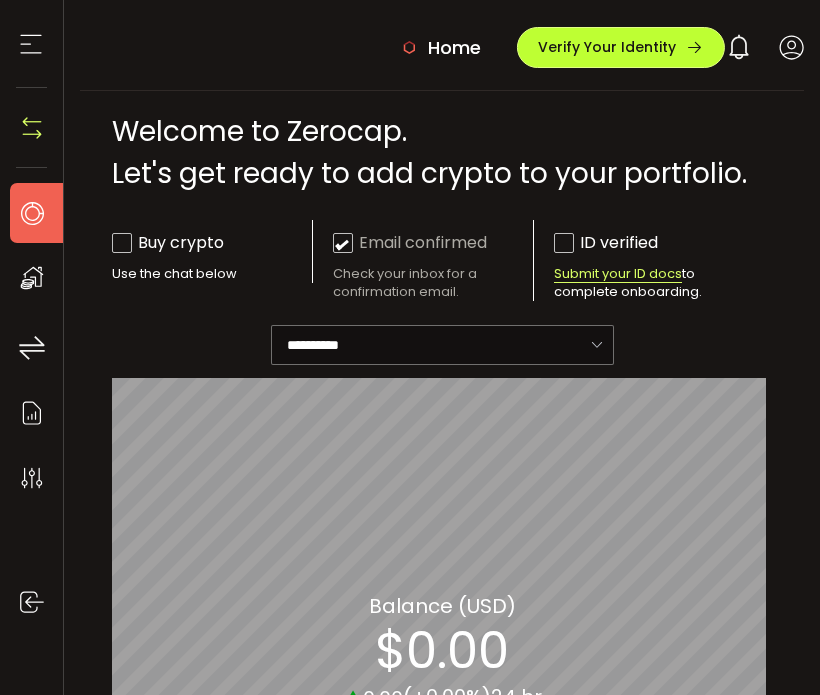 click on "Verify Your Identity" at bounding box center [607, 47] 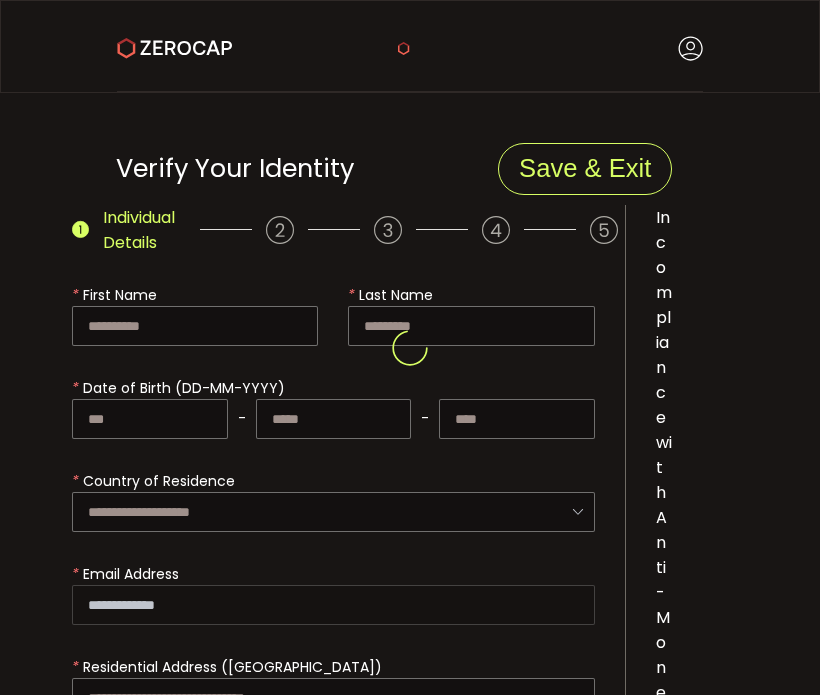 type on "********" 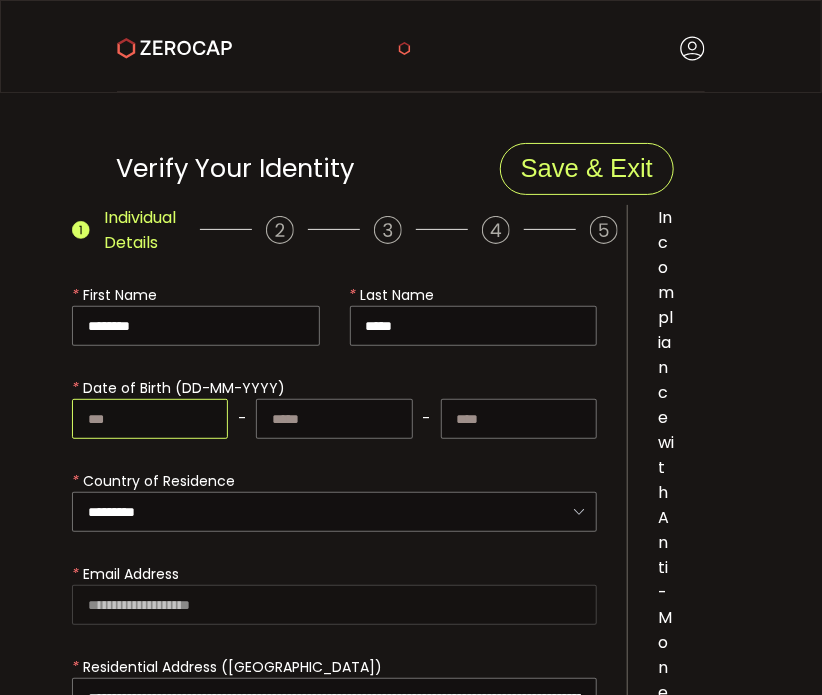 click at bounding box center (150, 419) 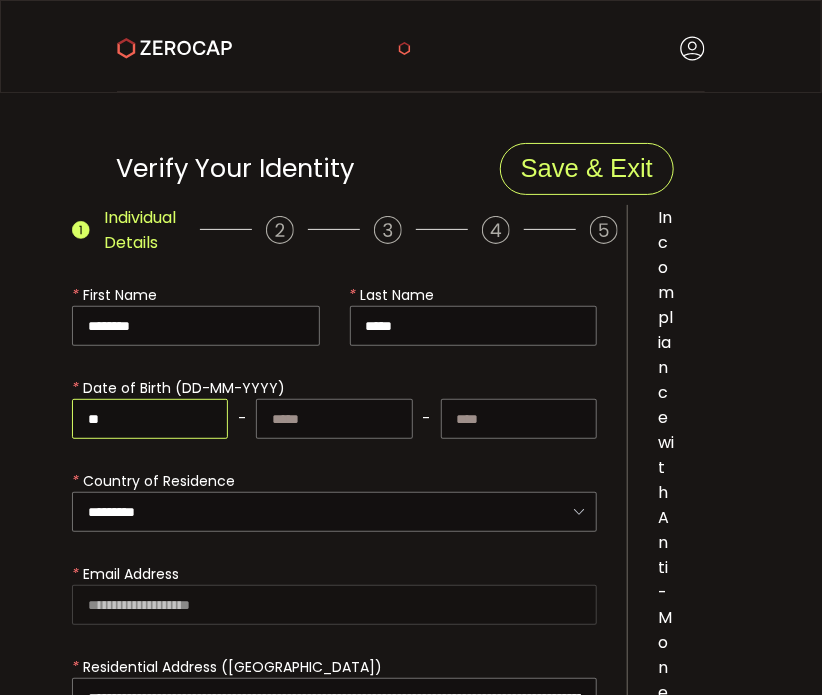 type on "**" 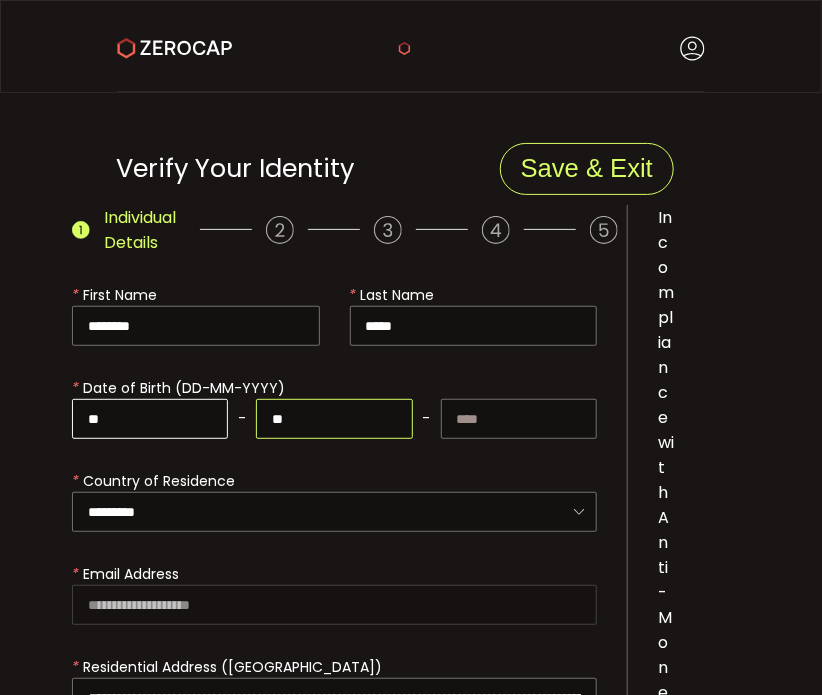 type on "**" 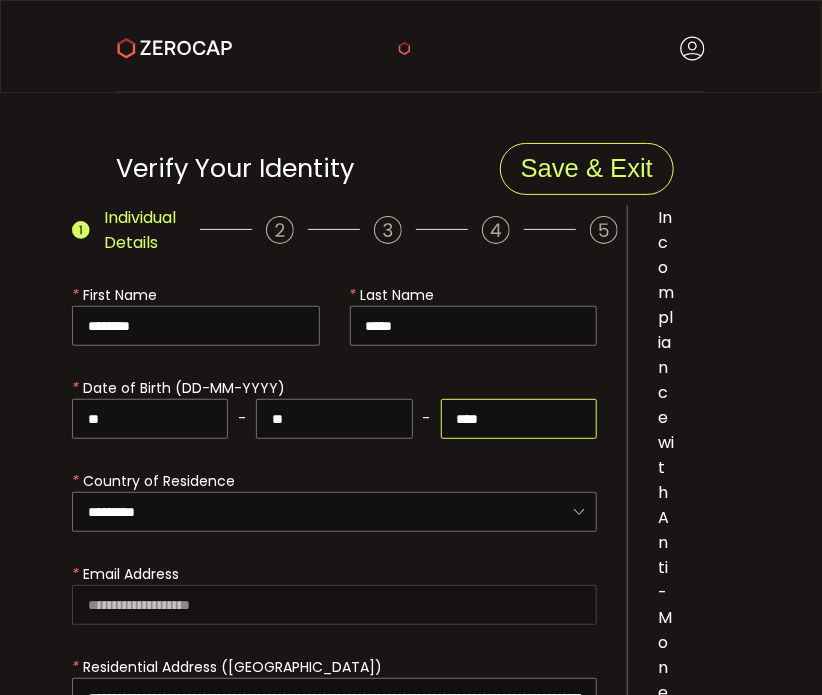 type on "****" 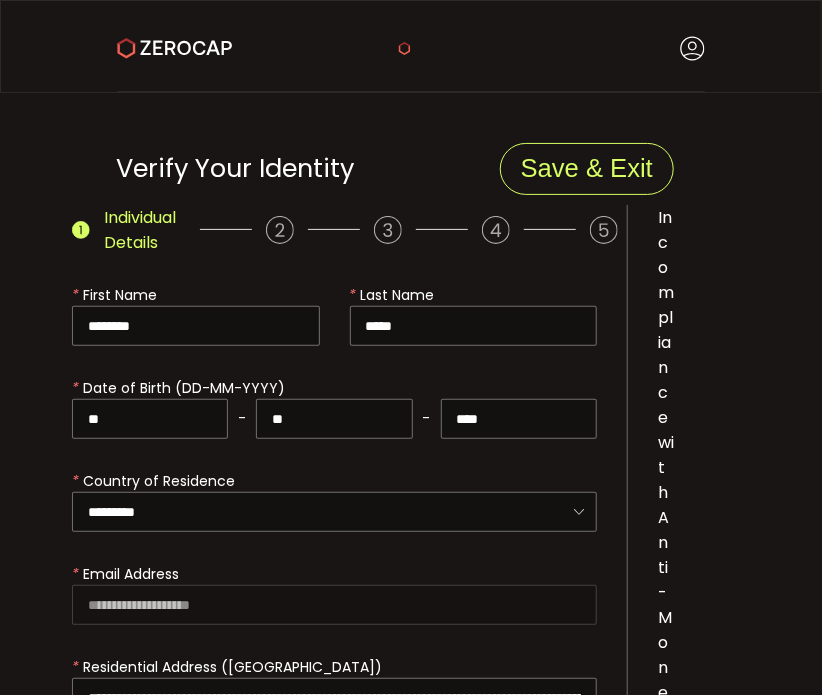 click on "* Country of Residence ********* [GEOGRAPHIC_DATA] [DEMOGRAPHIC_DATA] [DEMOGRAPHIC_DATA] [US_STATE] [GEOGRAPHIC_DATA] [GEOGRAPHIC_DATA] [GEOGRAPHIC_DATA] [GEOGRAPHIC_DATA] [GEOGRAPHIC_DATA] [GEOGRAPHIC_DATA] [GEOGRAPHIC_DATA] [GEOGRAPHIC_DATA] [GEOGRAPHIC_DATA] [GEOGRAPHIC_DATA] [GEOGRAPHIC_DATA] [GEOGRAPHIC_DATA] [GEOGRAPHIC_DATA] [GEOGRAPHIC_DATA] [GEOGRAPHIC_DATA] [GEOGRAPHIC_DATA] [GEOGRAPHIC_DATA] [GEOGRAPHIC_DATA] [GEOGRAPHIC_DATA] [GEOGRAPHIC_DATA] [GEOGRAPHIC_DATA] [GEOGRAPHIC_DATA] [GEOGRAPHIC_DATA] [GEOGRAPHIC_DATA] [GEOGRAPHIC_DATA] [GEOGRAPHIC_DATA] [GEOGRAPHIC_DATA] [GEOGRAPHIC_DATA] [GEOGRAPHIC_DATA] [GEOGRAPHIC_DATA] [GEOGRAPHIC_DATA] [GEOGRAPHIC_DATA] [GEOGRAPHIC_DATA] [GEOGRAPHIC_DATA] [GEOGRAPHIC_DATA] [GEOGRAPHIC_DATA] Rep. [GEOGRAPHIC_DATA] [GEOGRAPHIC_DATA] [GEOGRAPHIC_DATA] [GEOGRAPHIC_DATA] [GEOGRAPHIC_DATA] [GEOGRAPHIC_DATA] (Dem. Rep.) [GEOGRAPHIC_DATA] (Rep.) [GEOGRAPHIC_DATA] [GEOGRAPHIC_DATA] [GEOGRAPHIC_DATA]´te d'Ivoire [GEOGRAPHIC_DATA] [GEOGRAPHIC_DATA] [GEOGRAPHIC_DATA] [GEOGRAPHIC_DATA] [GEOGRAPHIC_DATA] [GEOGRAPHIC_DATA][PERSON_NAME] [GEOGRAPHIC_DATA] [GEOGRAPHIC_DATA] [GEOGRAPHIC_DATA] [GEOGRAPHIC_DATA] [GEOGRAPHIC_DATA] [GEOGRAPHIC_DATA] [GEOGRAPHIC_DATA], [GEOGRAPHIC_DATA] [GEOGRAPHIC_DATA] [GEOGRAPHIC_DATA] [GEOGRAPHIC_DATA] [GEOGRAPHIC_DATA] [GEOGRAPHIC_DATA] [GEOGRAPHIC_DATA] [GEOGRAPHIC_DATA] [GEOGRAPHIC_DATA] [GEOGRAPHIC_DATA] [GEOGRAPHIC_DATA] [GEOGRAPHIC_DATA] [GEOGRAPHIC_DATA] [GEOGRAPHIC_DATA] [GEOGRAPHIC_DATA] [GEOGRAPHIC_DATA] [GEOGRAPHIC_DATA] [US_STATE] [GEOGRAPHIC_DATA] [GEOGRAPHIC_DATA] [GEOGRAPHIC_DATA] [GEOGRAPHIC_DATA] [GEOGRAPHIC_DATA] [GEOGRAPHIC_DATA] [GEOGRAPHIC_DATA] [US_STATE] [GEOGRAPHIC_DATA] [GEOGRAPHIC_DATA] [GEOGRAPHIC_DATA] [GEOGRAPHIC_DATA] [GEOGRAPHIC_DATA] [GEOGRAPHIC_DATA] [GEOGRAPHIC_DATA] [GEOGRAPHIC_DATA] [GEOGRAPHIC_DATA] [GEOGRAPHIC_DATA]" at bounding box center [334, 507] 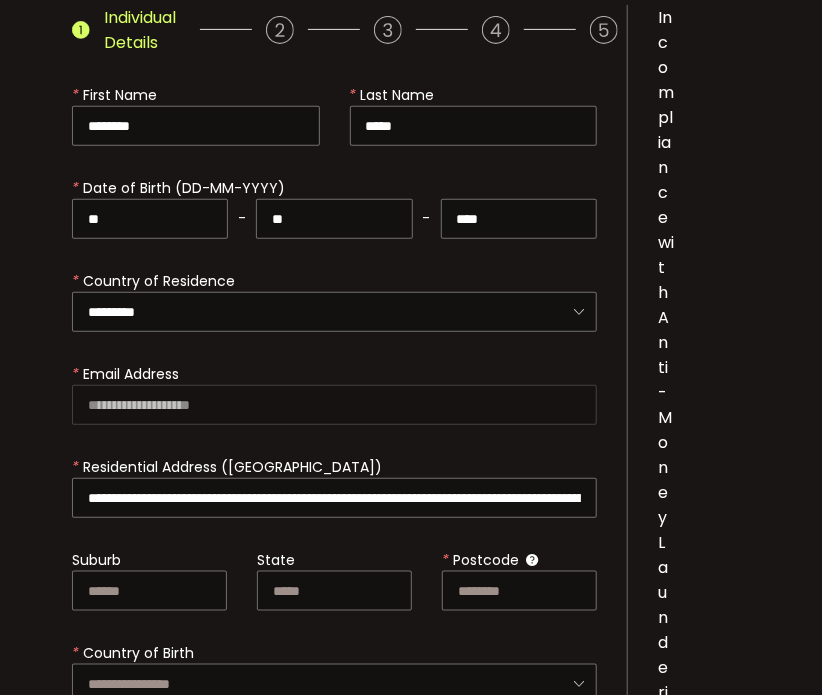 scroll, scrollTop: 300, scrollLeft: 0, axis: vertical 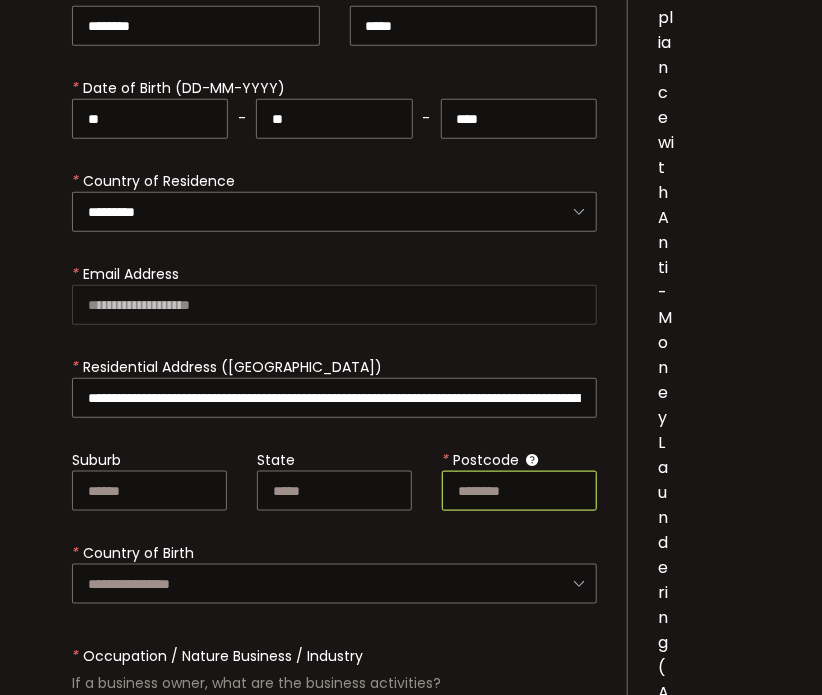 click at bounding box center (519, 491) 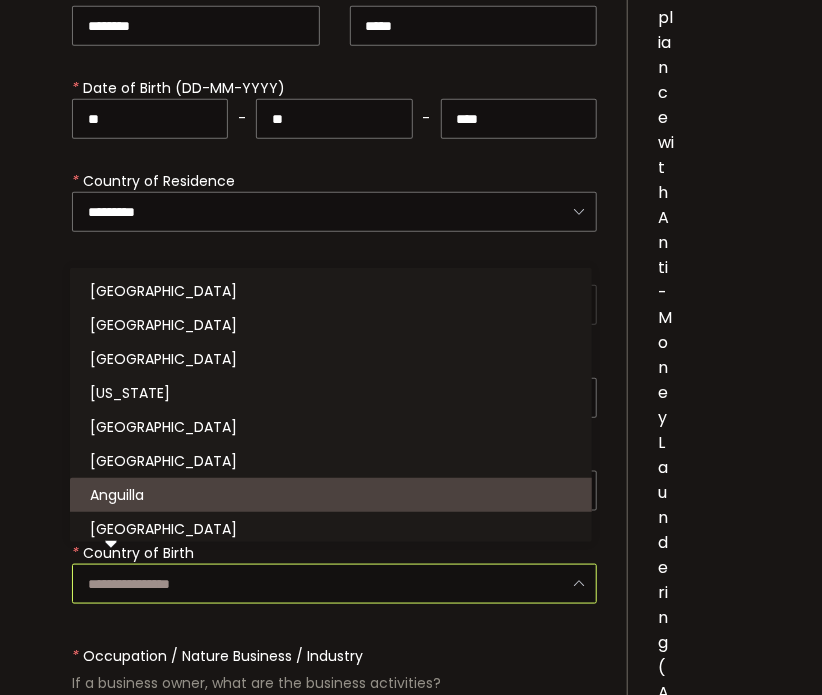 click on "Individual Details * First Name ******** * Last Name ***** * Date of Birth (DD-MM-YYYY) ** - ** - **** * Country of Residence ********* [GEOGRAPHIC_DATA] [DEMOGRAPHIC_DATA] [DEMOGRAPHIC_DATA] [US_STATE] [GEOGRAPHIC_DATA] [GEOGRAPHIC_DATA] [GEOGRAPHIC_DATA] [GEOGRAPHIC_DATA] [GEOGRAPHIC_DATA] [GEOGRAPHIC_DATA] [GEOGRAPHIC_DATA] [GEOGRAPHIC_DATA] [GEOGRAPHIC_DATA] [GEOGRAPHIC_DATA] [GEOGRAPHIC_DATA] [GEOGRAPHIC_DATA] [GEOGRAPHIC_DATA] [GEOGRAPHIC_DATA] [GEOGRAPHIC_DATA] [GEOGRAPHIC_DATA] [GEOGRAPHIC_DATA] [GEOGRAPHIC_DATA] [GEOGRAPHIC_DATA] [GEOGRAPHIC_DATA] [GEOGRAPHIC_DATA] [GEOGRAPHIC_DATA] [GEOGRAPHIC_DATA] [GEOGRAPHIC_DATA] [GEOGRAPHIC_DATA] [GEOGRAPHIC_DATA] [GEOGRAPHIC_DATA] [GEOGRAPHIC_DATA] [GEOGRAPHIC_DATA] [GEOGRAPHIC_DATA] [GEOGRAPHIC_DATA] [GEOGRAPHIC_DATA] [GEOGRAPHIC_DATA] [GEOGRAPHIC_DATA] [GEOGRAPHIC_DATA] [GEOGRAPHIC_DATA] Rep. [GEOGRAPHIC_DATA] [GEOGRAPHIC_DATA] [GEOGRAPHIC_DATA] [GEOGRAPHIC_DATA] [GEOGRAPHIC_DATA] [GEOGRAPHIC_DATA] (Dem. Rep.) [GEOGRAPHIC_DATA] (Rep.) [GEOGRAPHIC_DATA] [GEOGRAPHIC_DATA] [GEOGRAPHIC_DATA]´te d'Ivoire [GEOGRAPHIC_DATA] [GEOGRAPHIC_DATA] [GEOGRAPHIC_DATA] [GEOGRAPHIC_DATA] [GEOGRAPHIC_DATA] [GEOGRAPHIC_DATA][PERSON_NAME] [GEOGRAPHIC_DATA] [GEOGRAPHIC_DATA] [GEOGRAPHIC_DATA] [GEOGRAPHIC_DATA] [GEOGRAPHIC_DATA] [GEOGRAPHIC_DATA] [GEOGRAPHIC_DATA] [GEOGRAPHIC_DATA] [GEOGRAPHIC_DATA] [GEOGRAPHIC_DATA] [GEOGRAPHIC_DATA] [GEOGRAPHIC_DATA] [GEOGRAPHIC_DATA] [GEOGRAPHIC_DATA] [GEOGRAPHIC_DATA] [GEOGRAPHIC_DATA] [GEOGRAPHIC_DATA] [GEOGRAPHIC_DATA] [GEOGRAPHIC_DATA] [GEOGRAPHIC_DATA] [GEOGRAPHIC_DATA] [GEOGRAPHIC_DATA] [GEOGRAPHIC_DATA] [US_STATE] [GEOGRAPHIC_DATA] [GEOGRAPHIC_DATA] [GEOGRAPHIC_DATA] [GEOGRAPHIC_DATA] [GEOGRAPHIC_DATA] [US_STATE]" at bounding box center [335, 411] 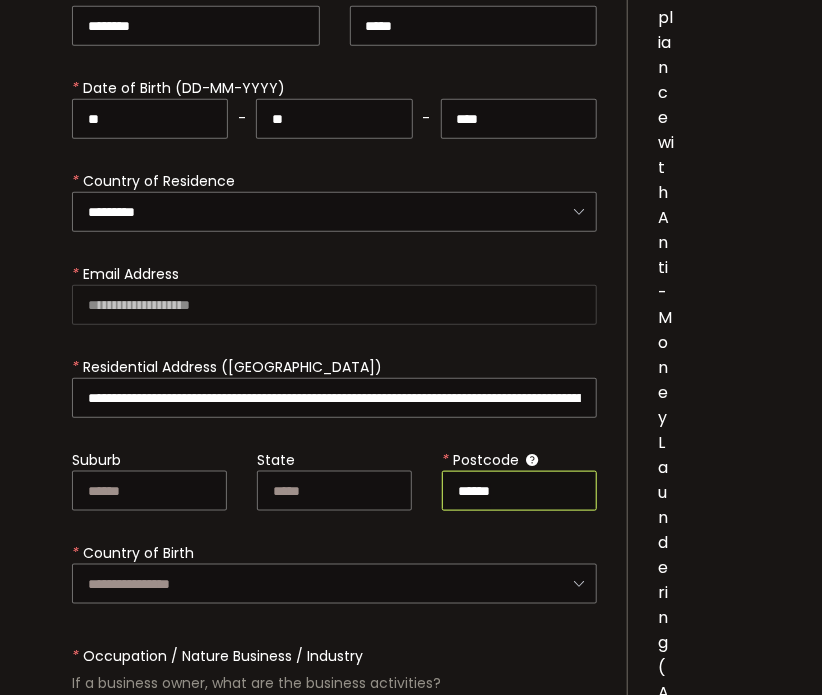 click on "******" at bounding box center [519, 491] 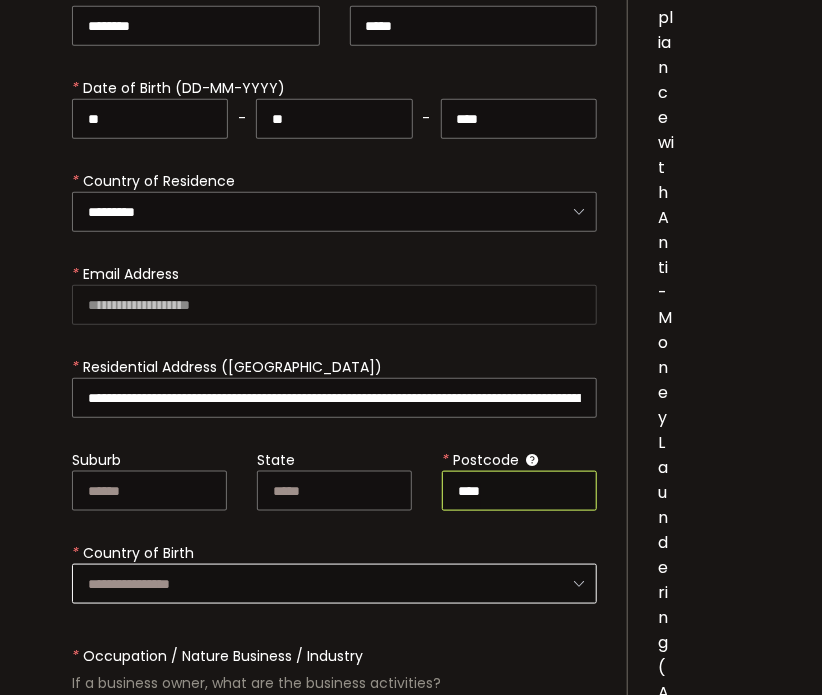 type on "****" 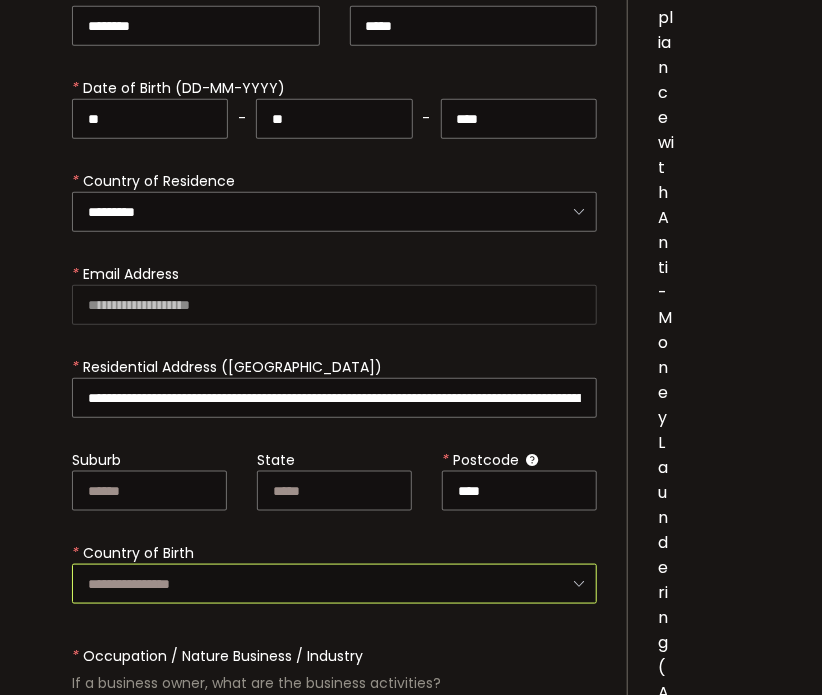 click at bounding box center (334, 584) 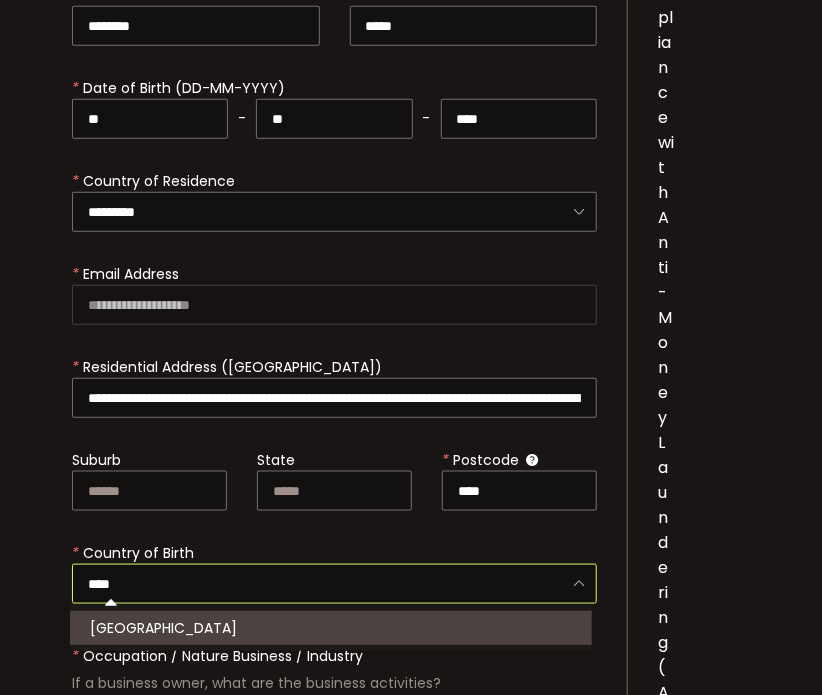 click on "[GEOGRAPHIC_DATA]" at bounding box center (334, 628) 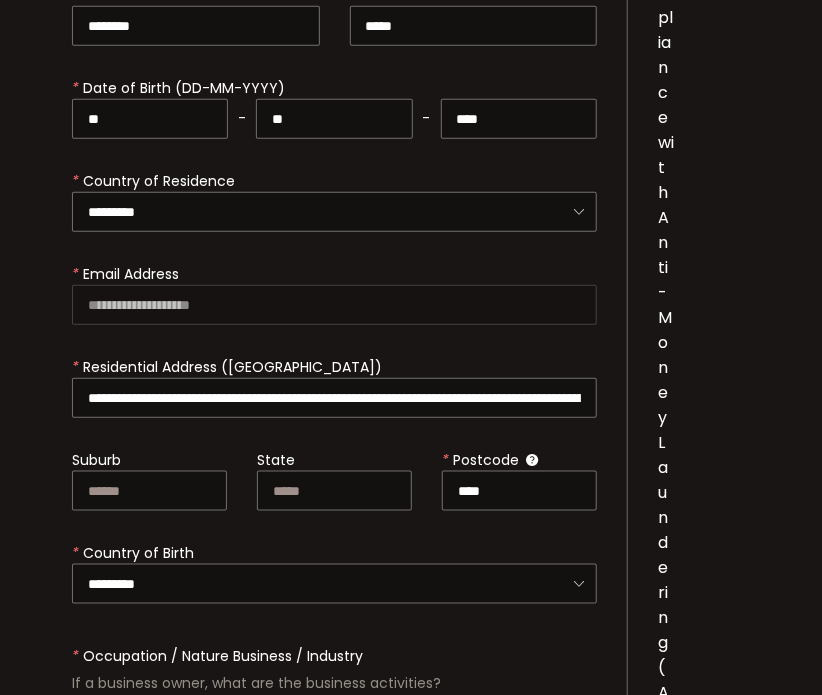 click on "Individual Details * First Name ******** * Last Name ***** * Date of Birth (DD-MM-YYYY) ** - ** - **** * Country of Residence ********* [GEOGRAPHIC_DATA] [DEMOGRAPHIC_DATA] [DEMOGRAPHIC_DATA] [US_STATE] [GEOGRAPHIC_DATA] [GEOGRAPHIC_DATA] [GEOGRAPHIC_DATA] [GEOGRAPHIC_DATA] [GEOGRAPHIC_DATA] [GEOGRAPHIC_DATA] [GEOGRAPHIC_DATA] [GEOGRAPHIC_DATA] [GEOGRAPHIC_DATA] [GEOGRAPHIC_DATA] [GEOGRAPHIC_DATA] [GEOGRAPHIC_DATA] [GEOGRAPHIC_DATA] [GEOGRAPHIC_DATA] [GEOGRAPHIC_DATA] [GEOGRAPHIC_DATA] [GEOGRAPHIC_DATA] [GEOGRAPHIC_DATA] [GEOGRAPHIC_DATA] [GEOGRAPHIC_DATA] [GEOGRAPHIC_DATA] [GEOGRAPHIC_DATA] [GEOGRAPHIC_DATA] [GEOGRAPHIC_DATA] [GEOGRAPHIC_DATA] [GEOGRAPHIC_DATA] [GEOGRAPHIC_DATA] [GEOGRAPHIC_DATA] [GEOGRAPHIC_DATA] [GEOGRAPHIC_DATA] [GEOGRAPHIC_DATA] [GEOGRAPHIC_DATA] [GEOGRAPHIC_DATA] [GEOGRAPHIC_DATA] [GEOGRAPHIC_DATA] [GEOGRAPHIC_DATA] Rep. [GEOGRAPHIC_DATA] [GEOGRAPHIC_DATA] [GEOGRAPHIC_DATA] [GEOGRAPHIC_DATA] [GEOGRAPHIC_DATA] [GEOGRAPHIC_DATA] (Dem. Rep.) [GEOGRAPHIC_DATA] (Rep.) [GEOGRAPHIC_DATA] [GEOGRAPHIC_DATA] [GEOGRAPHIC_DATA]´te d'Ivoire [GEOGRAPHIC_DATA] [GEOGRAPHIC_DATA] [GEOGRAPHIC_DATA] [GEOGRAPHIC_DATA] [GEOGRAPHIC_DATA] [GEOGRAPHIC_DATA][PERSON_NAME] [GEOGRAPHIC_DATA] [GEOGRAPHIC_DATA] [GEOGRAPHIC_DATA] [GEOGRAPHIC_DATA] [GEOGRAPHIC_DATA] [GEOGRAPHIC_DATA] [GEOGRAPHIC_DATA] [GEOGRAPHIC_DATA] [GEOGRAPHIC_DATA] [GEOGRAPHIC_DATA] [GEOGRAPHIC_DATA] [GEOGRAPHIC_DATA] [GEOGRAPHIC_DATA] [GEOGRAPHIC_DATA] [GEOGRAPHIC_DATA] [GEOGRAPHIC_DATA] [GEOGRAPHIC_DATA] [GEOGRAPHIC_DATA] [GEOGRAPHIC_DATA] [GEOGRAPHIC_DATA] [GEOGRAPHIC_DATA] [GEOGRAPHIC_DATA] [GEOGRAPHIC_DATA] [US_STATE] [GEOGRAPHIC_DATA] [GEOGRAPHIC_DATA] [GEOGRAPHIC_DATA] [GEOGRAPHIC_DATA] [GEOGRAPHIC_DATA] [US_STATE]" at bounding box center [335, 411] 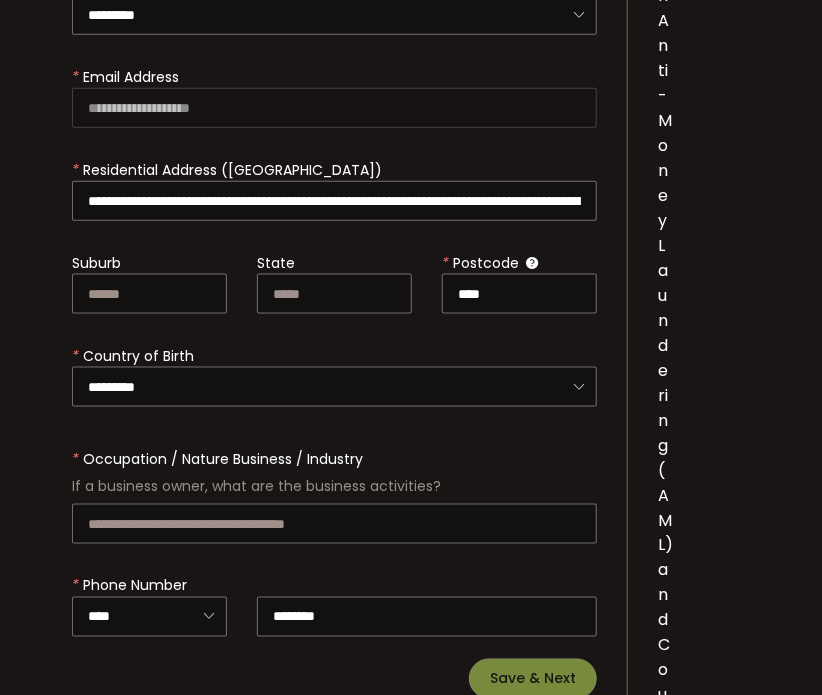 scroll, scrollTop: 500, scrollLeft: 0, axis: vertical 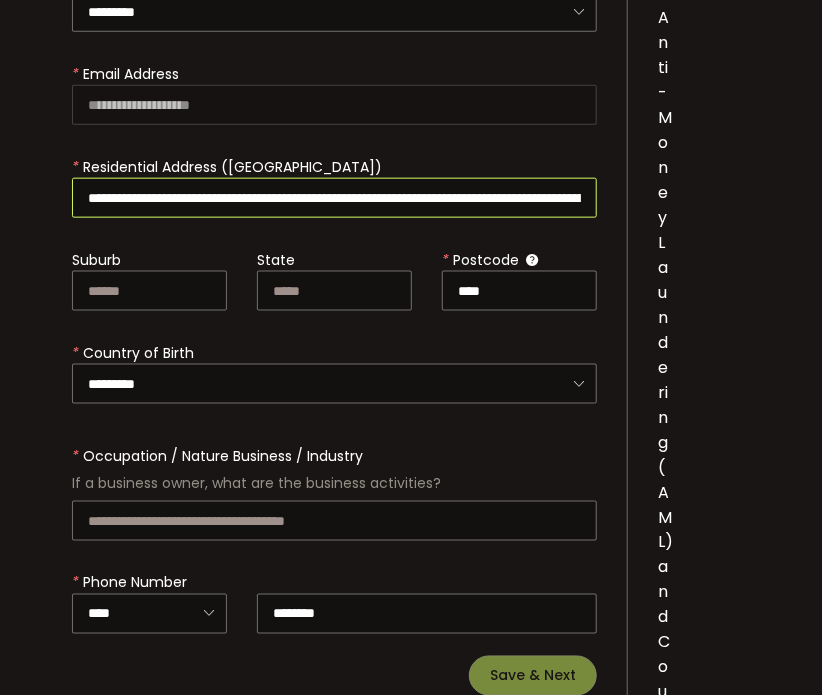 drag, startPoint x: 414, startPoint y: 188, endPoint x: 460, endPoint y: 199, distance: 47.296936 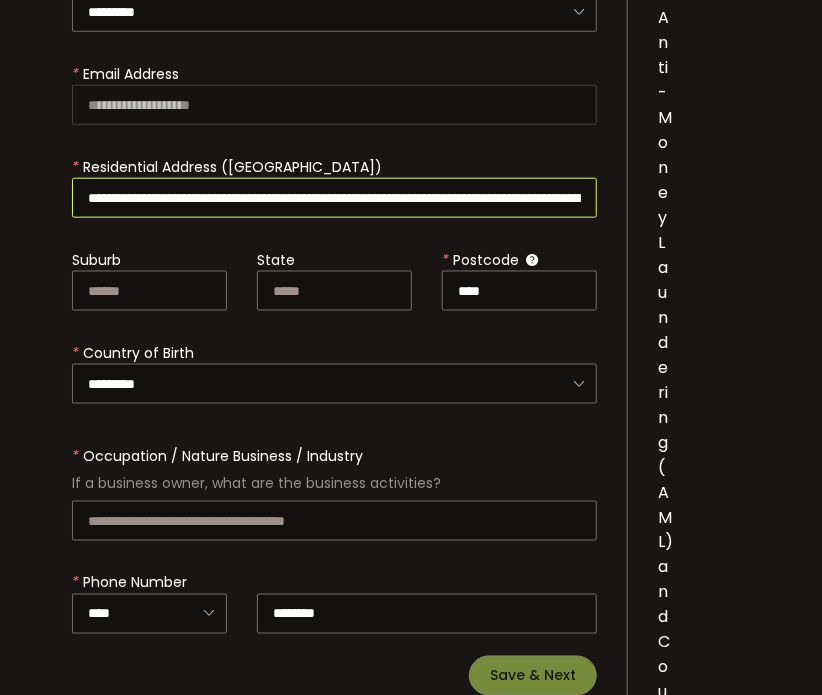 click on "**********" at bounding box center (334, 198) 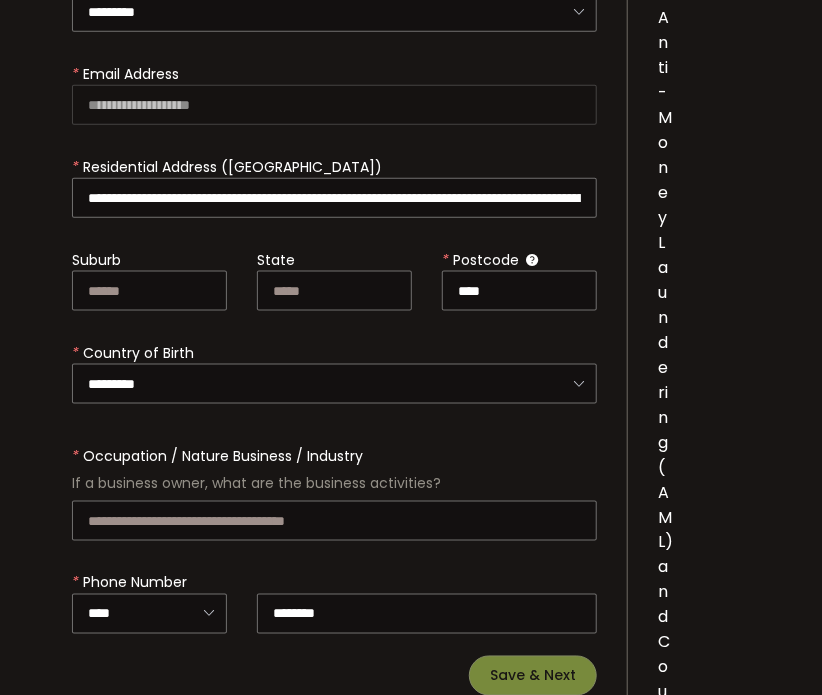 drag, startPoint x: 277, startPoint y: 188, endPoint x: 392, endPoint y: 142, distance: 123.85879 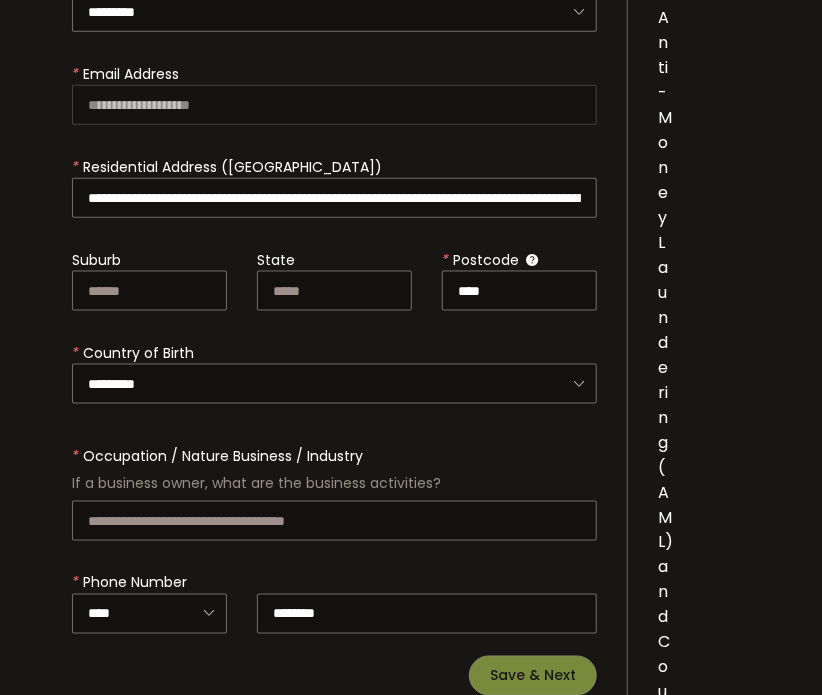 click on "**********" at bounding box center [334, 182] 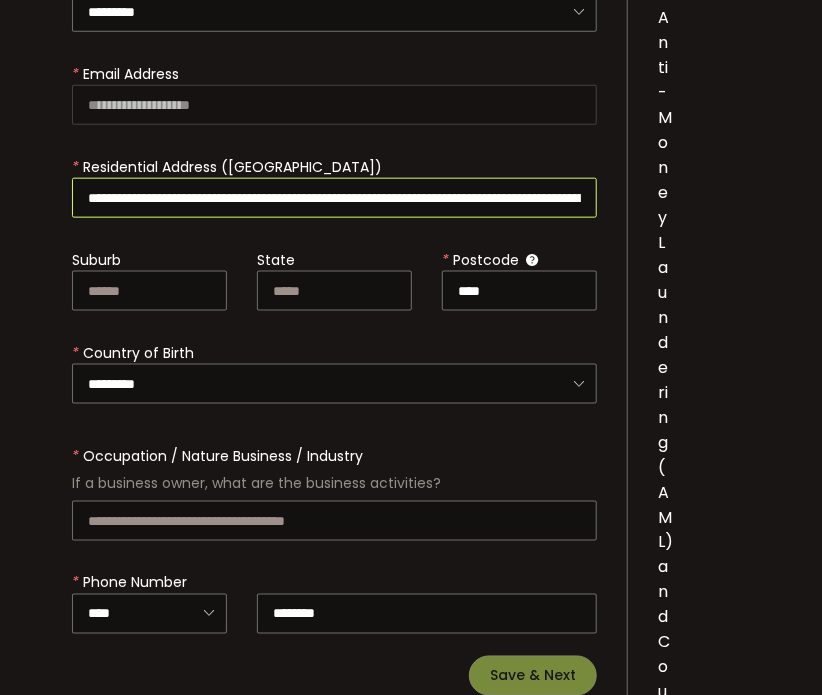 drag, startPoint x: 144, startPoint y: 190, endPoint x: 235, endPoint y: 199, distance: 91.44397 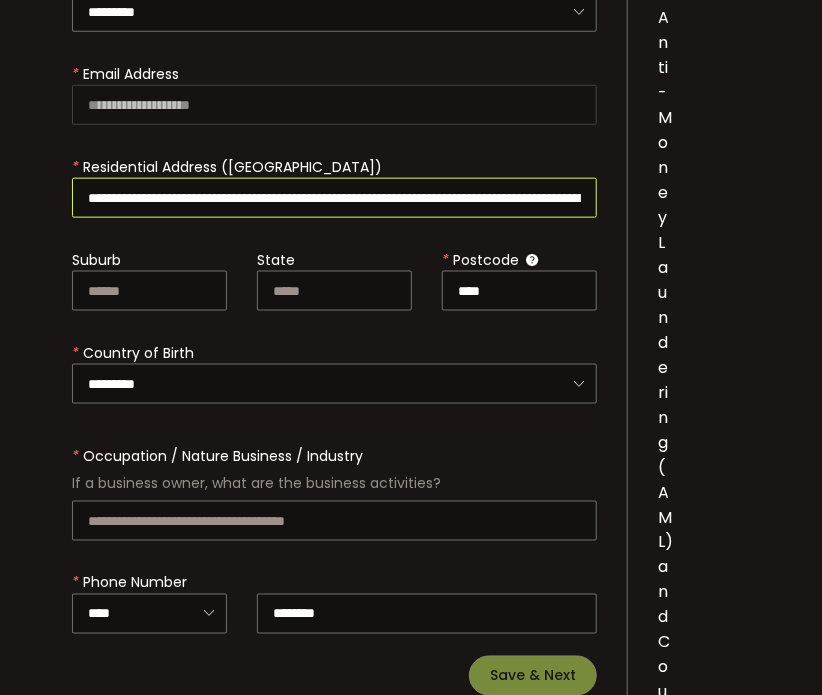 click on "**********" at bounding box center (334, 198) 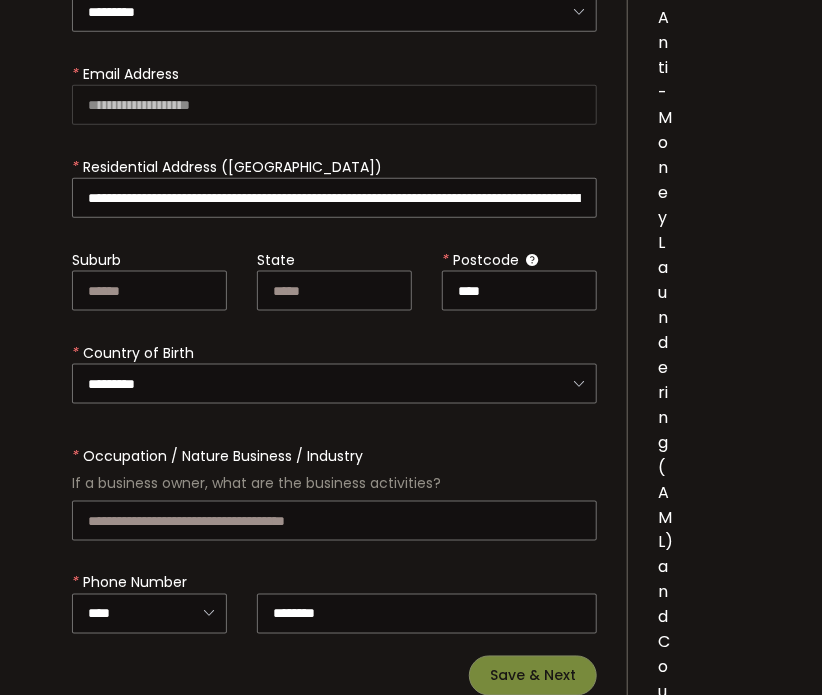 click on "*********" at bounding box center (334, 368) 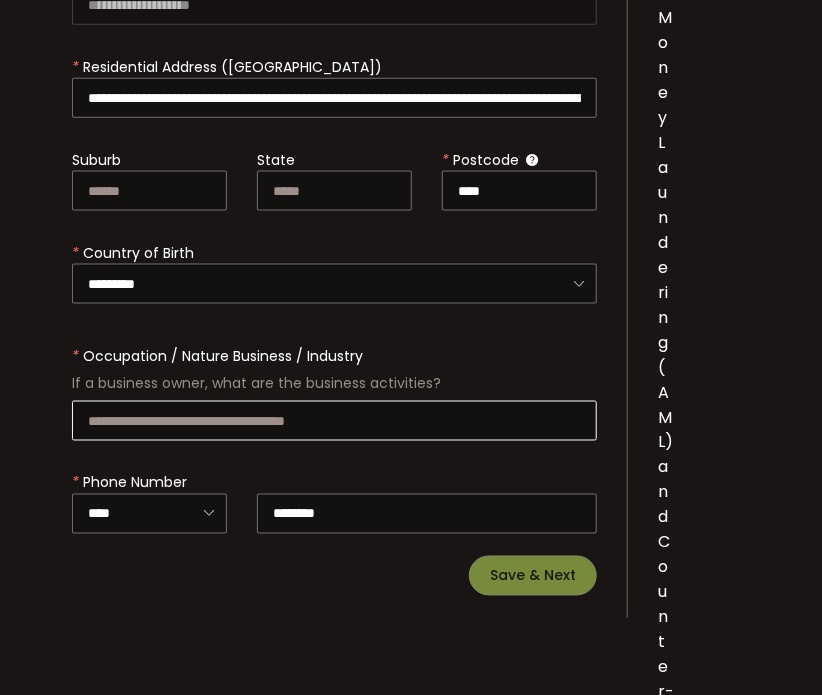 scroll, scrollTop: 700, scrollLeft: 0, axis: vertical 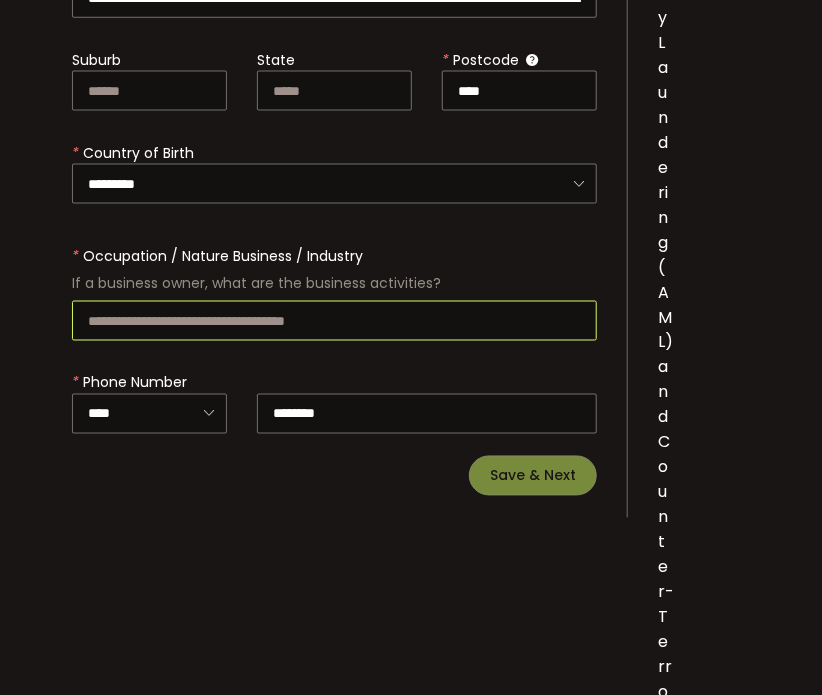 click at bounding box center [334, 321] 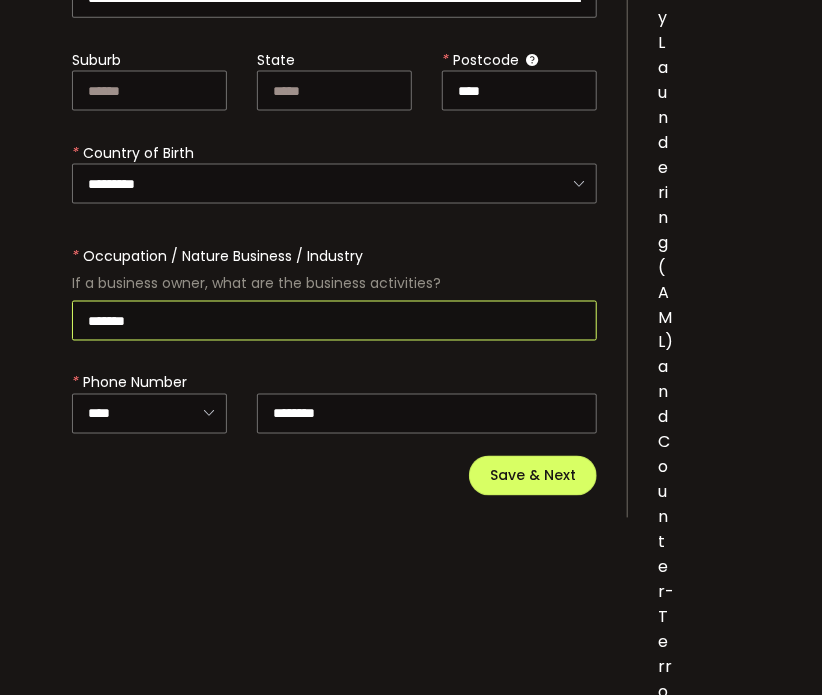 click on "*******" at bounding box center (334, 321) 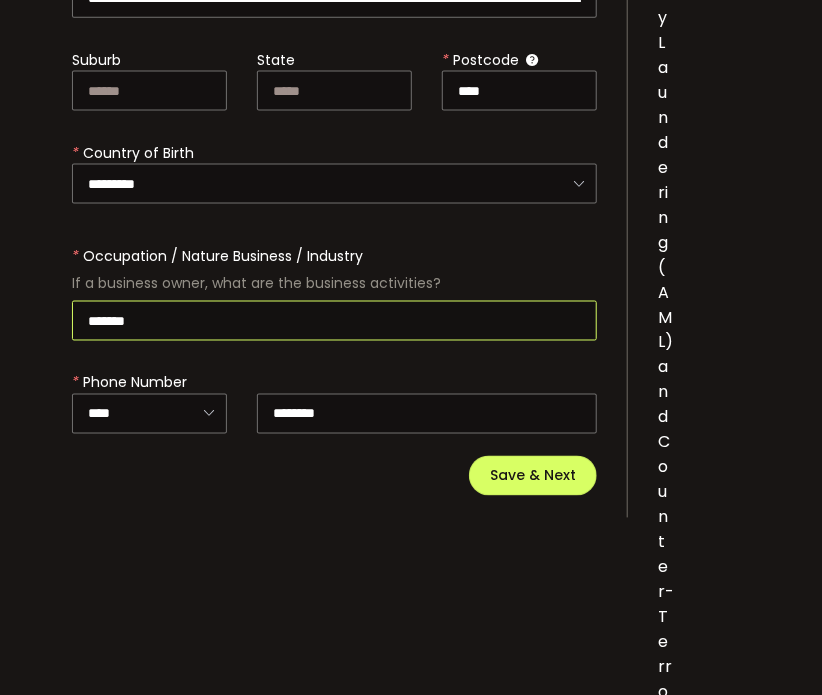 click on "*******" at bounding box center [334, 321] 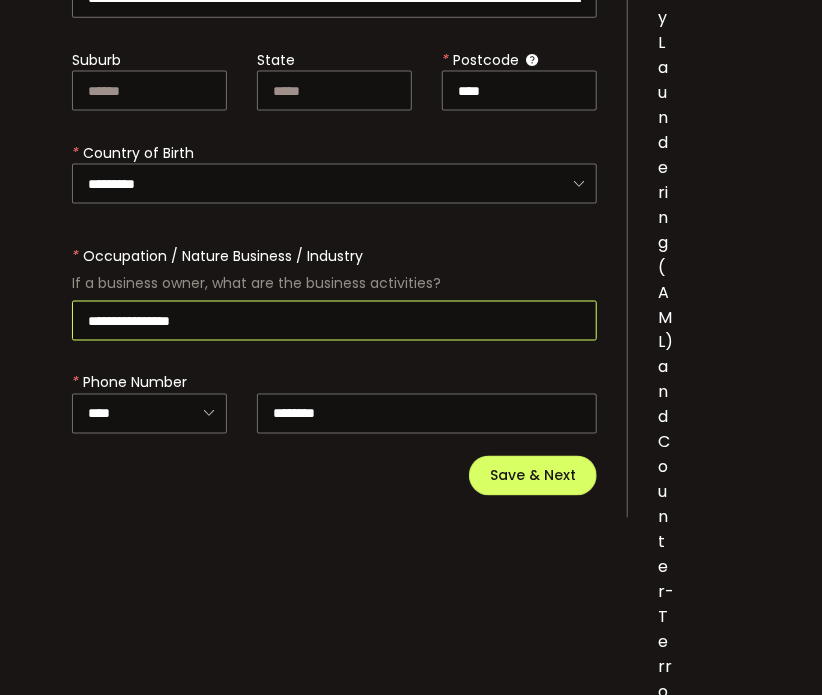 click on "**********" at bounding box center (334, 321) 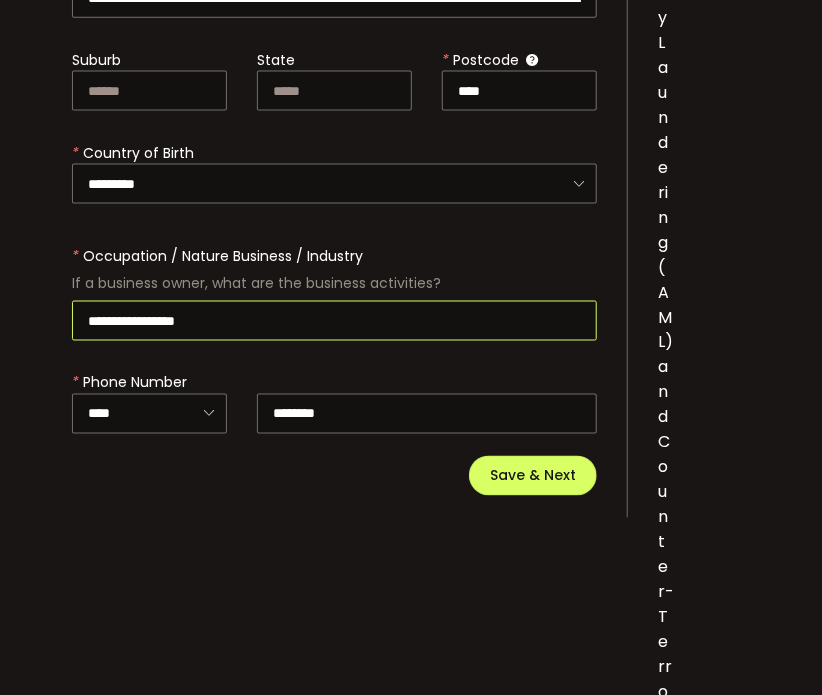 click on "**********" at bounding box center [334, 321] 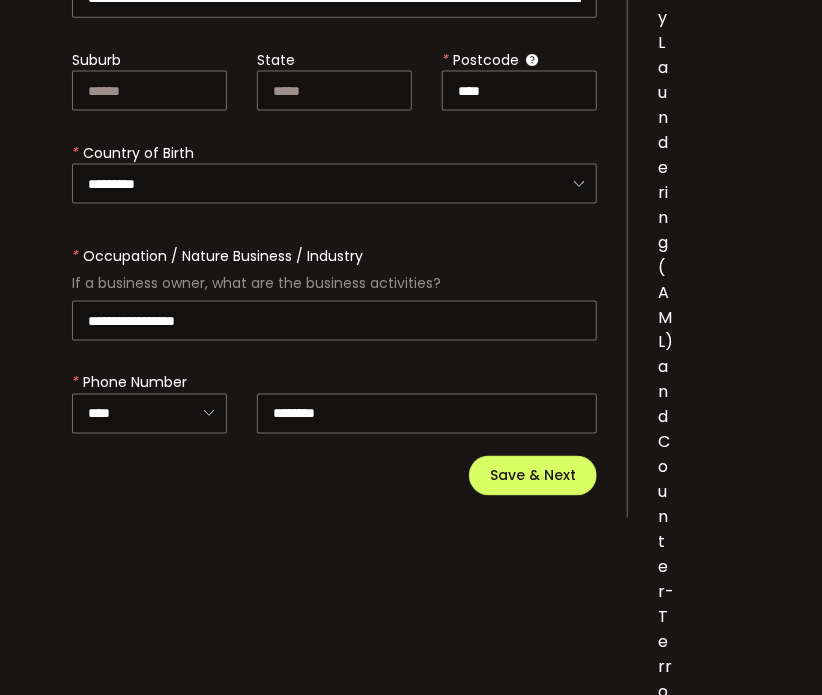 click on "**********" at bounding box center (334, 294) 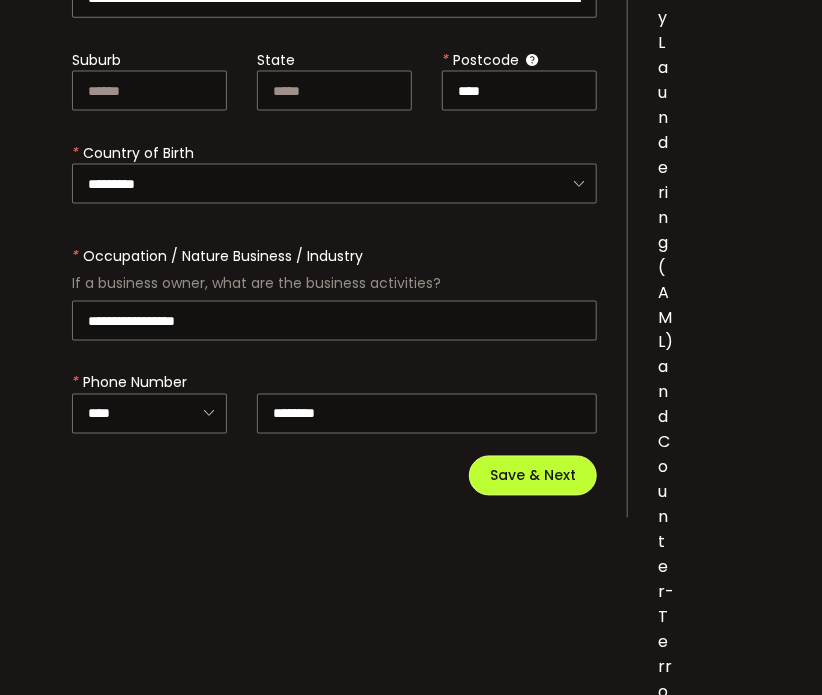 click on "Save & Next" at bounding box center [533, 476] 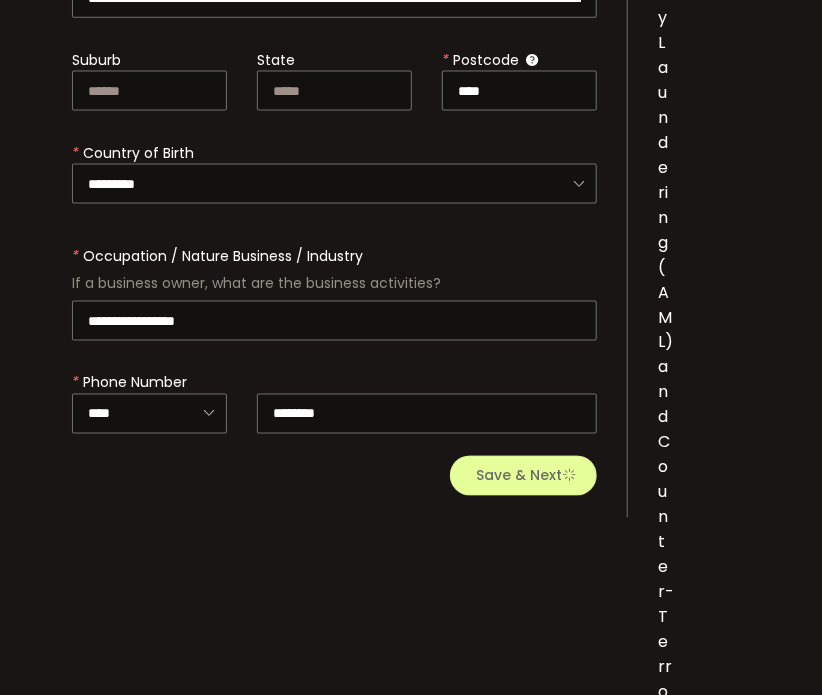type 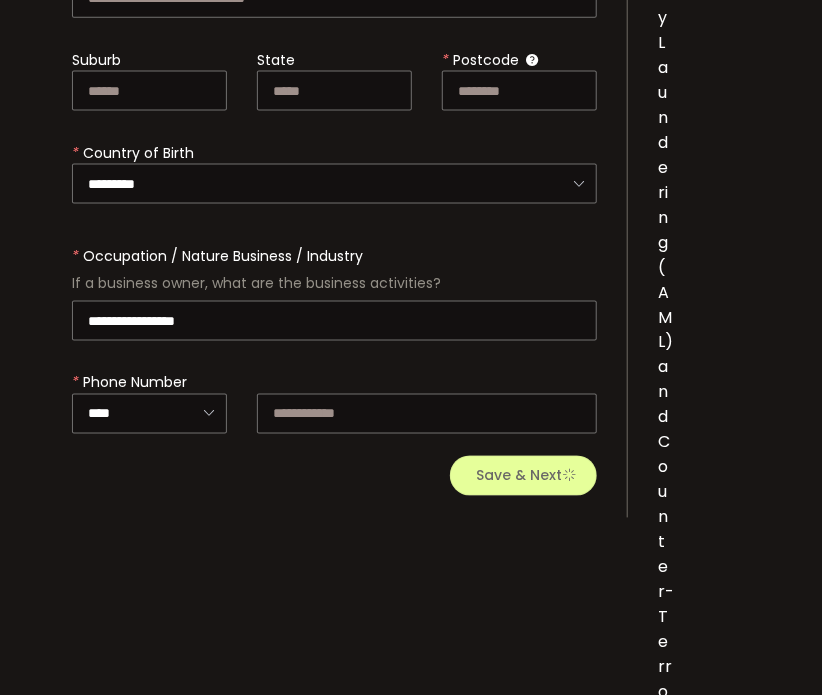 scroll, scrollTop: 0, scrollLeft: 0, axis: both 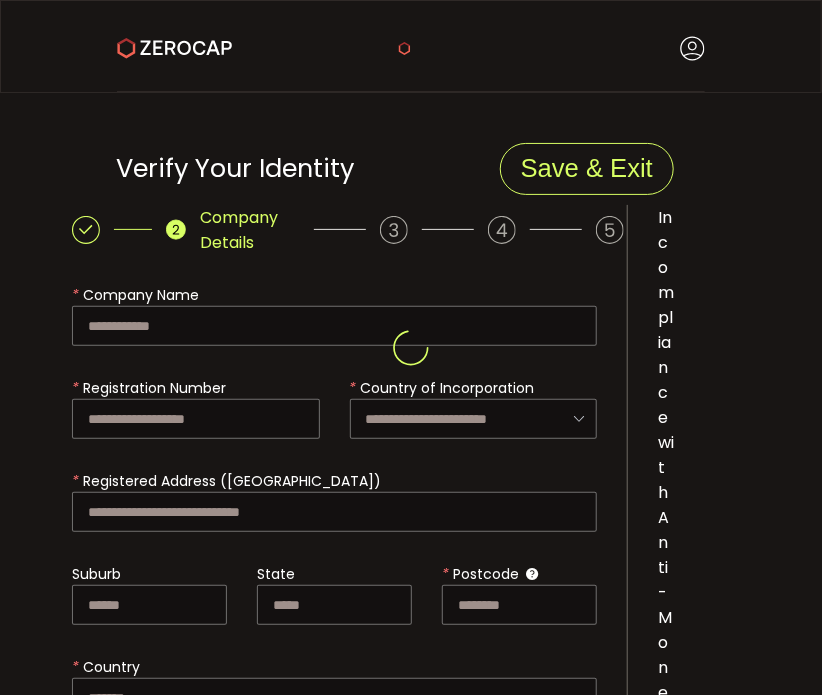 type on "**********" 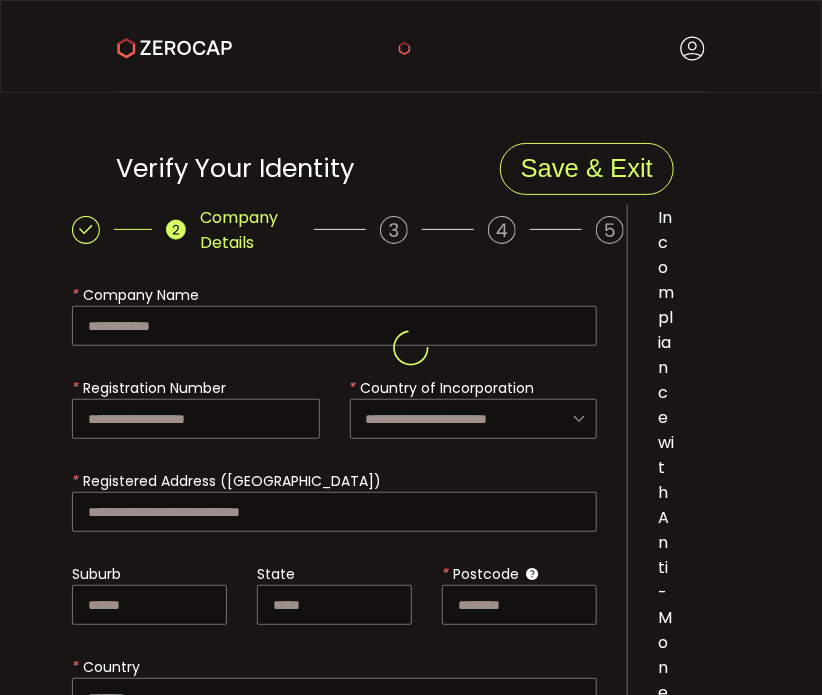 type on "********" 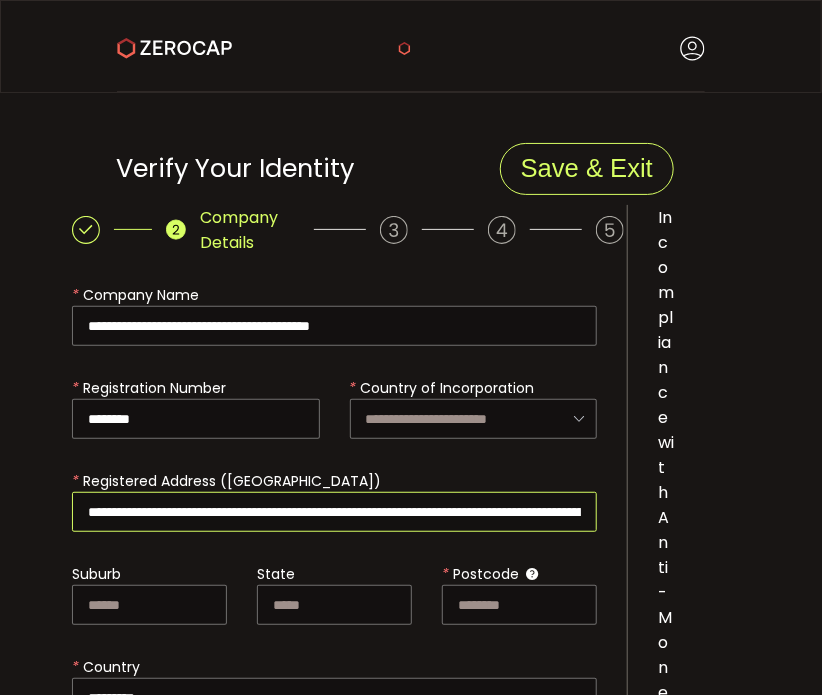 click on "**********" at bounding box center [334, 512] 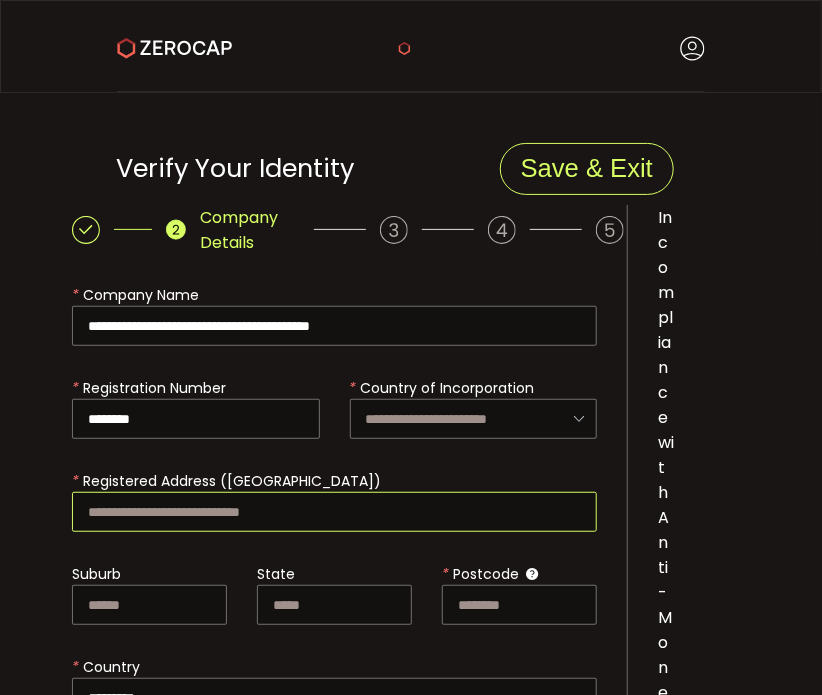 type 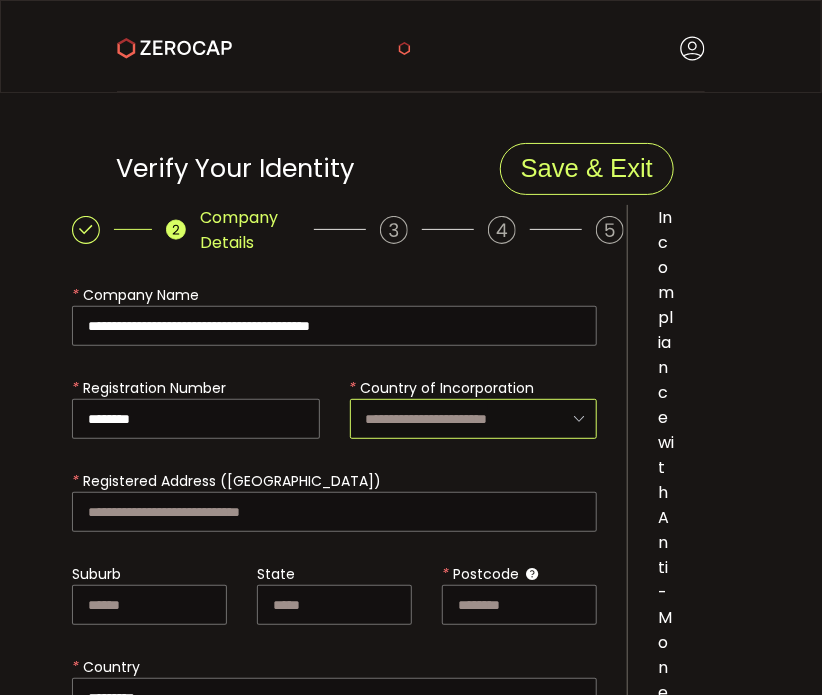 click at bounding box center [474, 419] 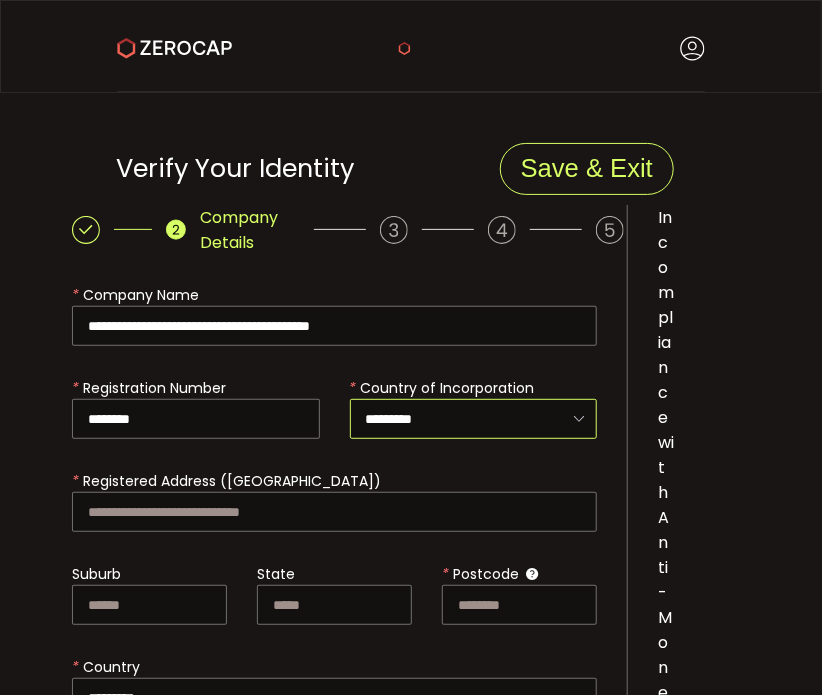 type on "*********" 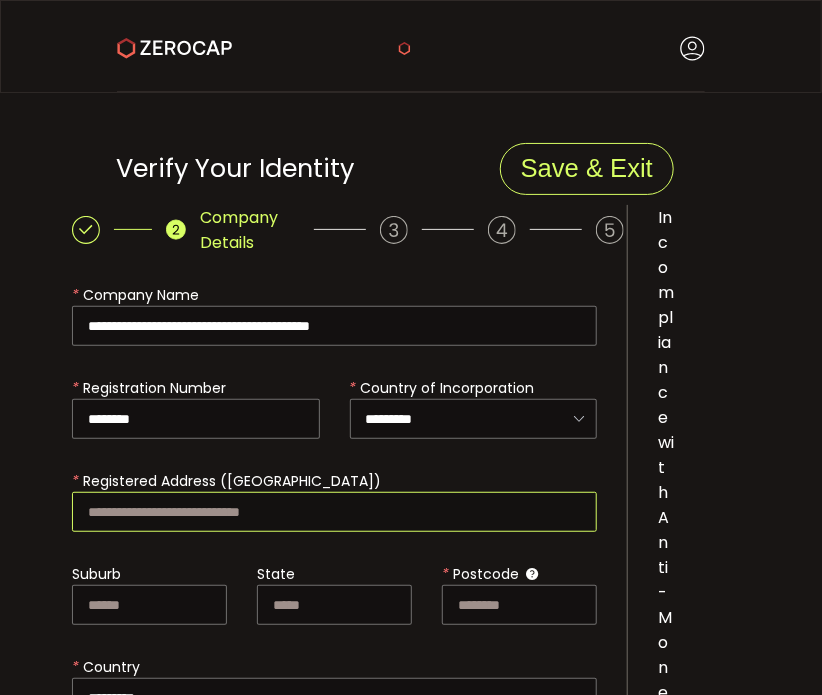 click at bounding box center (334, 512) 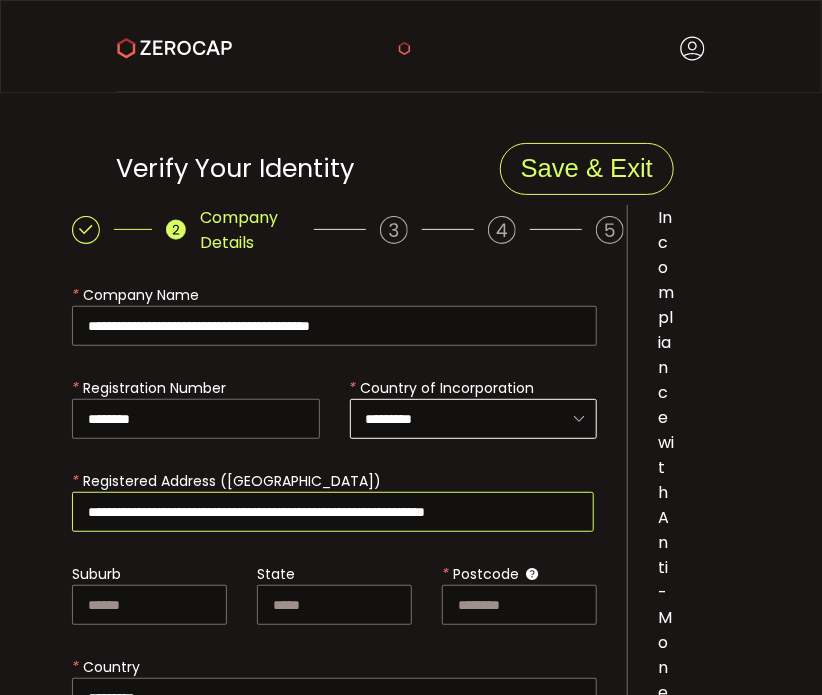 scroll, scrollTop: 0, scrollLeft: 19, axis: horizontal 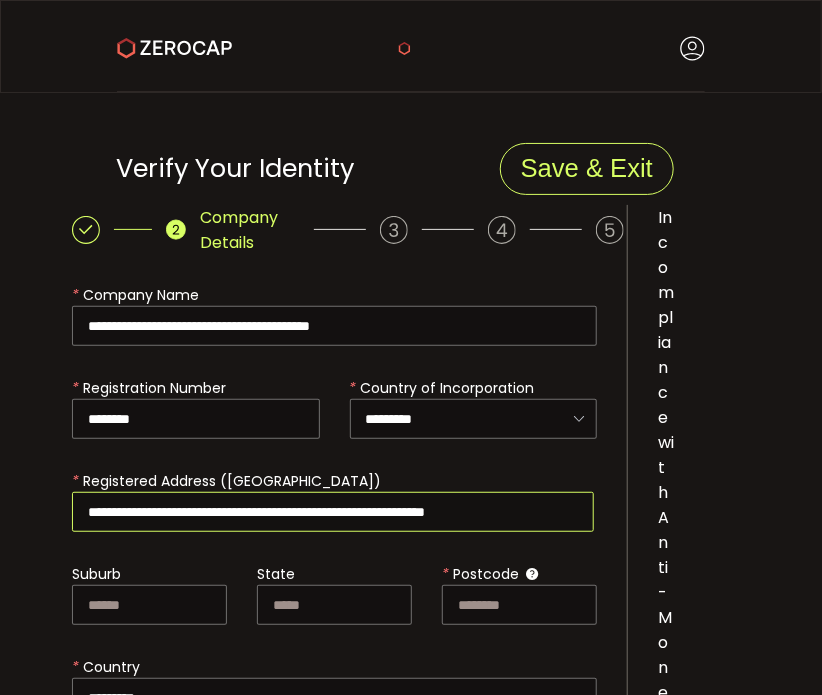 click on "**********" at bounding box center (333, 512) 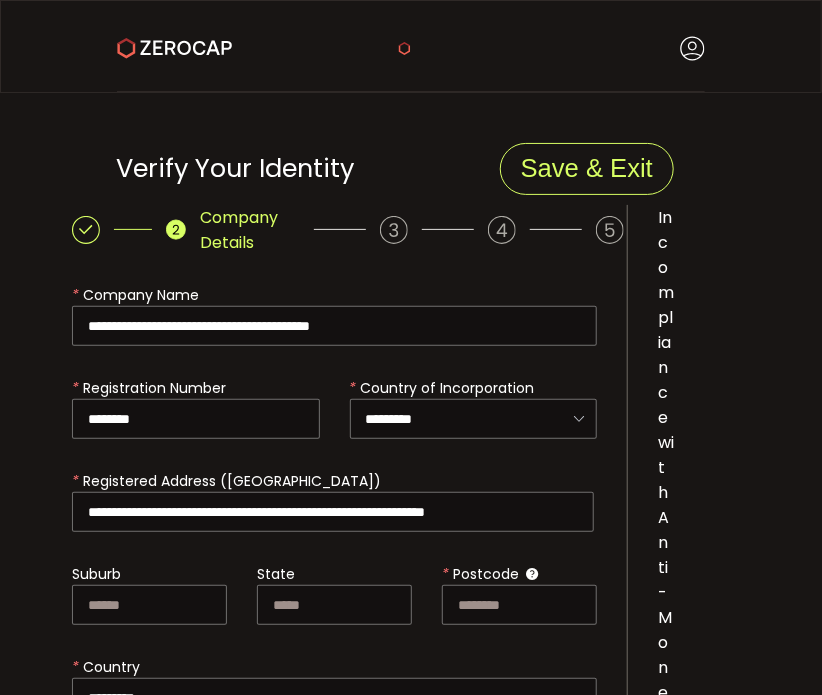 click on "**********" at bounding box center [411, 3519] 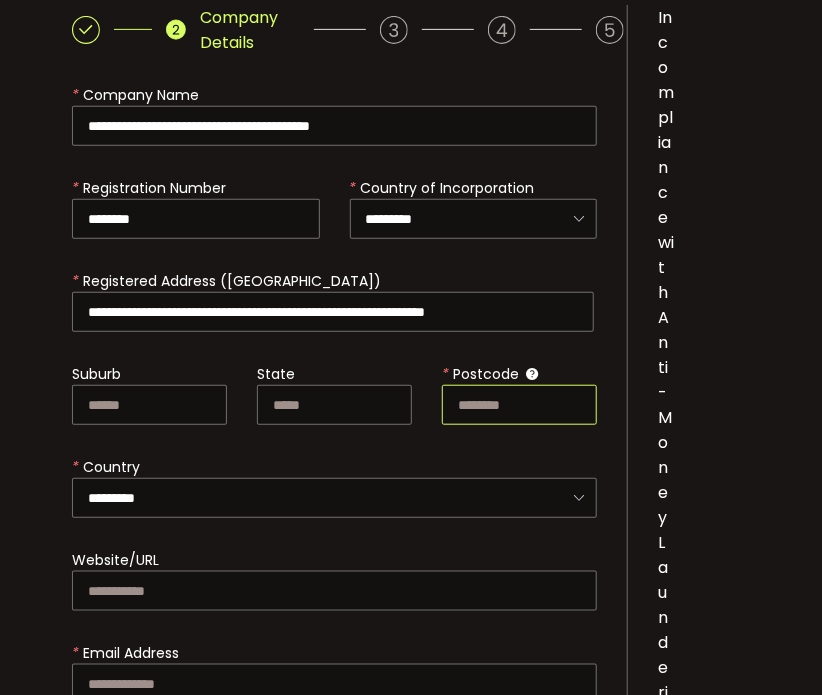 click at bounding box center [519, 405] 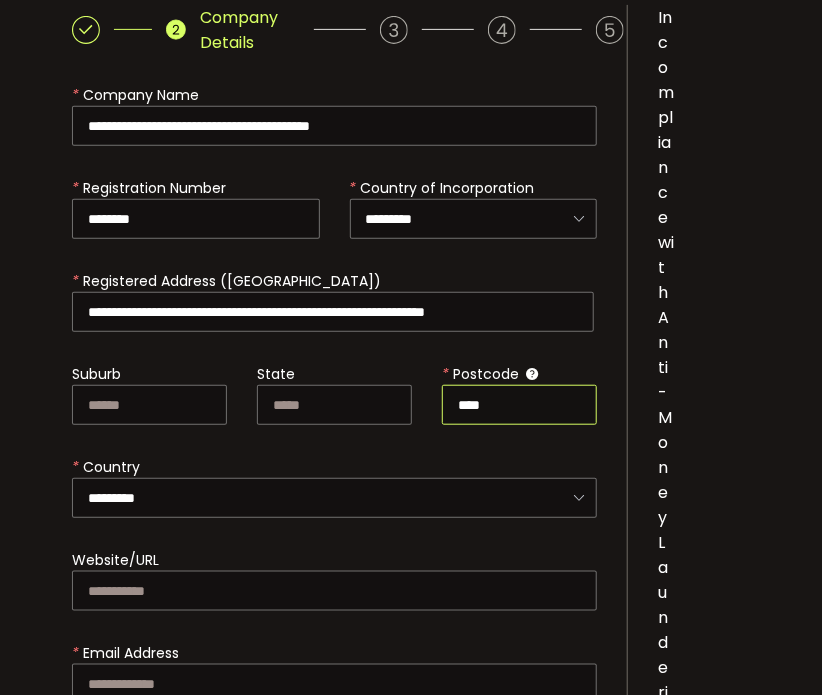 type on "****" 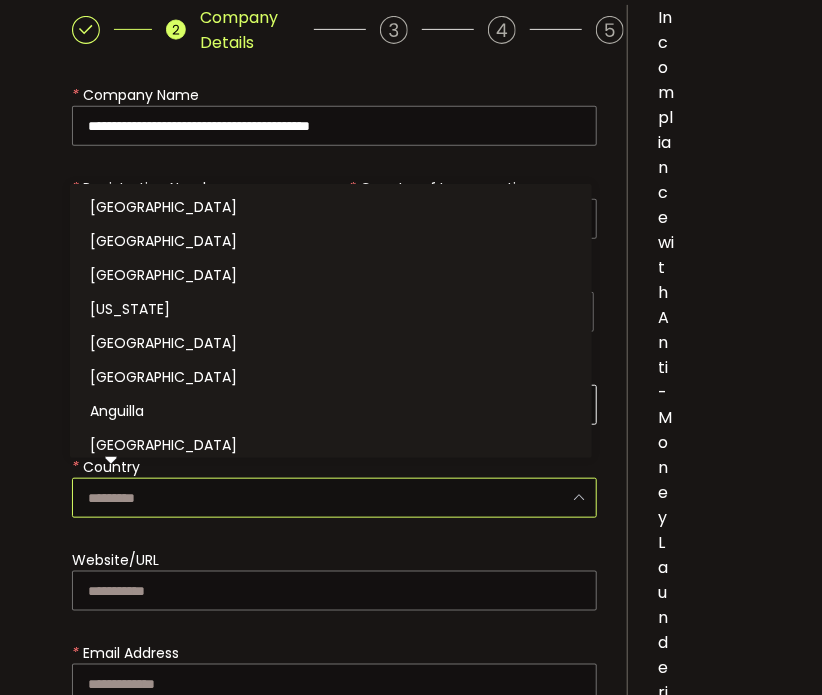 scroll, scrollTop: 2928, scrollLeft: 0, axis: vertical 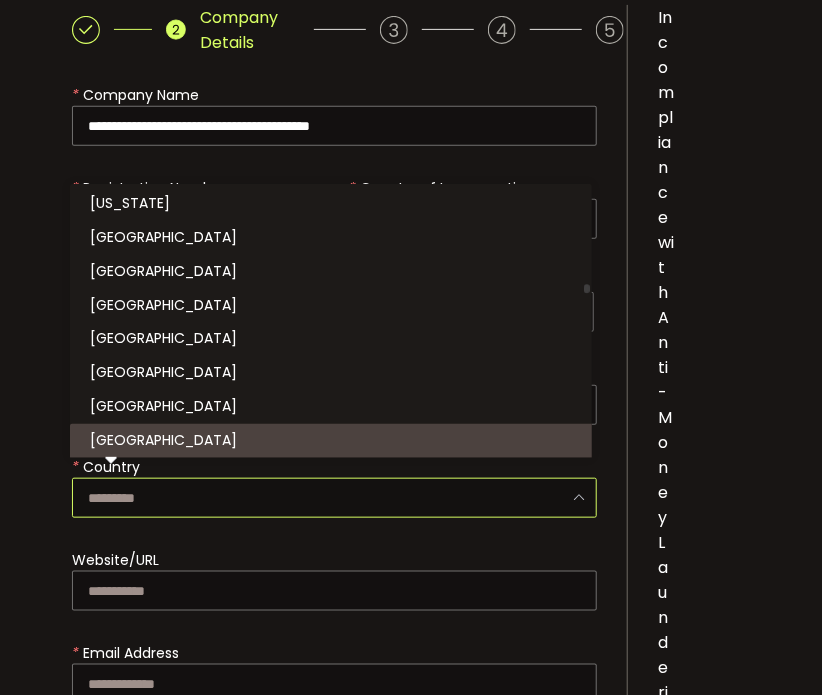 click on "[GEOGRAPHIC_DATA]" at bounding box center [334, 441] 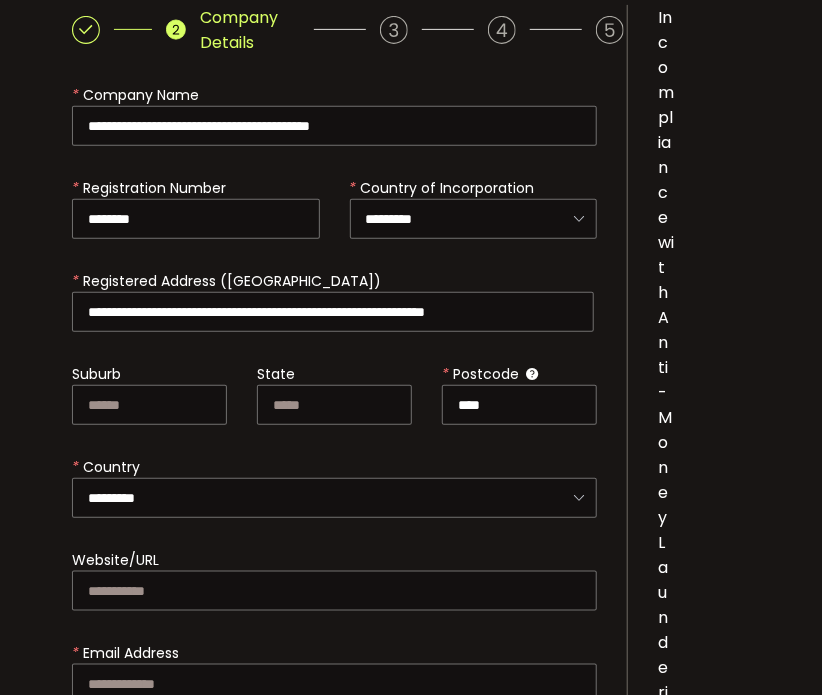 click on "**********" at bounding box center [411, 3319] 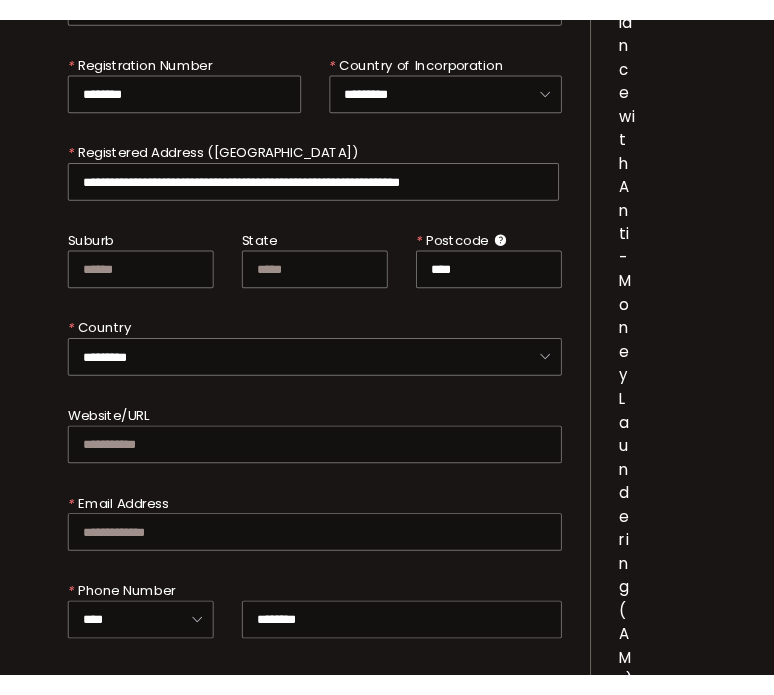scroll, scrollTop: 400, scrollLeft: 0, axis: vertical 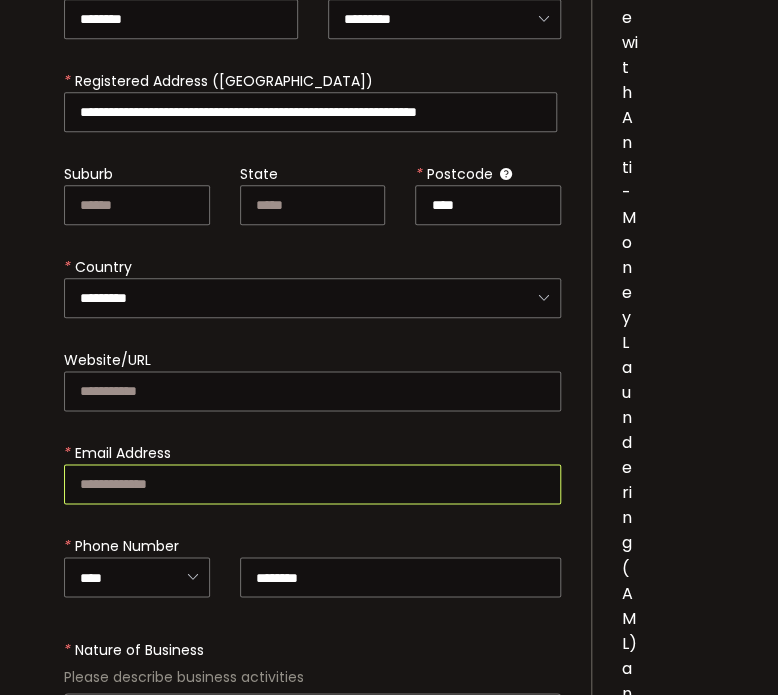 click at bounding box center (312, 484) 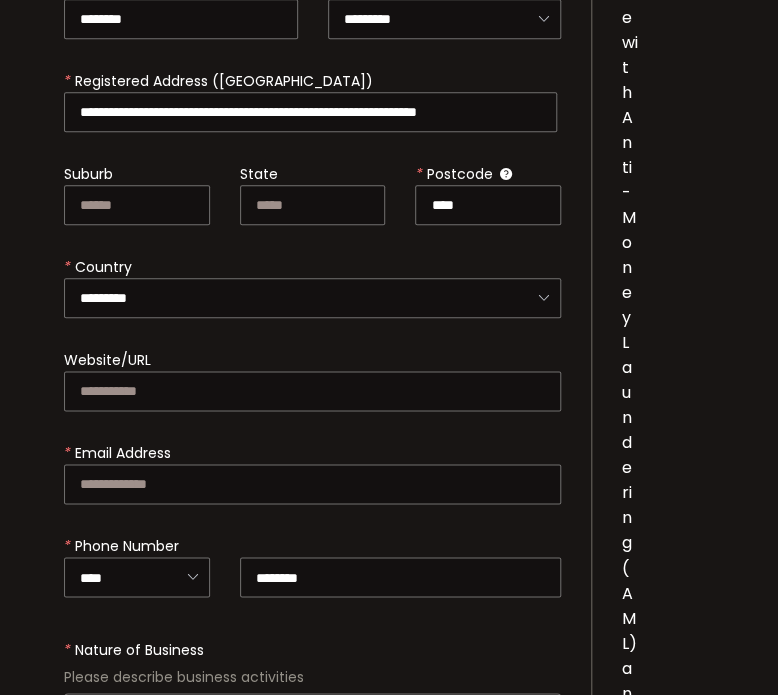 click on "**********" at bounding box center (389, 3119) 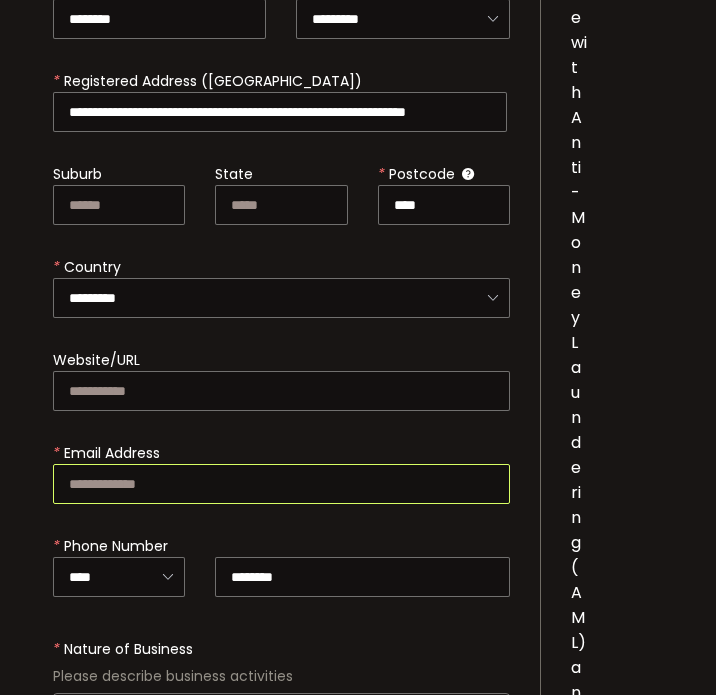 click at bounding box center (281, 484) 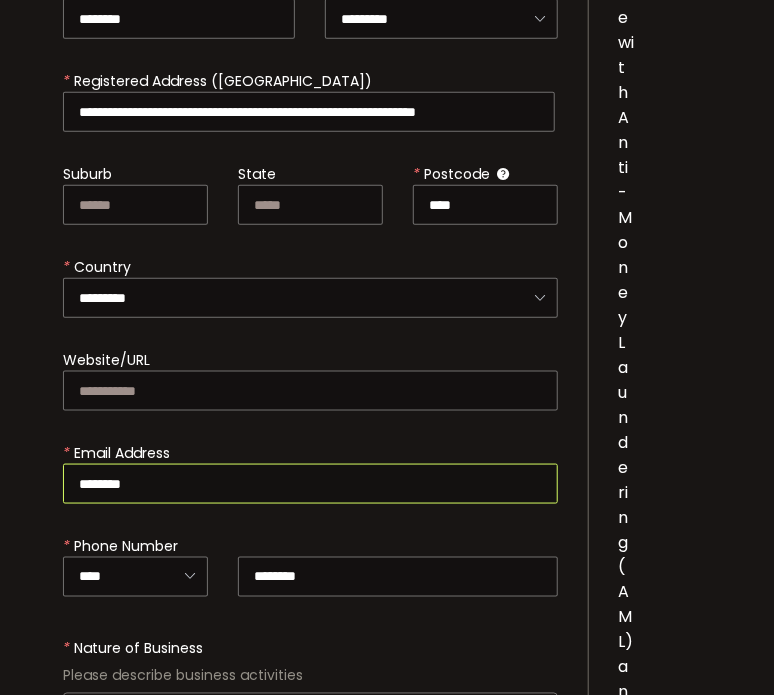 click on "********" at bounding box center [310, 484] 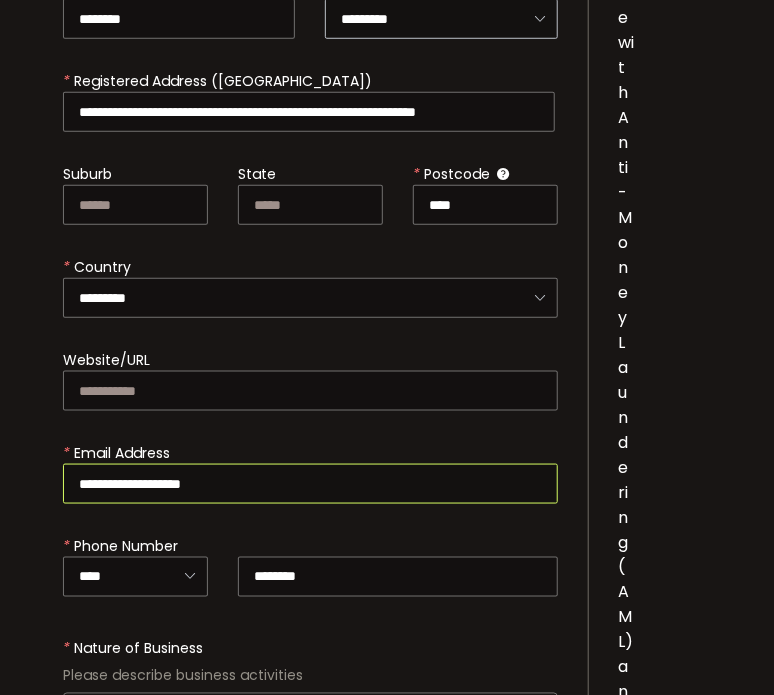 type on "**********" 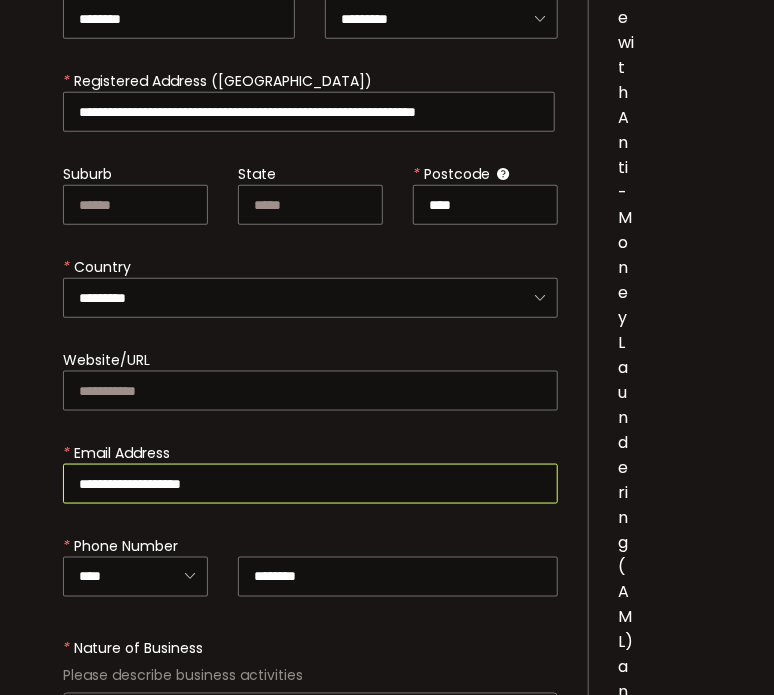 click on "**********" at bounding box center (310, 484) 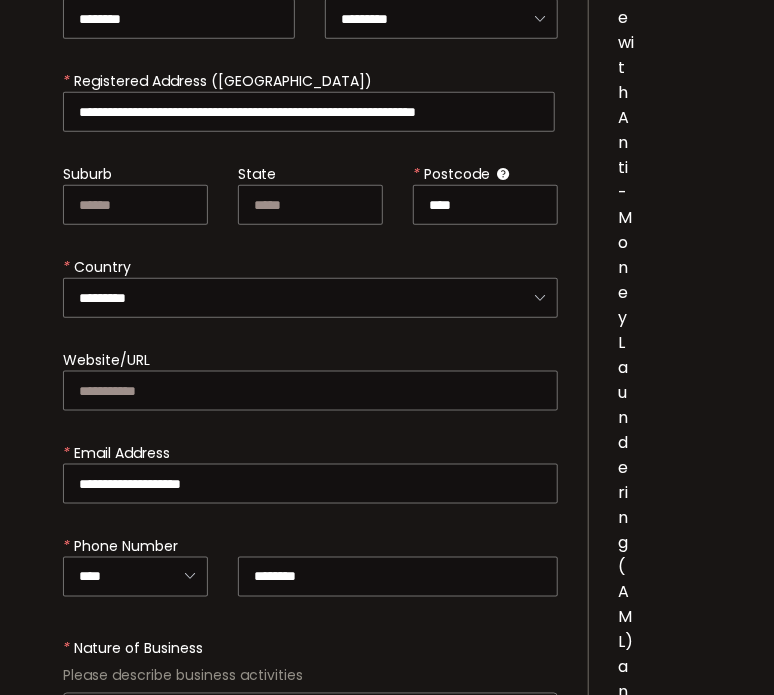 click on "********" at bounding box center (398, 561) 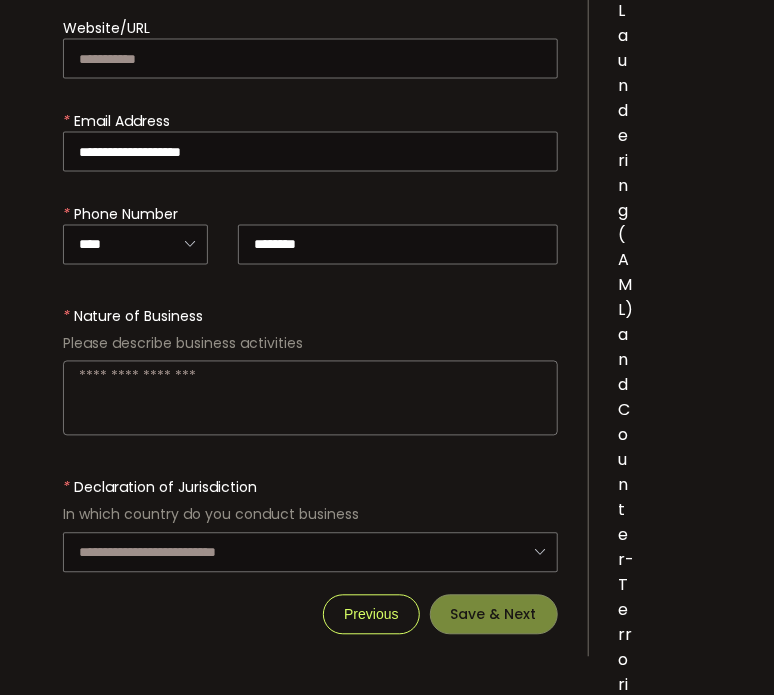 scroll, scrollTop: 700, scrollLeft: 0, axis: vertical 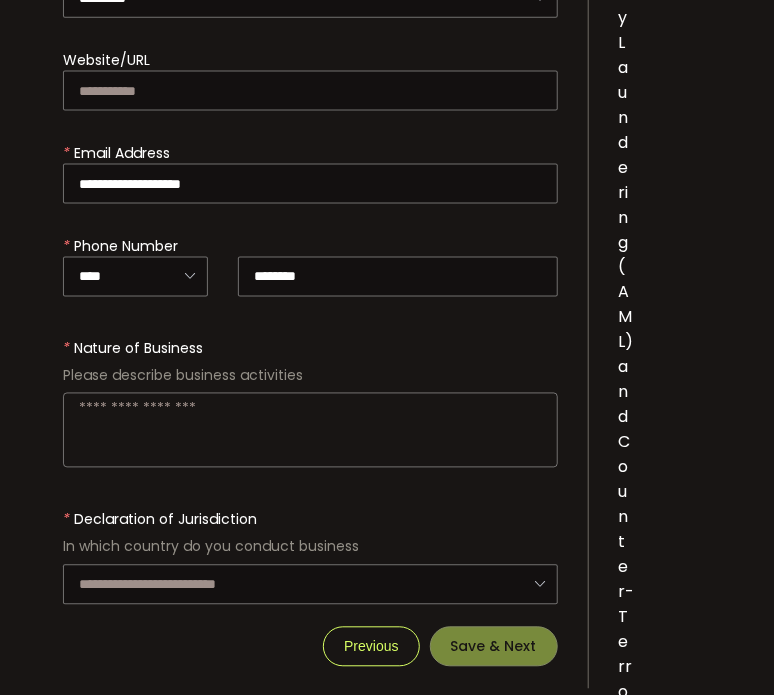 click at bounding box center (310, 430) 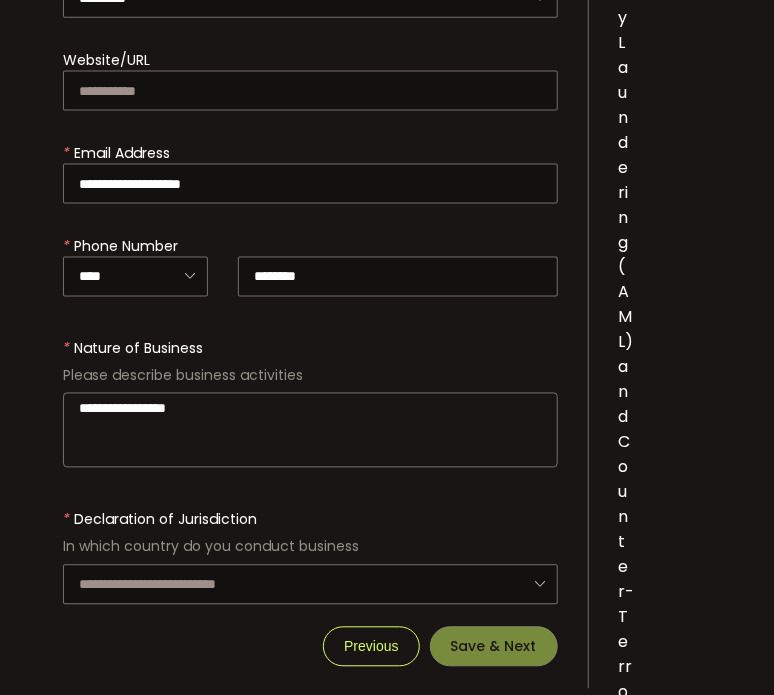 drag, startPoint x: 89, startPoint y: 395, endPoint x: 63, endPoint y: 389, distance: 26.683329 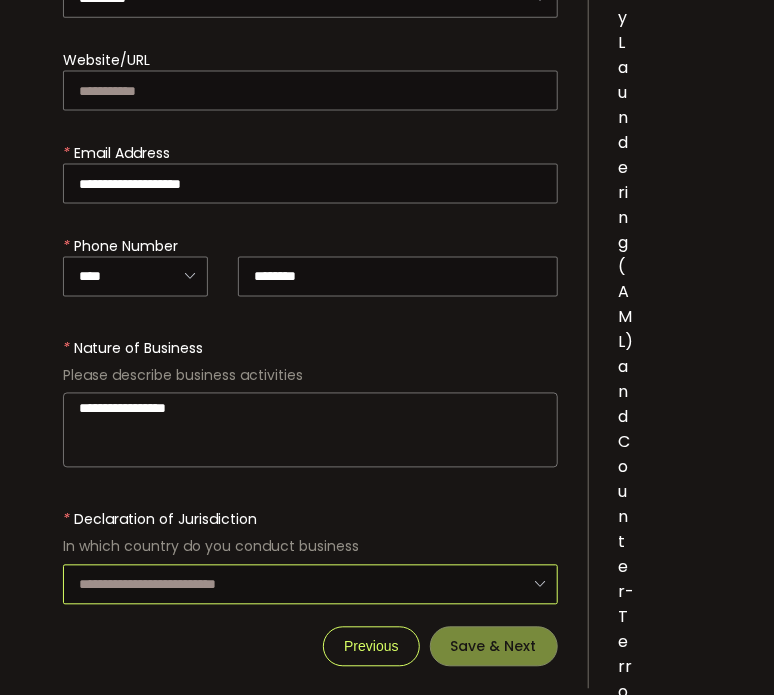 click at bounding box center (310, 585) 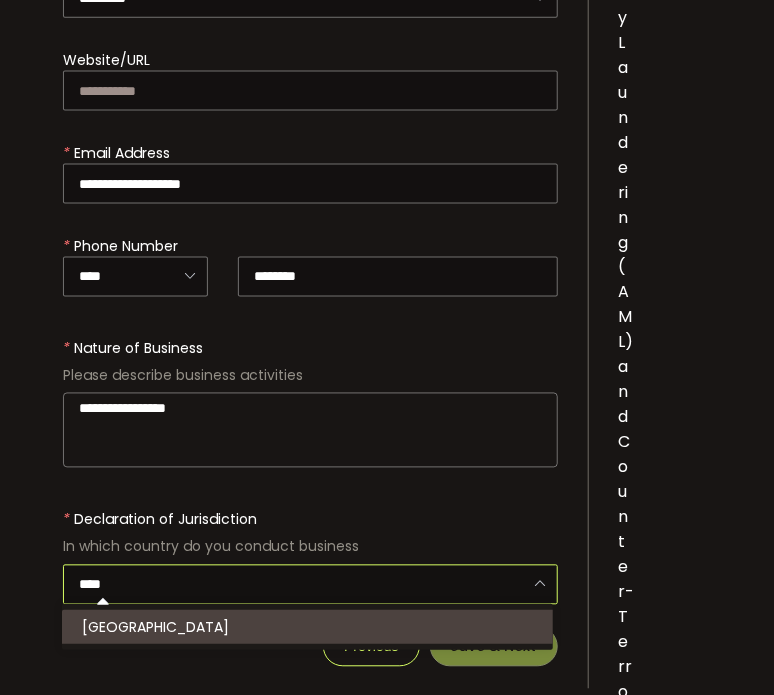 click on "[GEOGRAPHIC_DATA]" at bounding box center [310, 627] 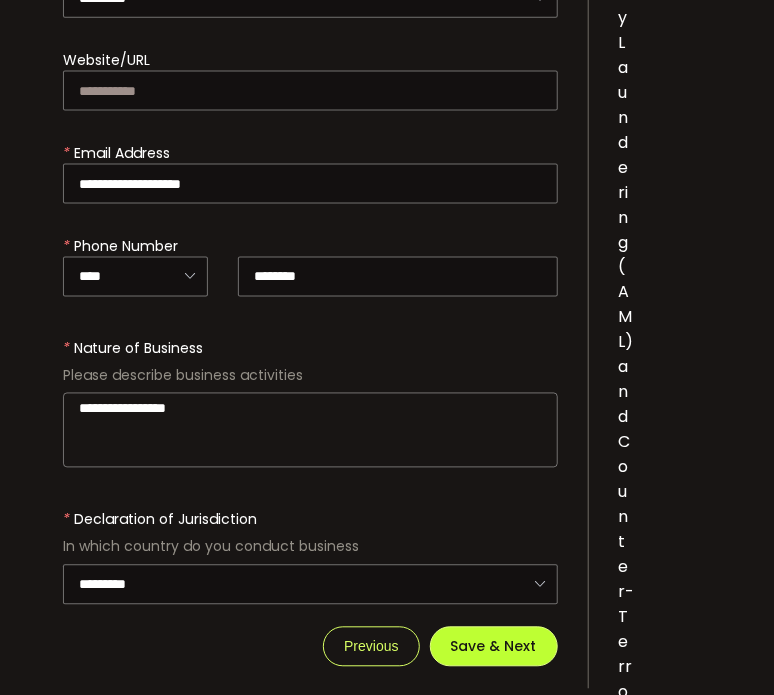 click on "Save & Next" at bounding box center (494, 647) 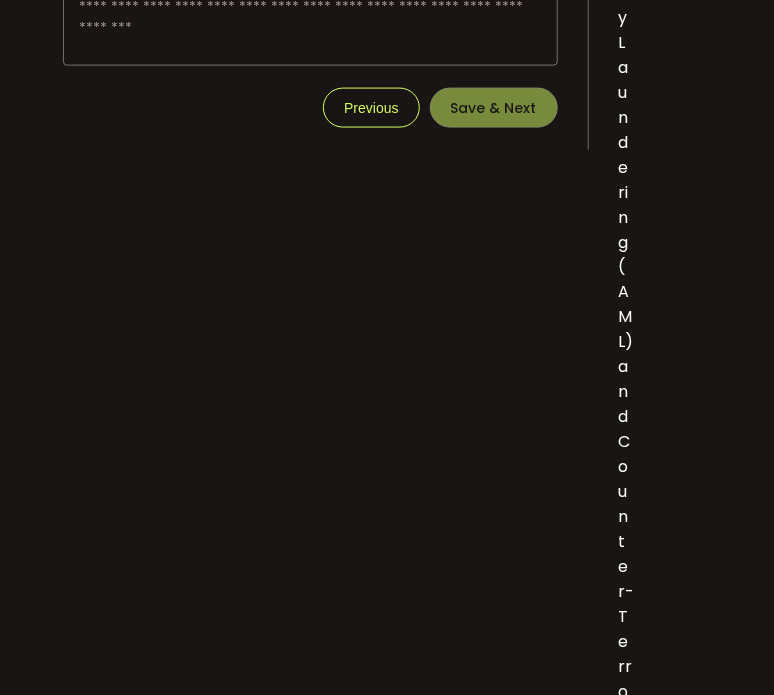 scroll, scrollTop: 0, scrollLeft: 0, axis: both 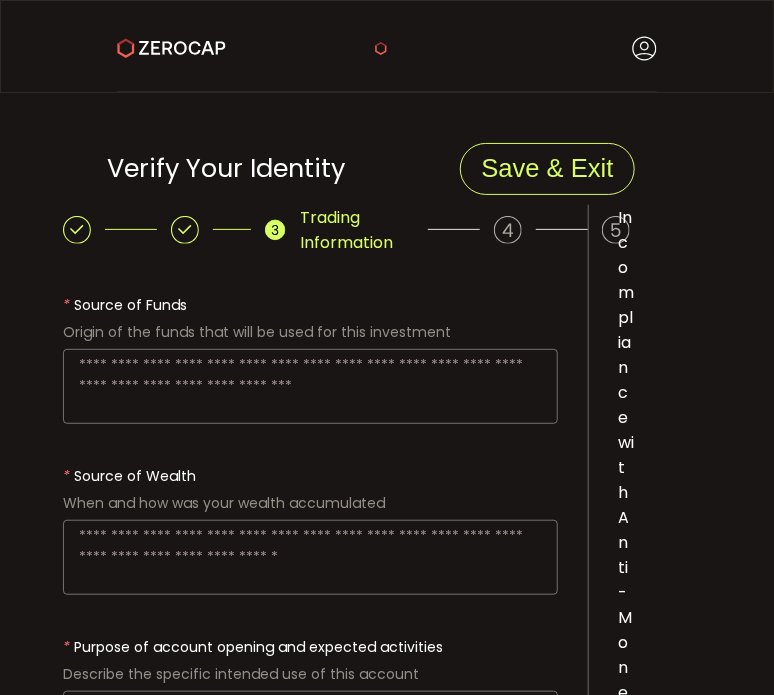 click at bounding box center [310, 386] 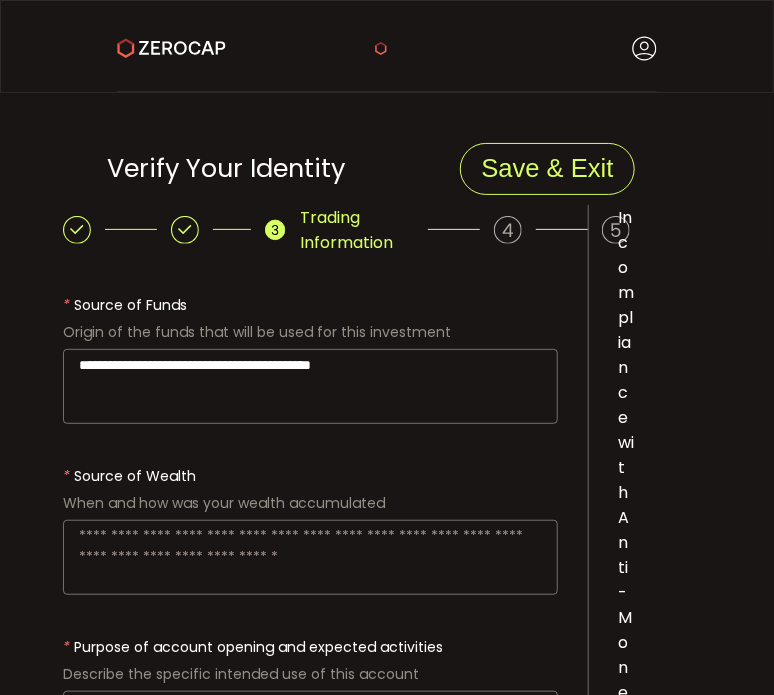 type on "**********" 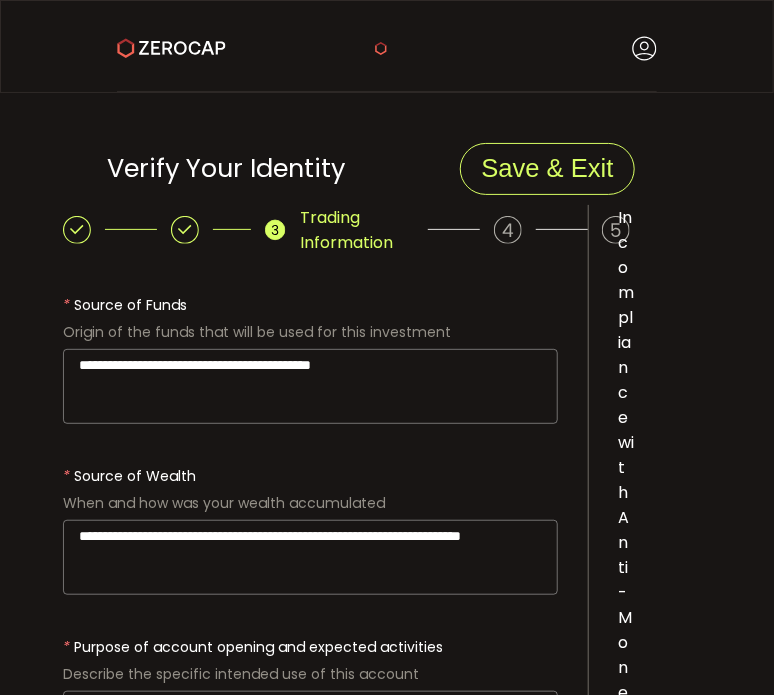 scroll, scrollTop: 17, scrollLeft: 0, axis: vertical 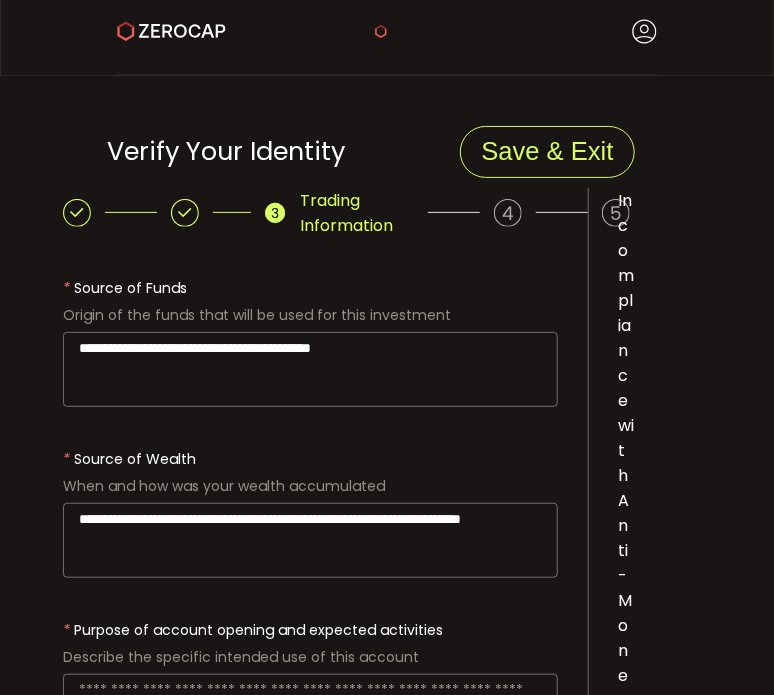 drag, startPoint x: 125, startPoint y: 420, endPoint x: 160, endPoint y: 414, distance: 35.510563 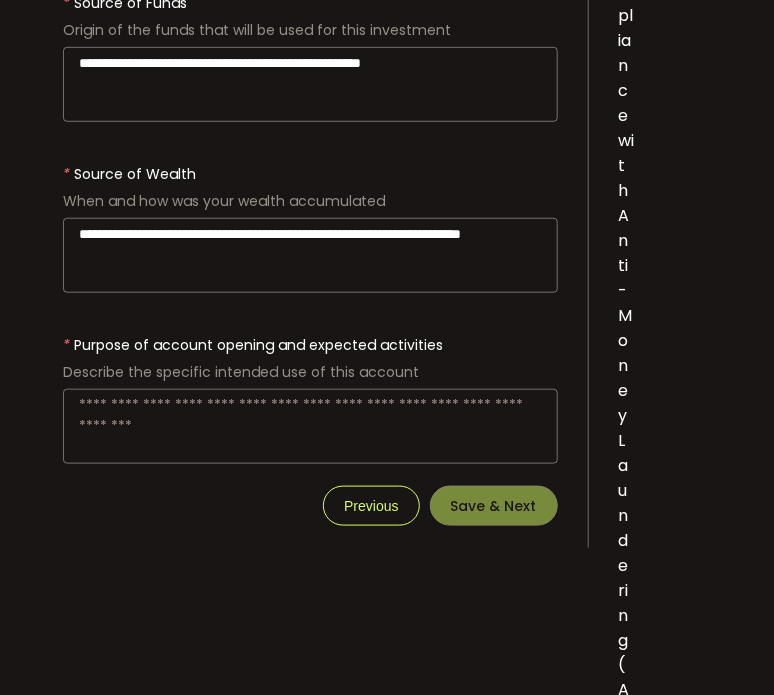 scroll, scrollTop: 317, scrollLeft: 0, axis: vertical 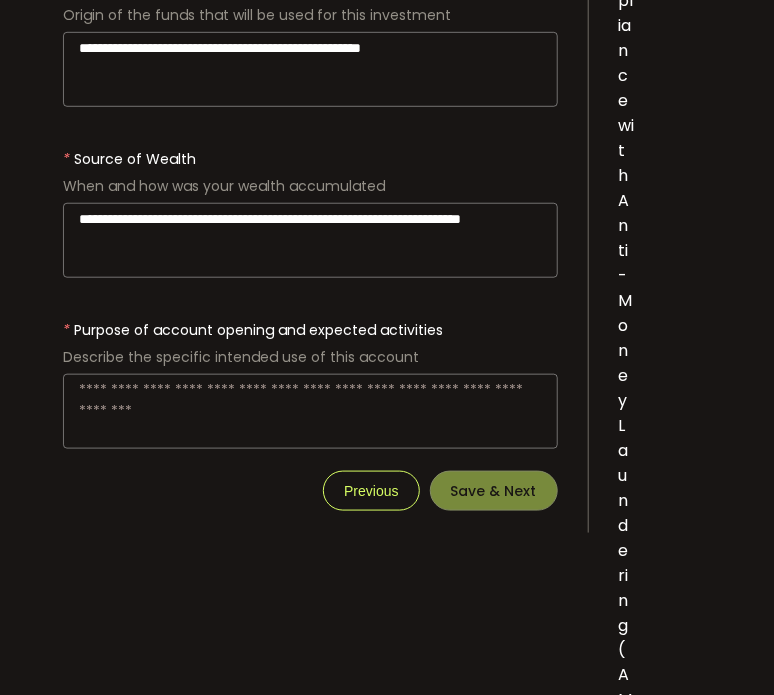 type on "**********" 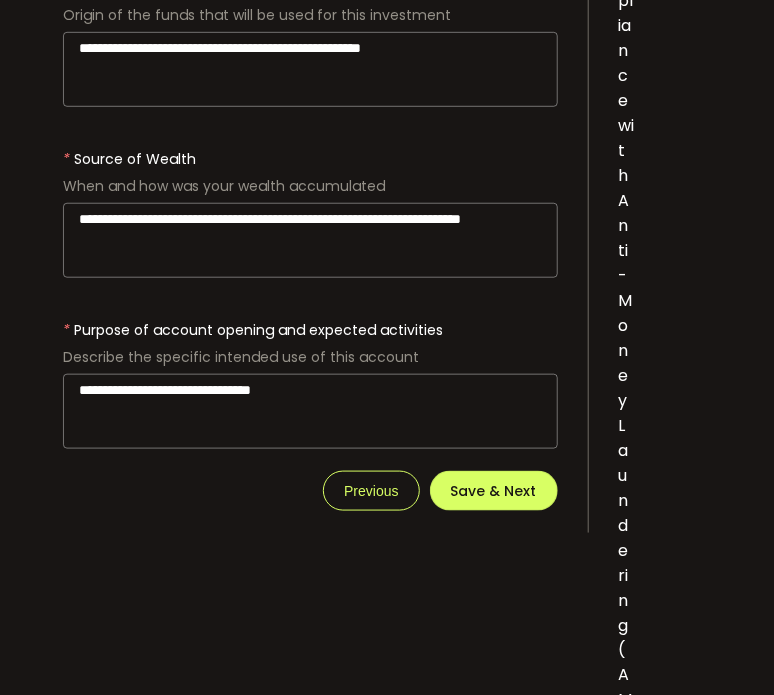 type on "**********" 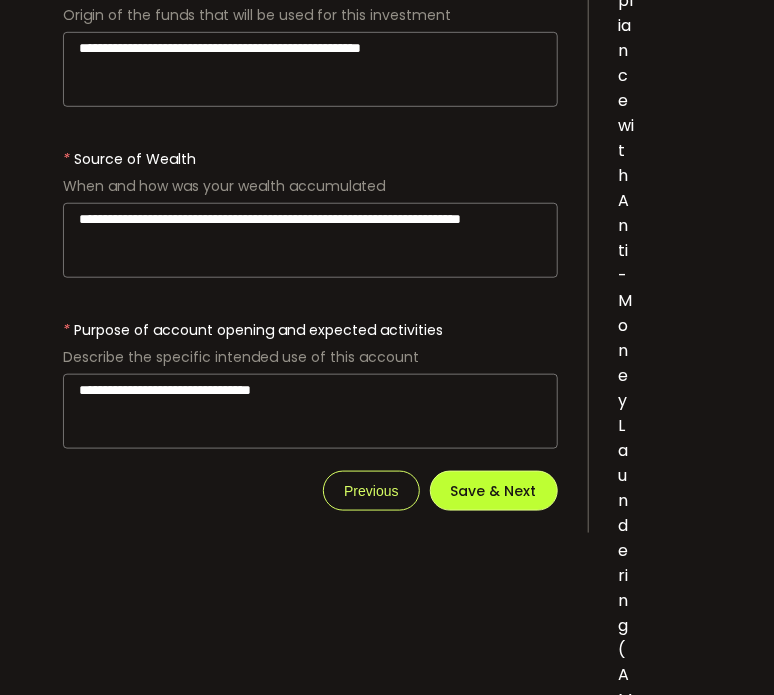 click on "Save & Next" at bounding box center [494, 491] 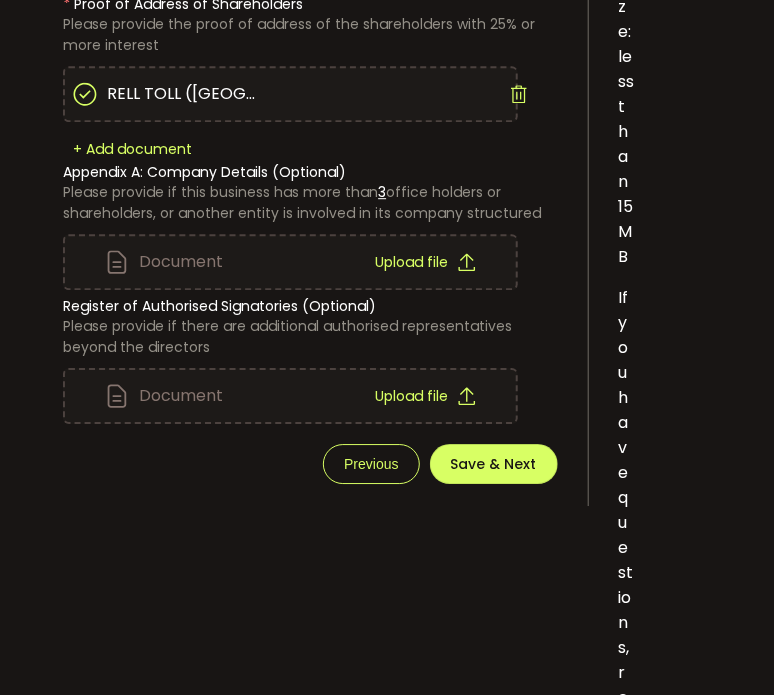 scroll, scrollTop: 1400, scrollLeft: 0, axis: vertical 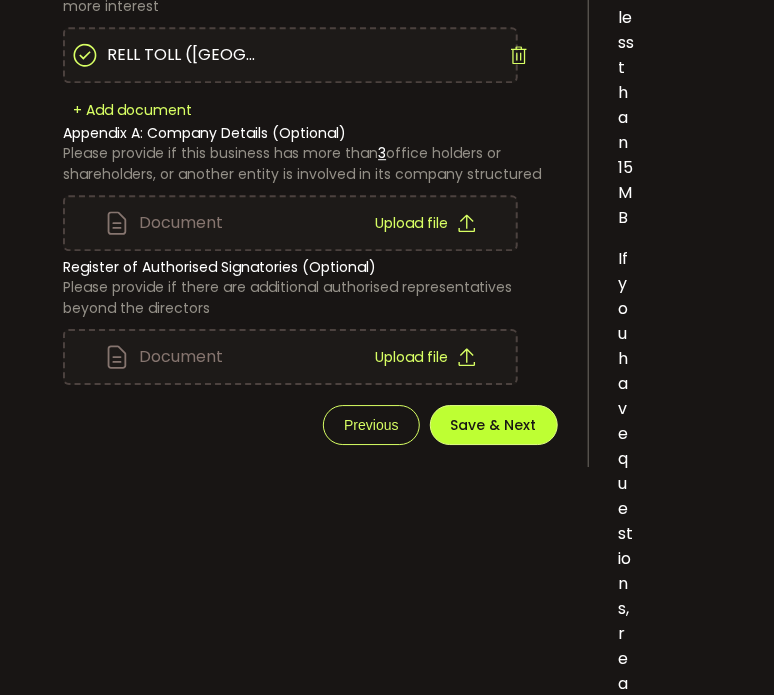 click on "Save & Next" at bounding box center (494, 425) 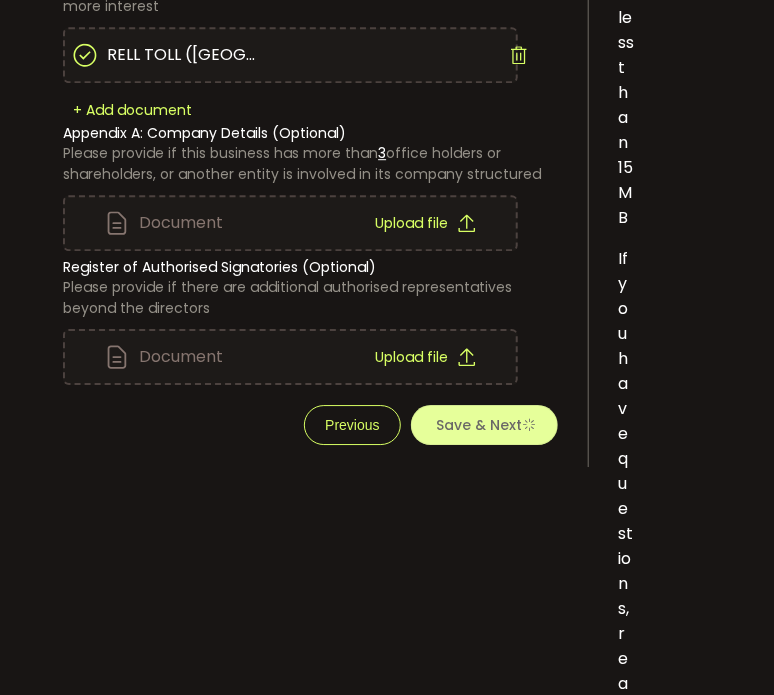 scroll, scrollTop: 0, scrollLeft: 0, axis: both 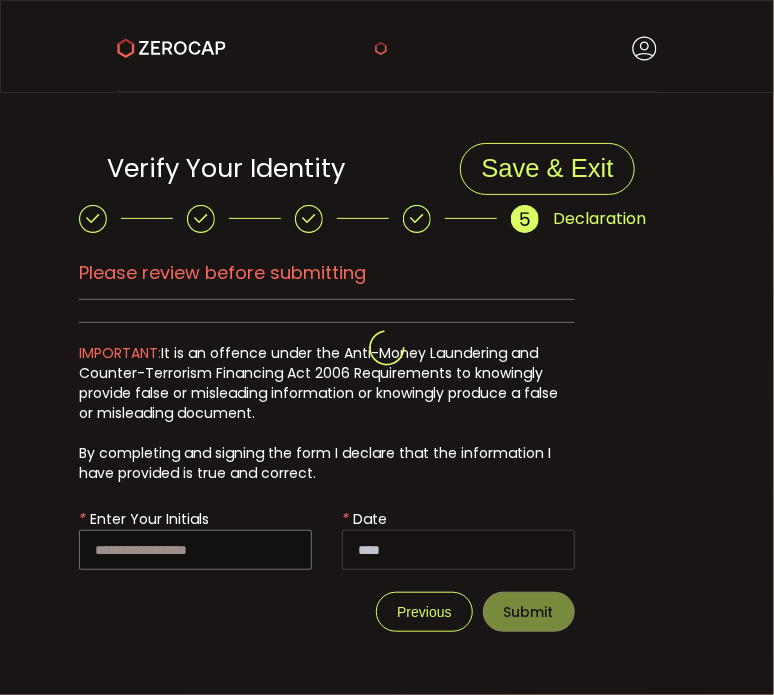 type on "**********" 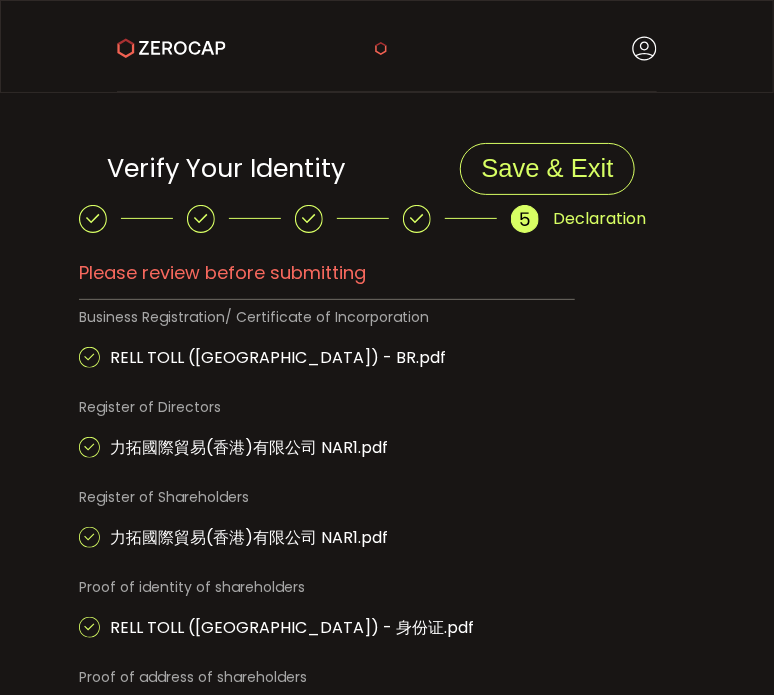 scroll, scrollTop: 2056, scrollLeft: 0, axis: vertical 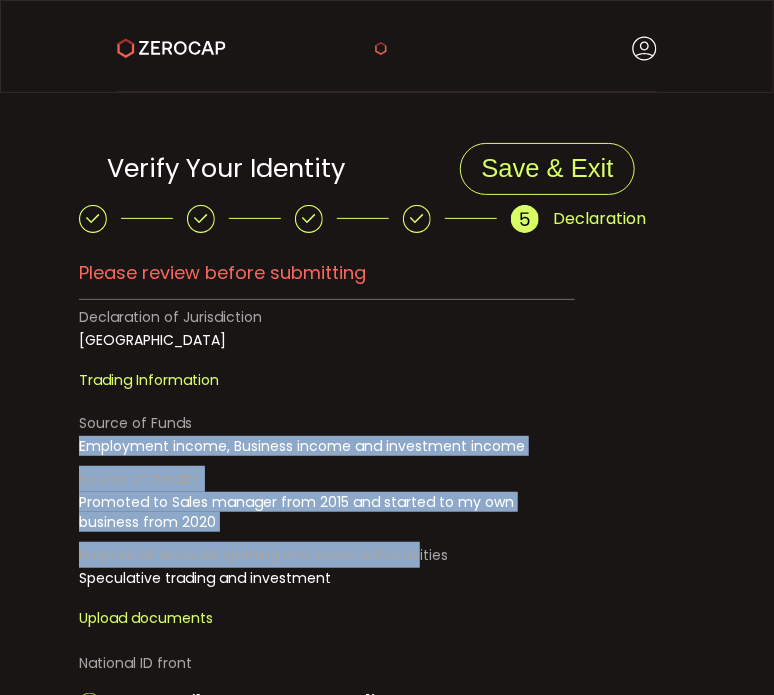 drag, startPoint x: 80, startPoint y: 481, endPoint x: 414, endPoint y: 589, distance: 351.02707 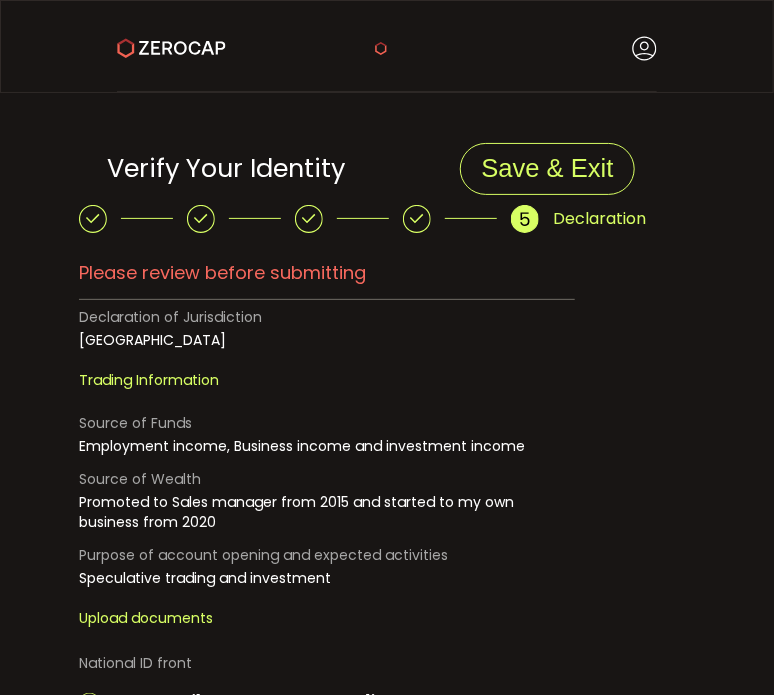 scroll, scrollTop: 1056, scrollLeft: 0, axis: vertical 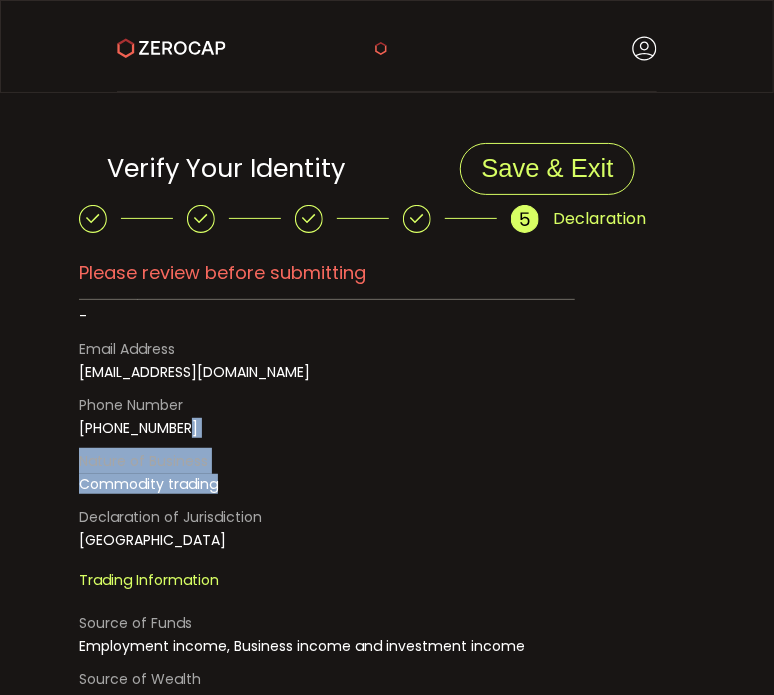 drag, startPoint x: 564, startPoint y: 494, endPoint x: 568, endPoint y: 459, distance: 35.22783 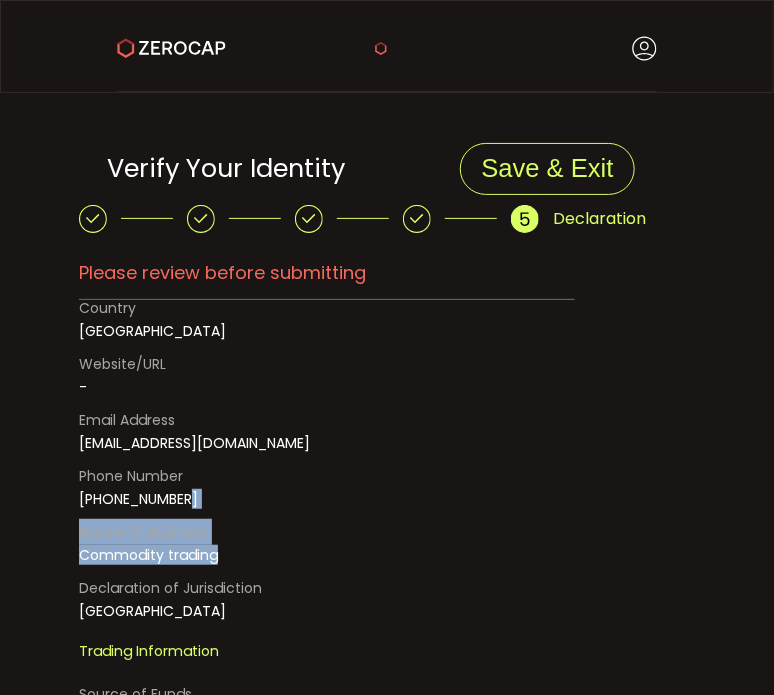 scroll, scrollTop: 956, scrollLeft: 0, axis: vertical 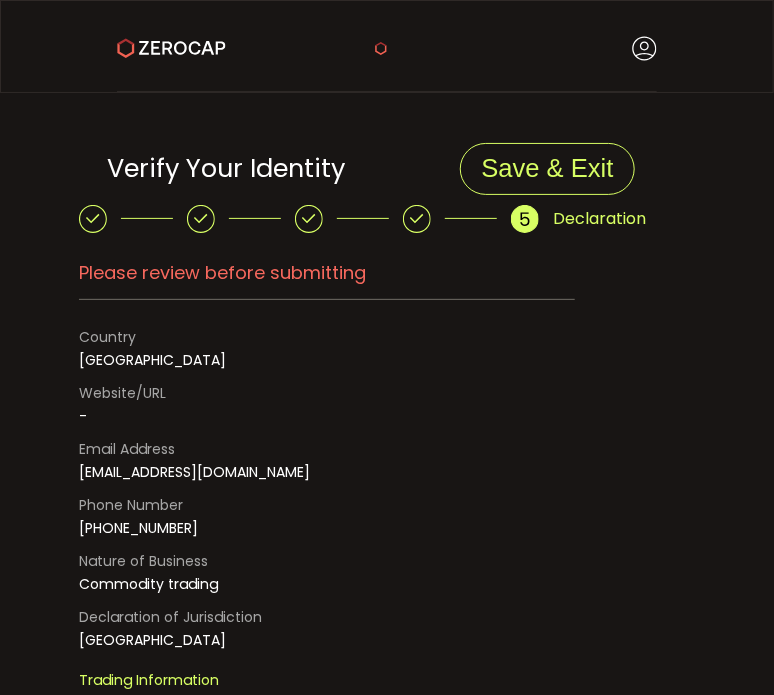 click on "Email Address [EMAIL_ADDRESS][DOMAIN_NAME]" at bounding box center (326, 459) 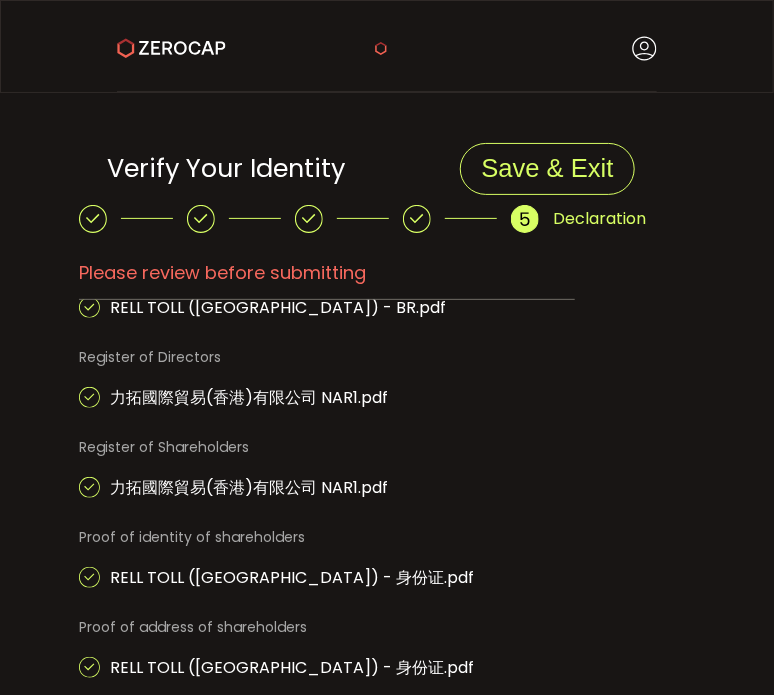 scroll, scrollTop: 2056, scrollLeft: 0, axis: vertical 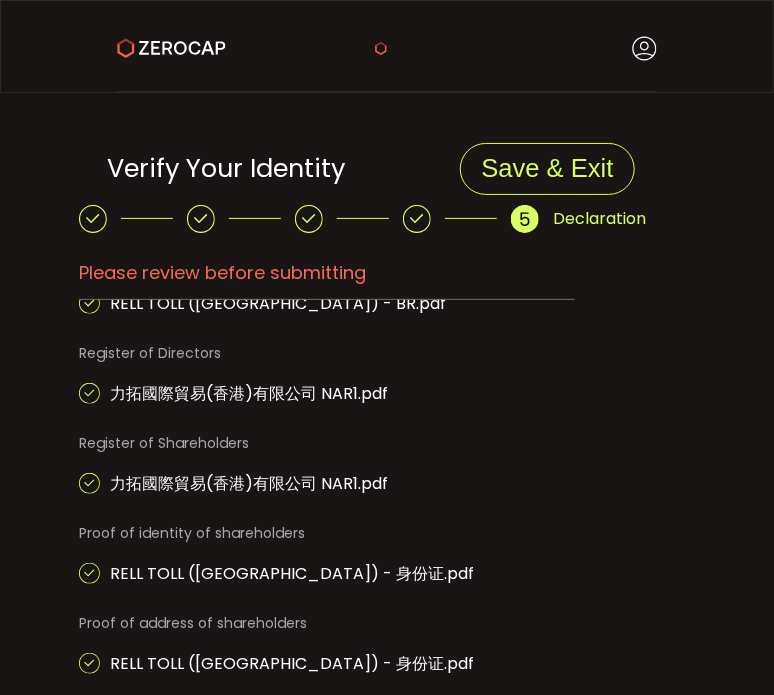 click on "In compliance with Anti-Money Laundering (AML) and Counter-Terrorism Financing (CTF) legislation, Zerocap completes a Know Your Customer (KYC) check for all clients. Privacy Information Zerocap Pty Ltd will use the information collected from you on this form for identification and risk assessment purposes. If you have questions, reach out to our team [EMAIL_ADDRESS][DOMAIN_NAME] Acceptable Formats: PDF, JPG, JPEG, PNG, JPEG, HEIC Acceptable Size: less than 15MB If you have questions, reach out to our team [EMAIL_ADDRESS][DOMAIN_NAME] Declaration Please review before submitting
Individual Details
First Name [PERSON_NAME] Last Name [PERSON_NAME] Birth of Date [DEMOGRAPHIC_DATA] Country of Residence [DEMOGRAPHIC_DATA] Email Address [EMAIL_ADDRESS][DOMAIN_NAME] Residential Address ([STREET_ADDRESS] Suburb - State - Postcode 0000 Country of Birth [DEMOGRAPHIC_DATA] Occupation / Nature Business / Industry Commodity Trading Phone Number [PHONE_NUMBER]" at bounding box center (386, 629) 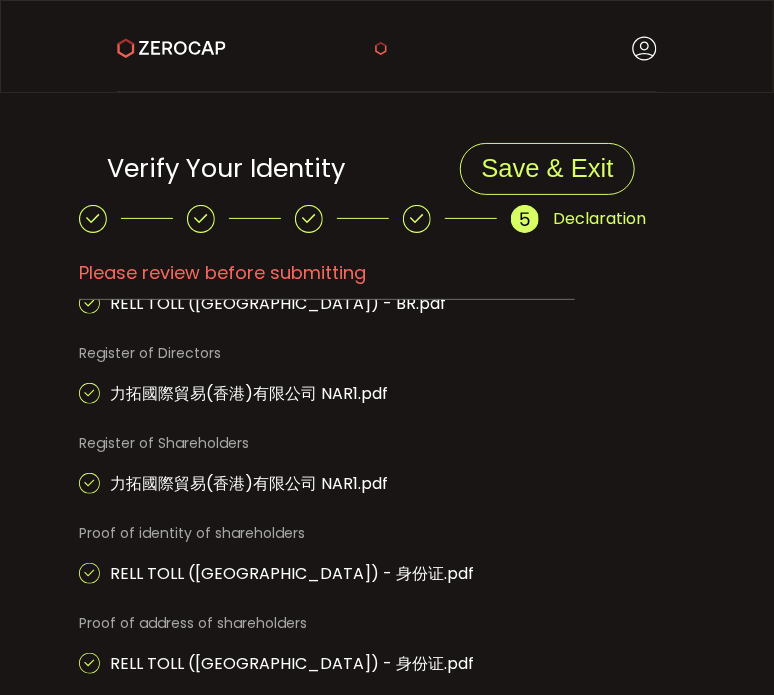 click on "In compliance with Anti-Money Laundering (AML) and Counter-Terrorism Financing (CTF) legislation, Zerocap completes a Know Your Customer (KYC) check for all clients. Privacy Information Zerocap Pty Ltd will use the information collected from you on this form for identification and risk assessment purposes. If you have questions, reach out to our team [EMAIL_ADDRESS][DOMAIN_NAME] Acceptable Formats: PDF, JPG, JPEG, PNG, JPEG, HEIC Acceptable Size: less than 15MB If you have questions, reach out to our team [EMAIL_ADDRESS][DOMAIN_NAME] Declaration Please review before submitting
Individual Details
First Name [PERSON_NAME] Last Name [PERSON_NAME] Birth of Date [DEMOGRAPHIC_DATA] Country of Residence [DEMOGRAPHIC_DATA] Email Address [EMAIL_ADDRESS][DOMAIN_NAME] Residential Address ([STREET_ADDRESS] Suburb - State - Postcode 0000 Country of Birth [DEMOGRAPHIC_DATA] Occupation / Nature Business / Industry Commodity Trading Phone Number [PHONE_NUMBER]" at bounding box center (386, 629) 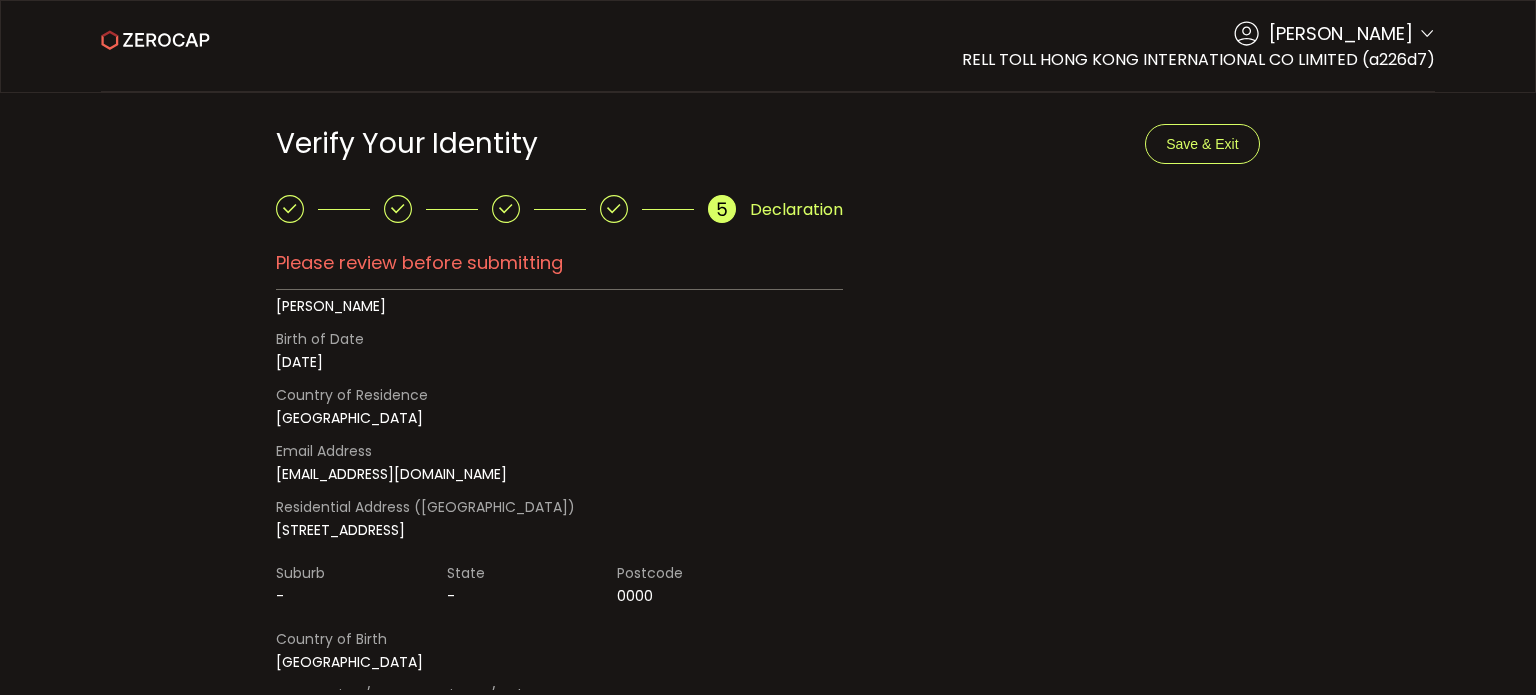 scroll, scrollTop: 0, scrollLeft: 0, axis: both 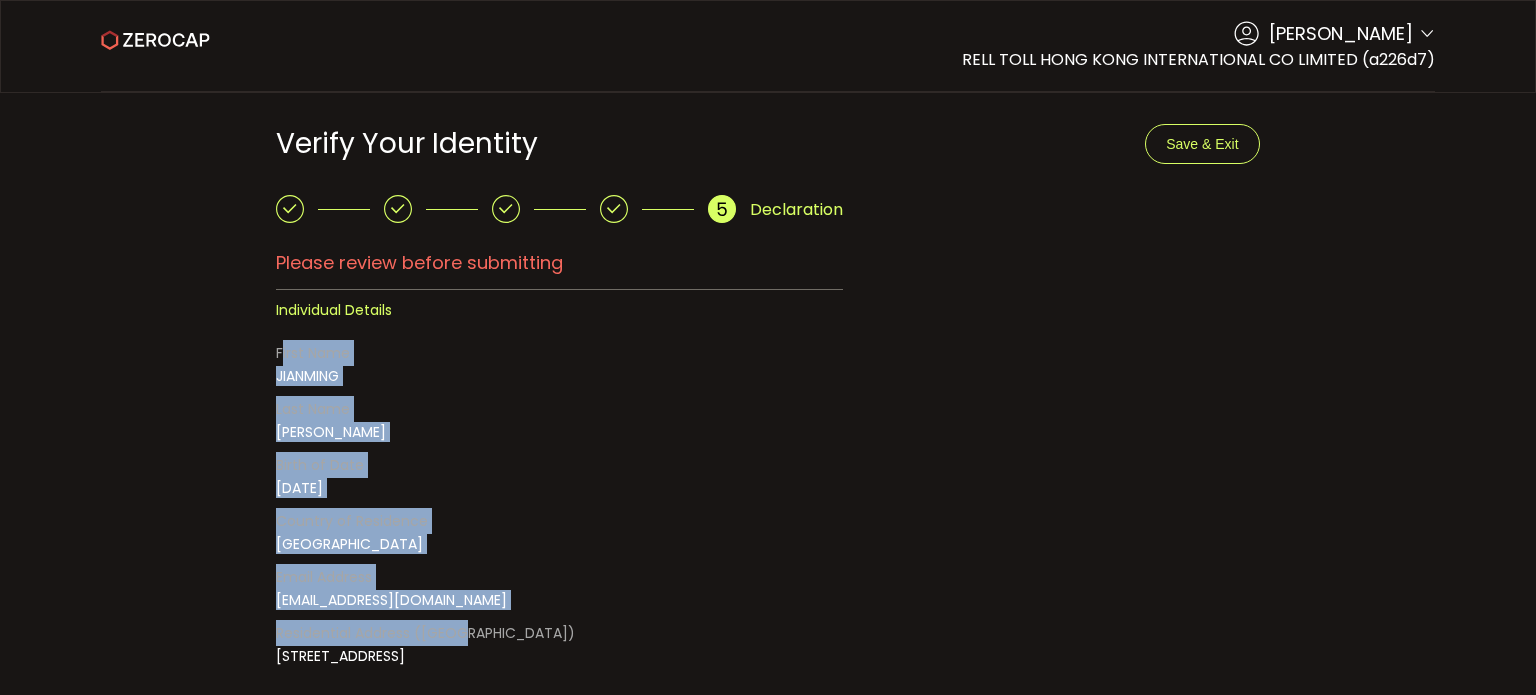 drag, startPoint x: 285, startPoint y: 382, endPoint x: 464, endPoint y: 611, distance: 290.65787 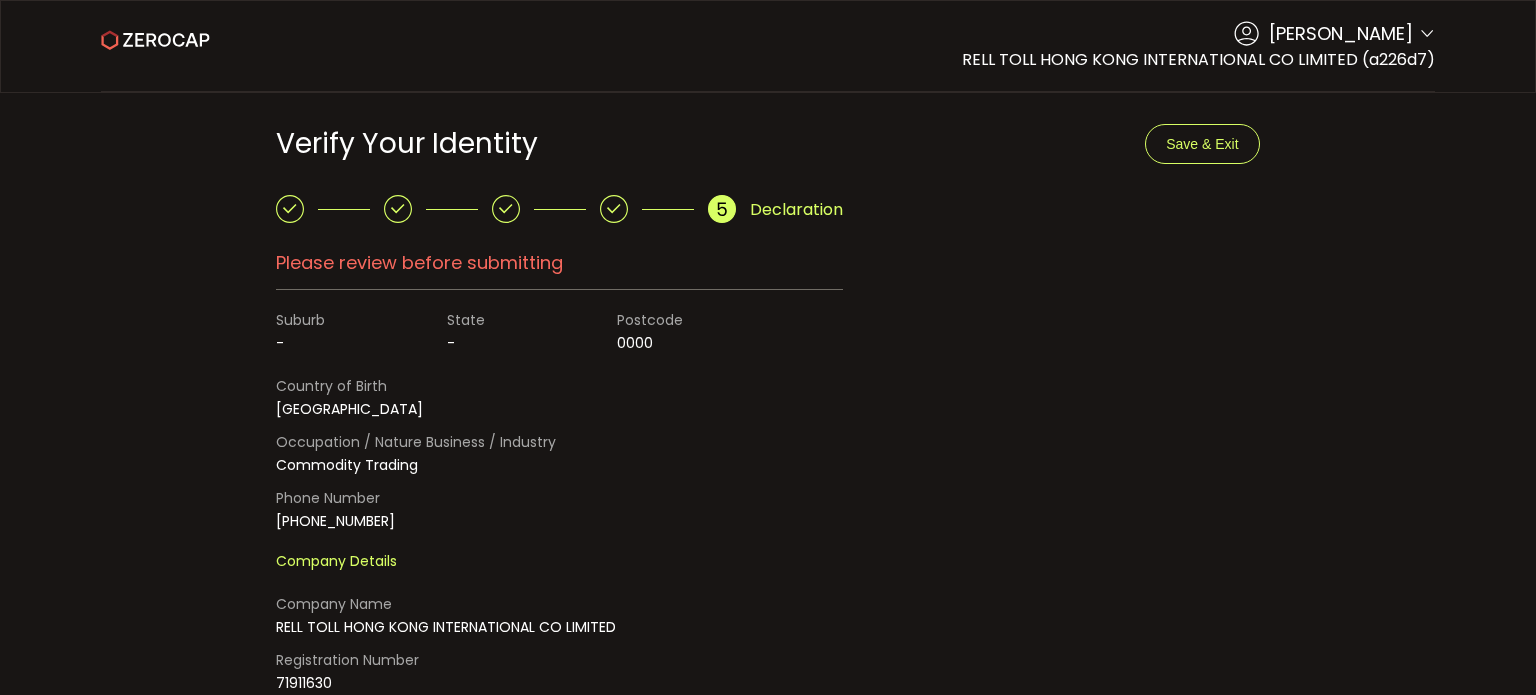 scroll, scrollTop: 400, scrollLeft: 0, axis: vertical 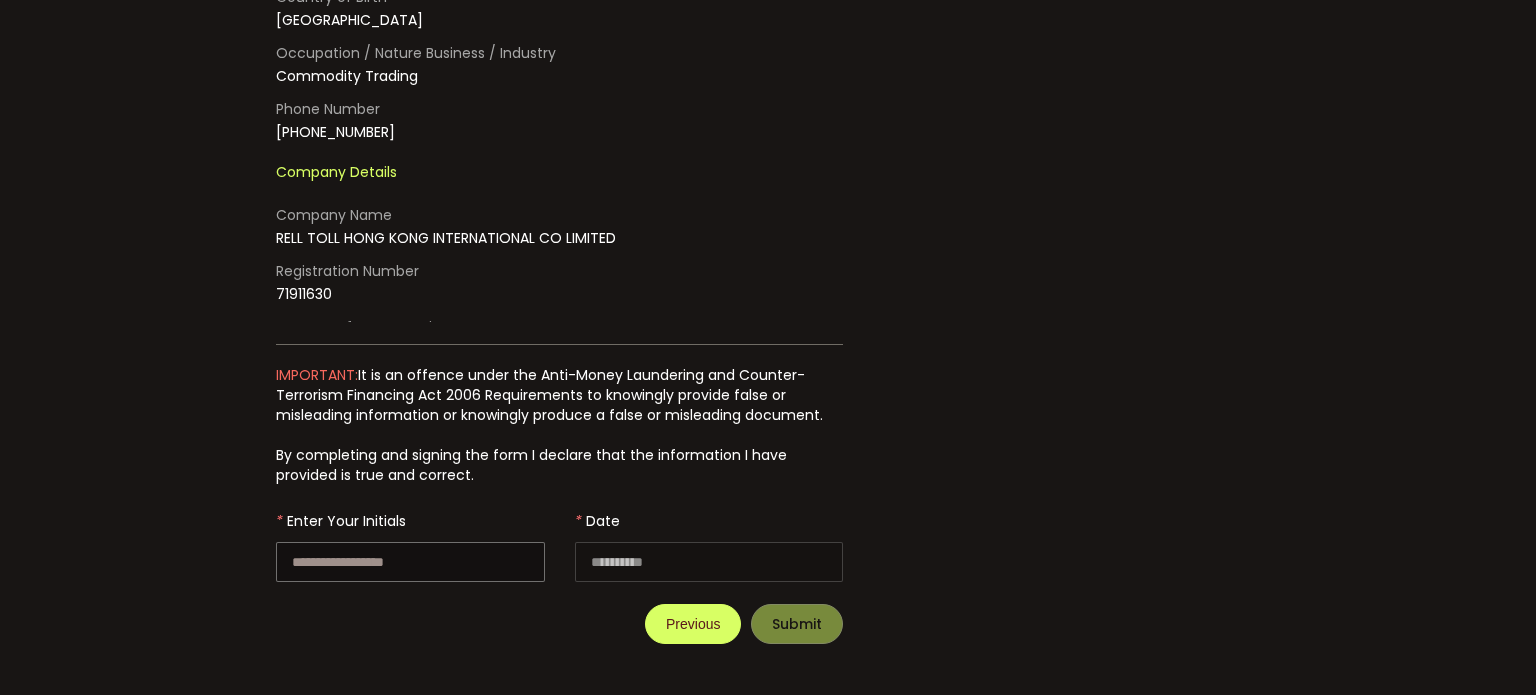 click on "Previous" at bounding box center (693, 624) 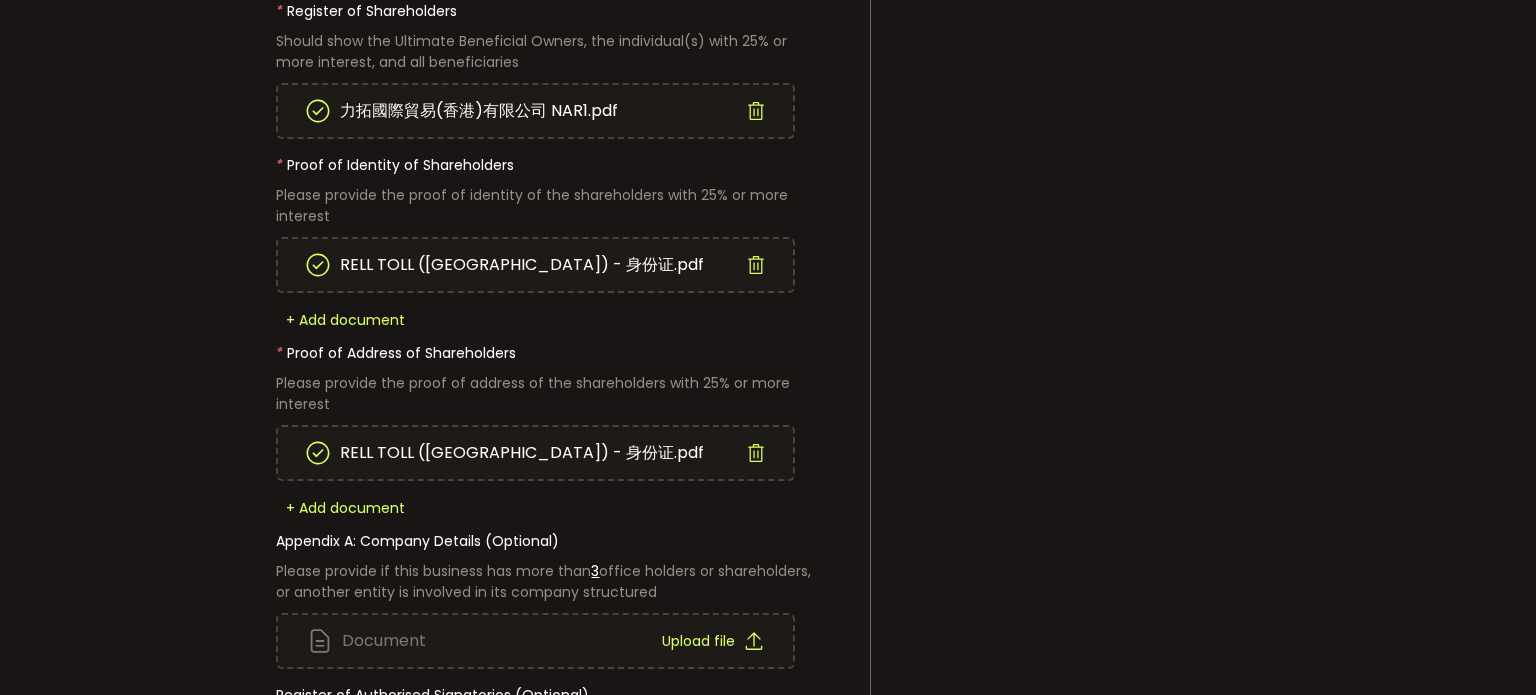 scroll, scrollTop: 1359, scrollLeft: 0, axis: vertical 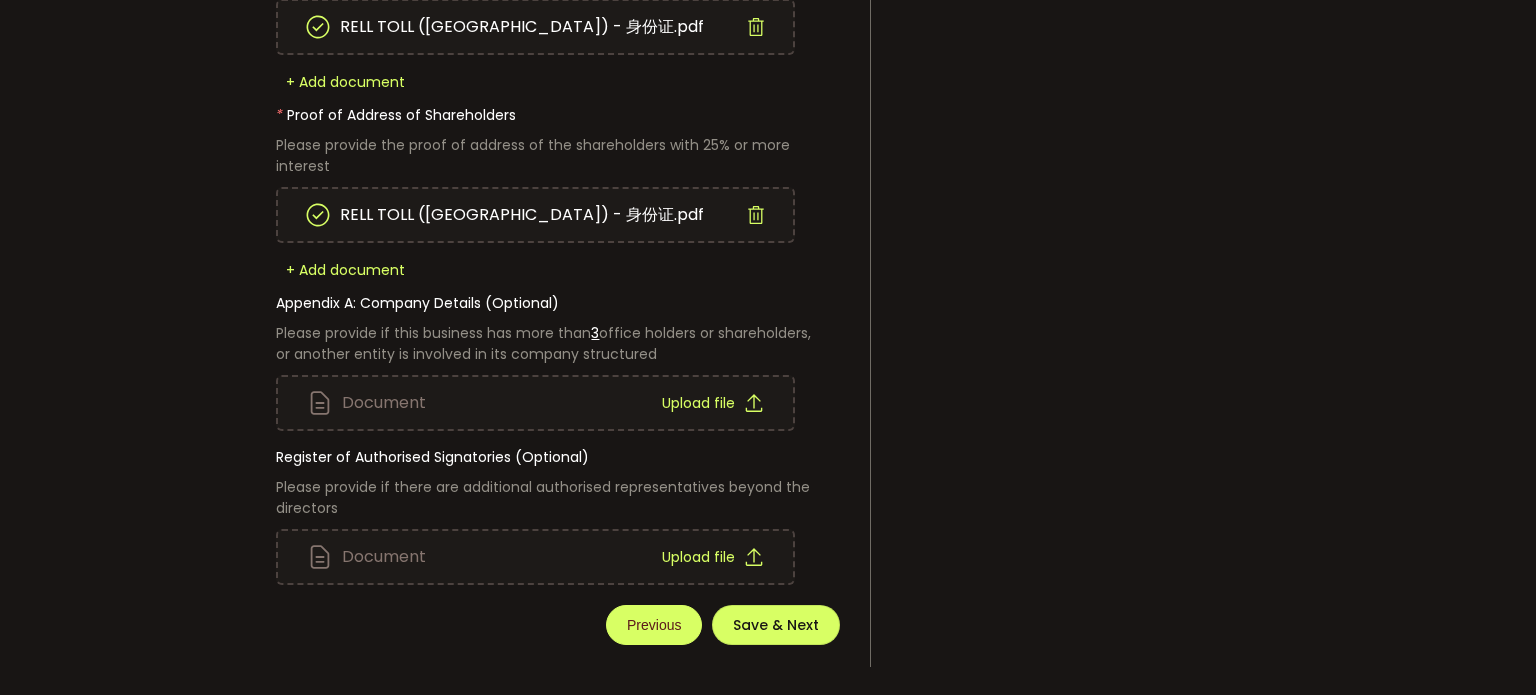 click on "Previous" at bounding box center (654, 625) 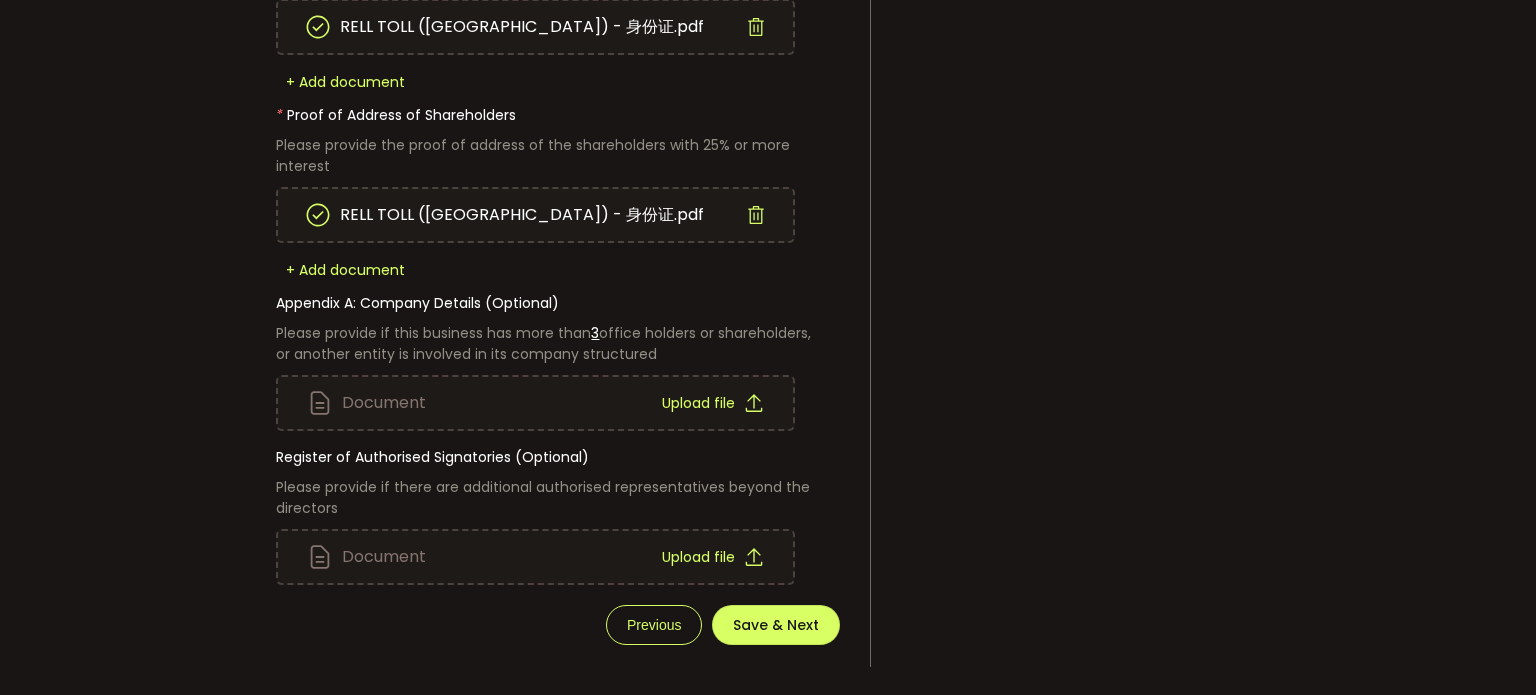 scroll, scrollTop: 0, scrollLeft: 0, axis: both 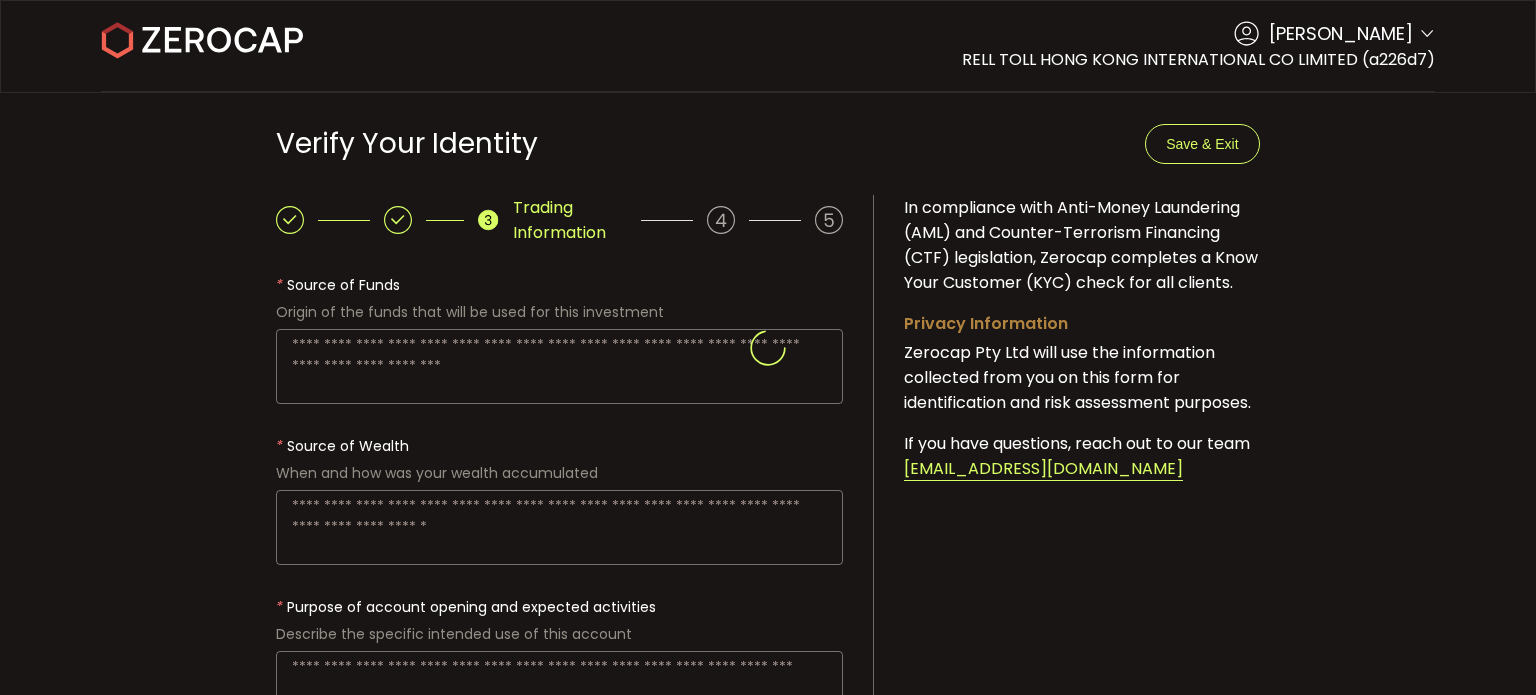 type on "**********" 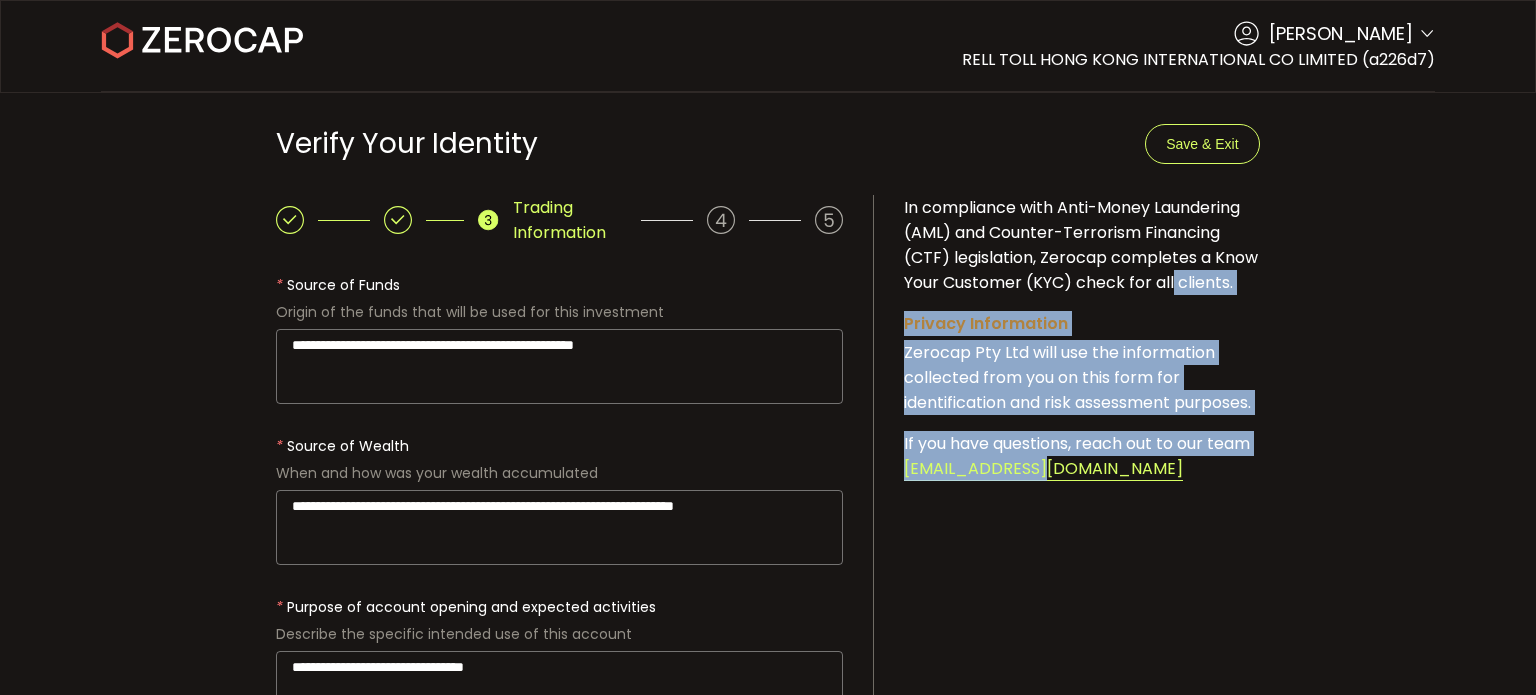 drag, startPoint x: 1526, startPoint y: 311, endPoint x: 1520, endPoint y: 559, distance: 248.07257 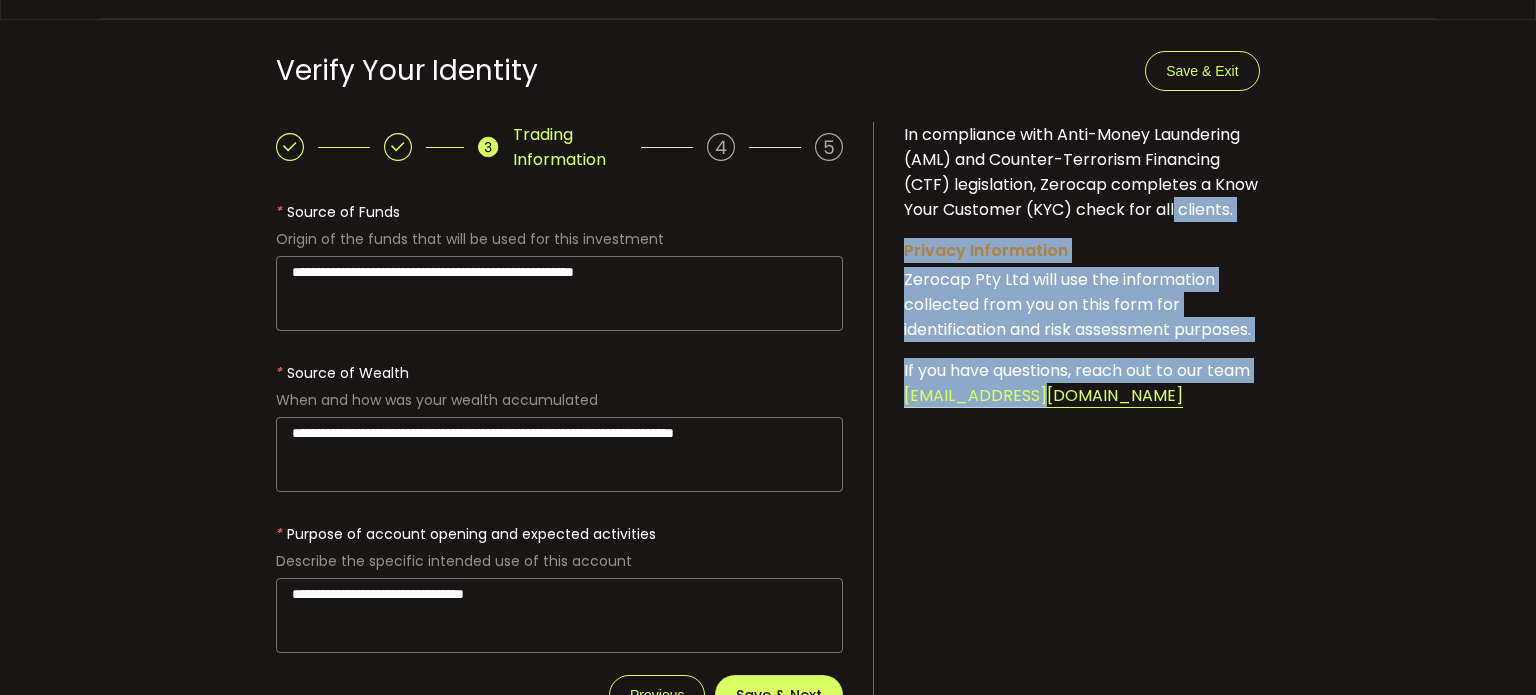 scroll, scrollTop: 141, scrollLeft: 0, axis: vertical 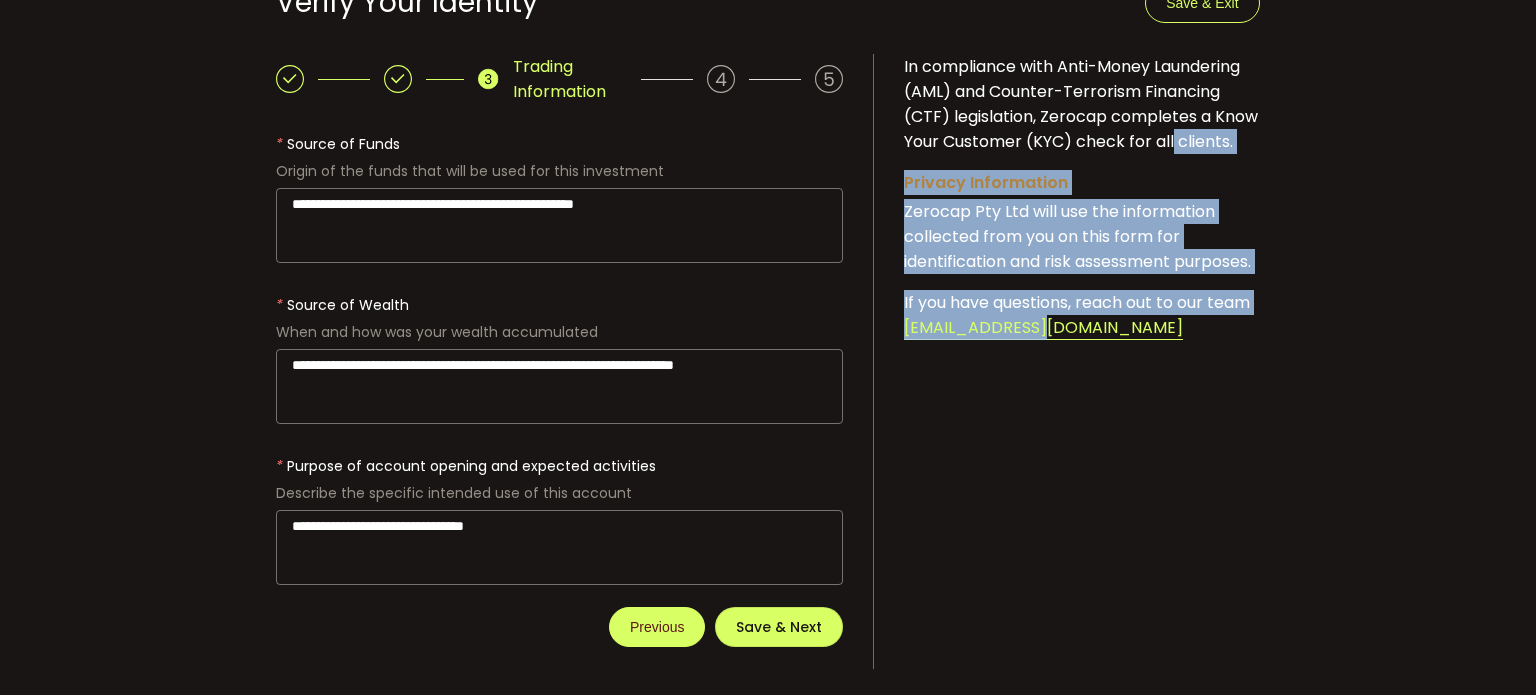 click on "Previous" at bounding box center [657, 627] 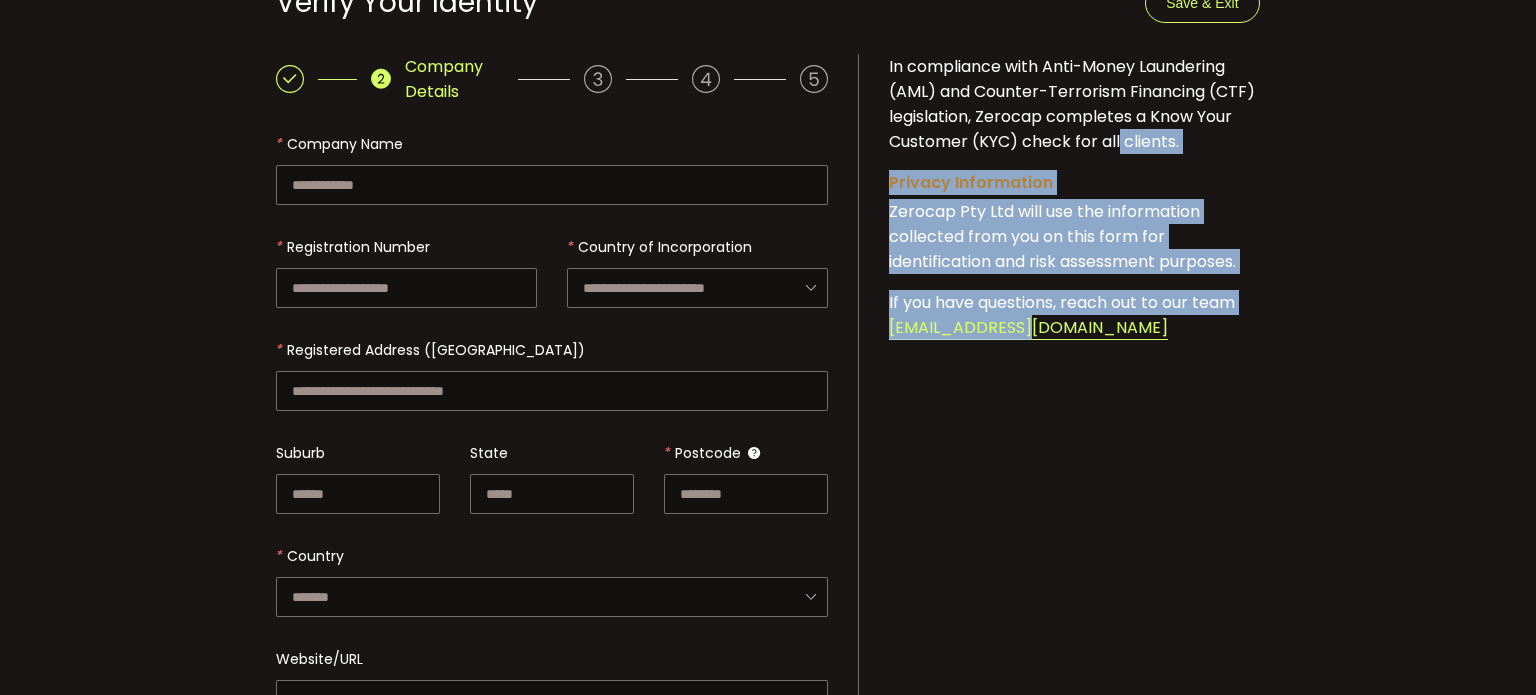 scroll, scrollTop: 0, scrollLeft: 0, axis: both 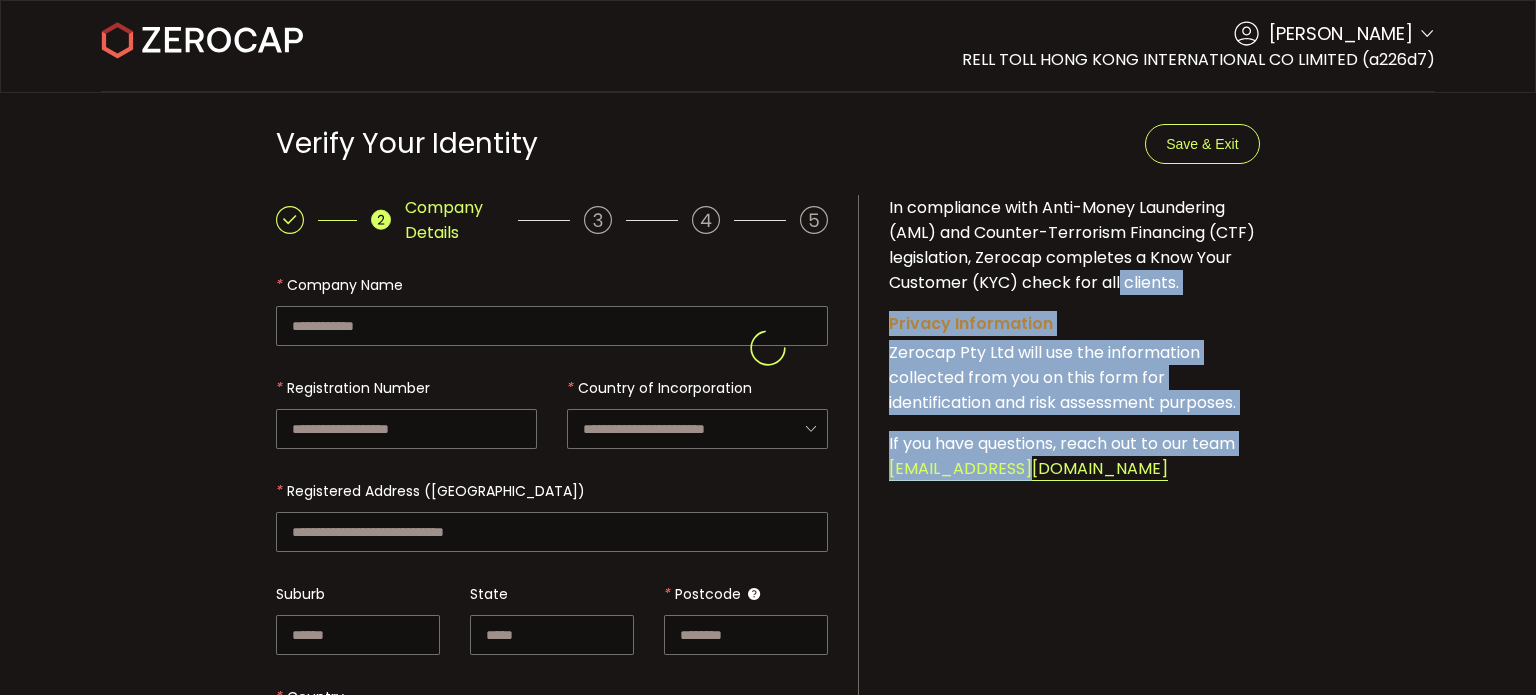 type on "****" 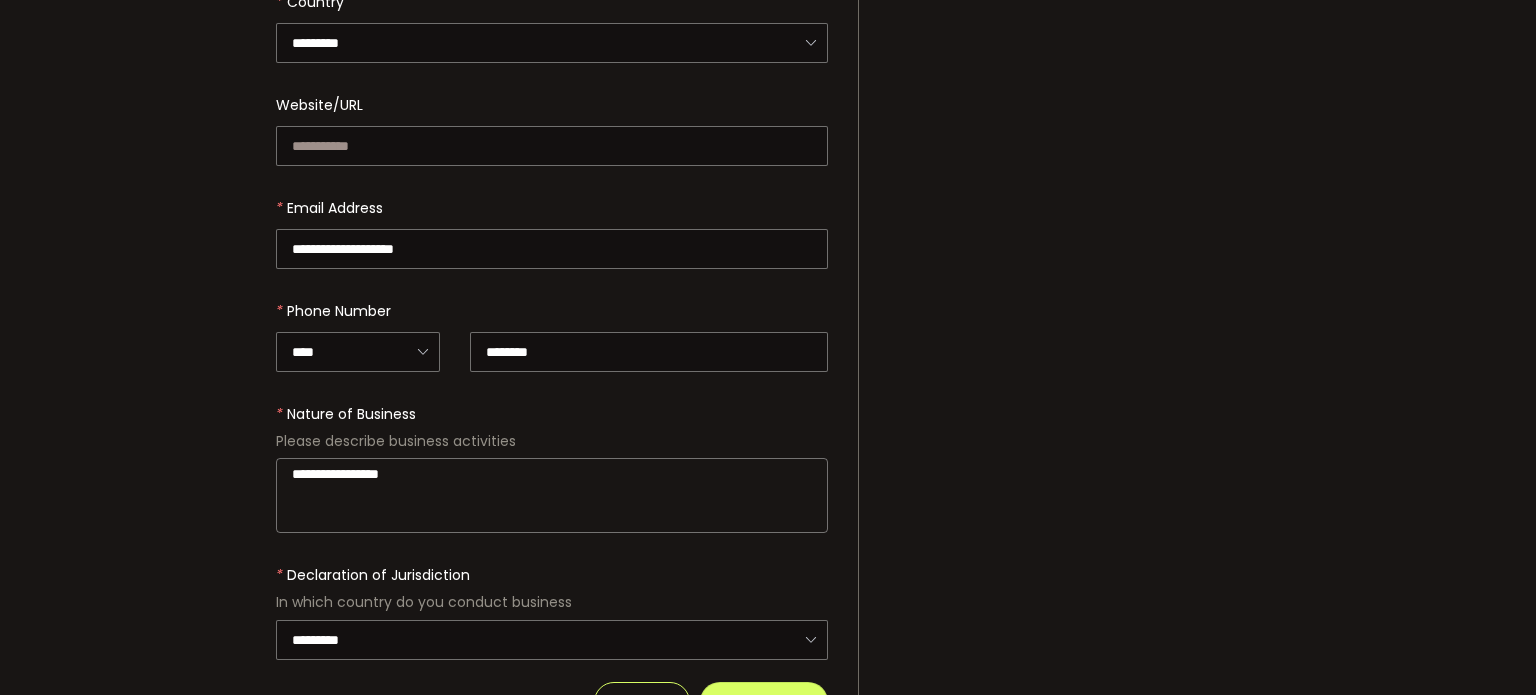 scroll, scrollTop: 762, scrollLeft: 0, axis: vertical 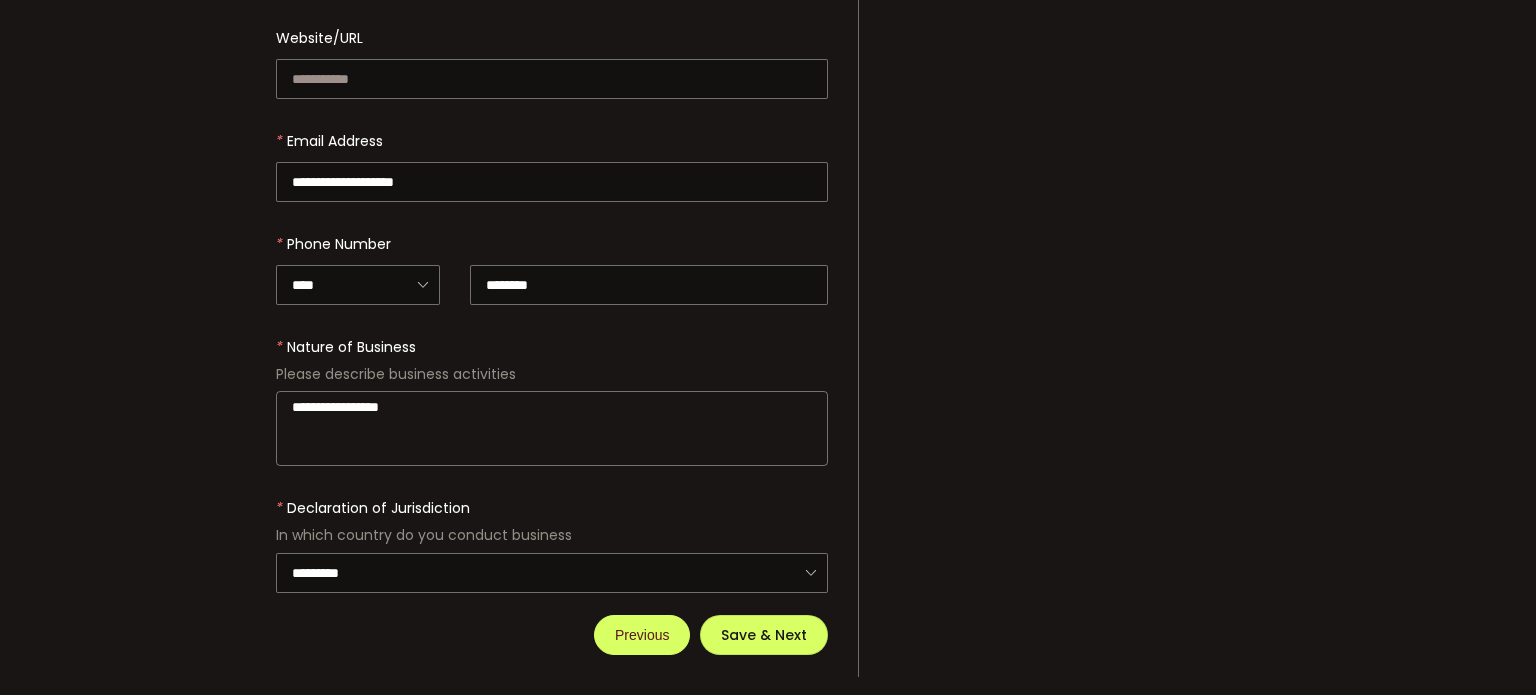 click on "Previous" at bounding box center [642, 635] 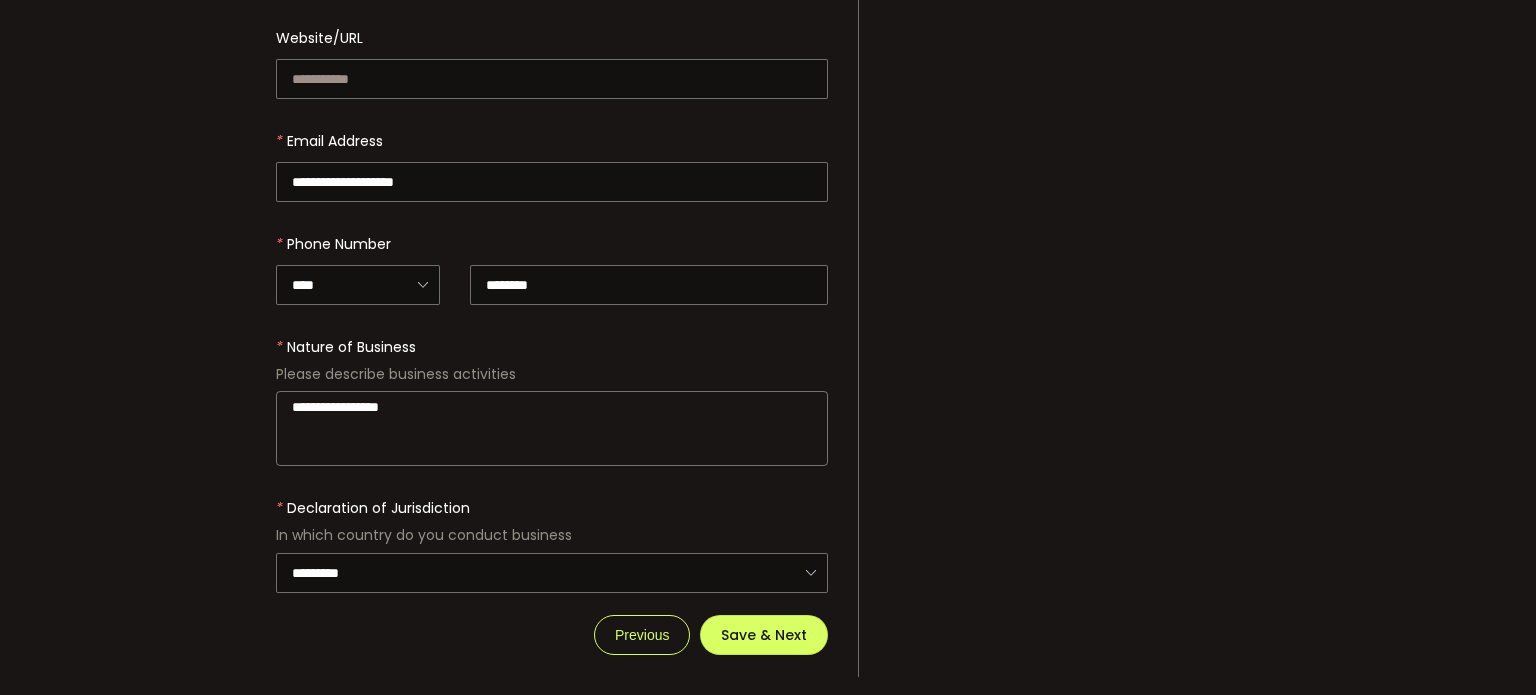 type 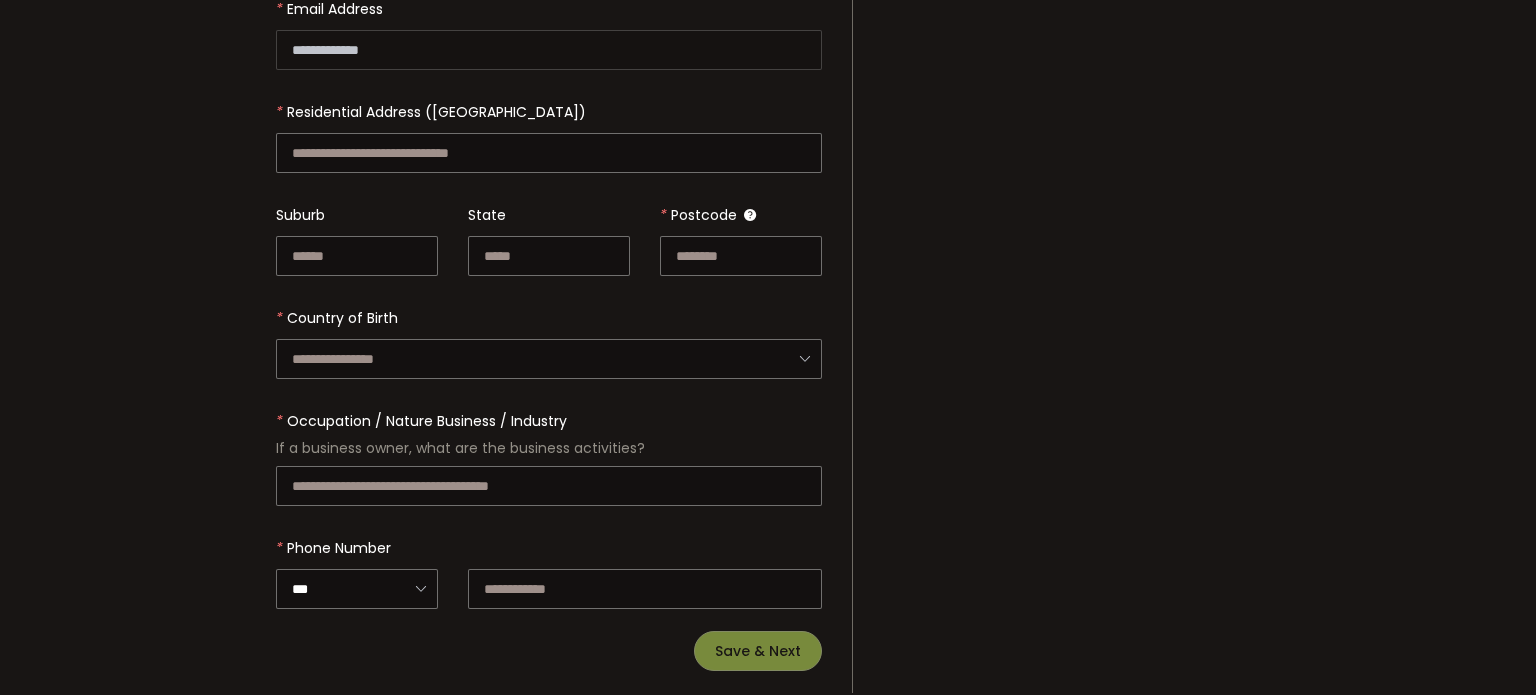 scroll, scrollTop: 600, scrollLeft: 0, axis: vertical 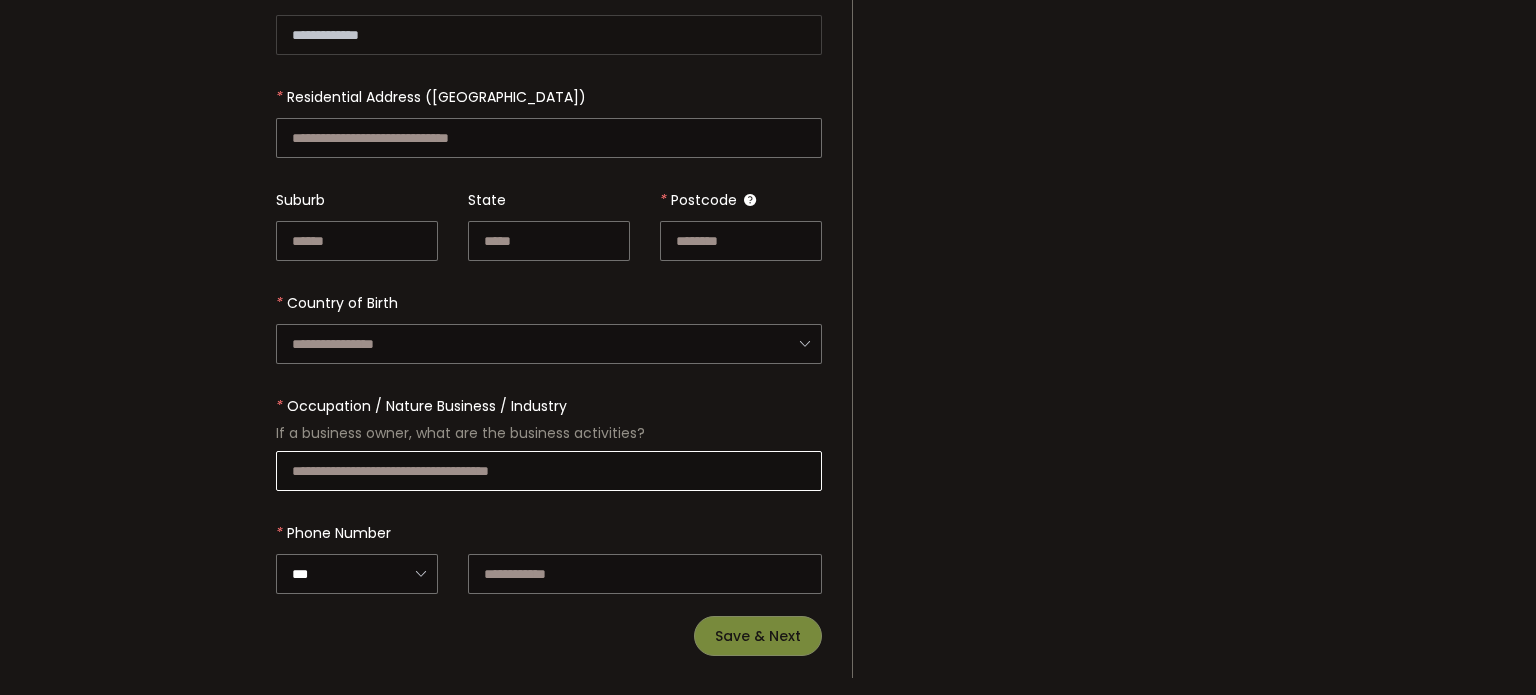 type on "**********" 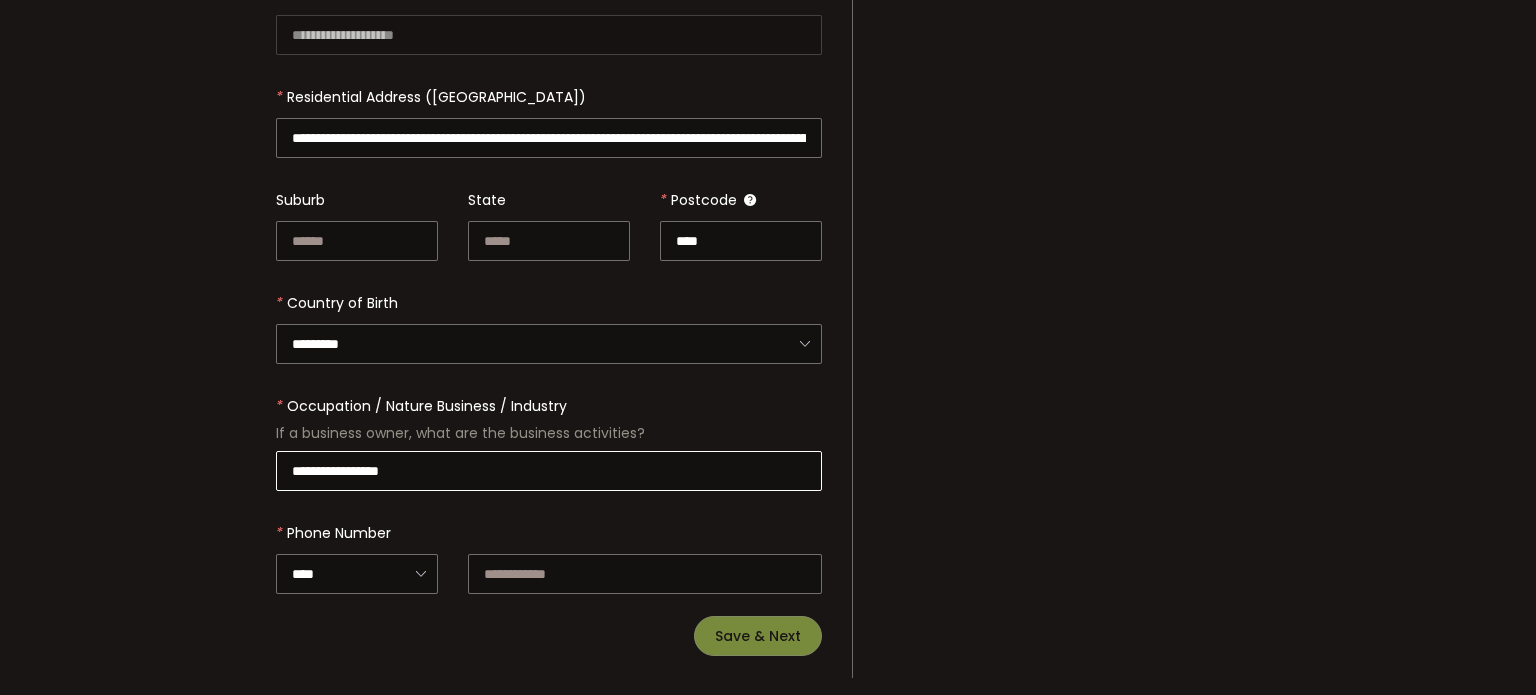 type on "********" 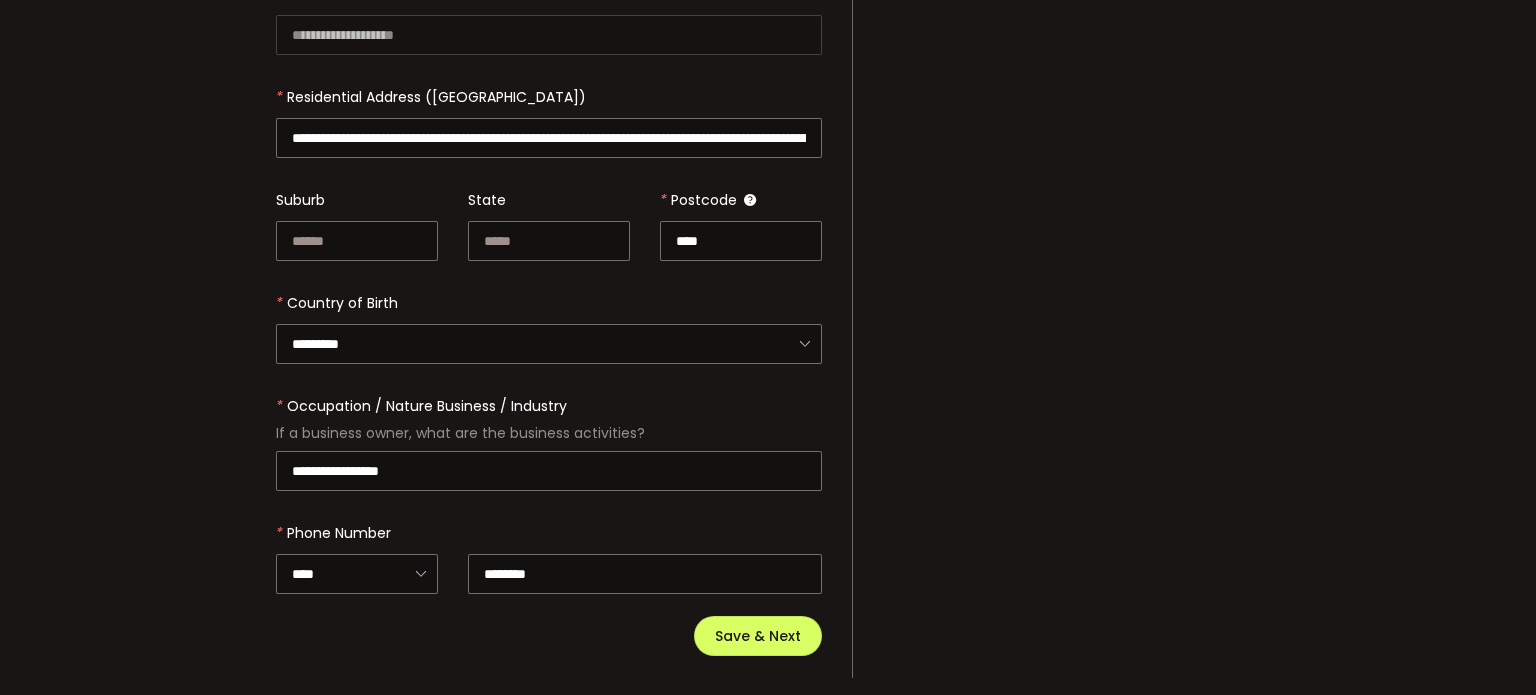scroll, scrollTop: 601, scrollLeft: 0, axis: vertical 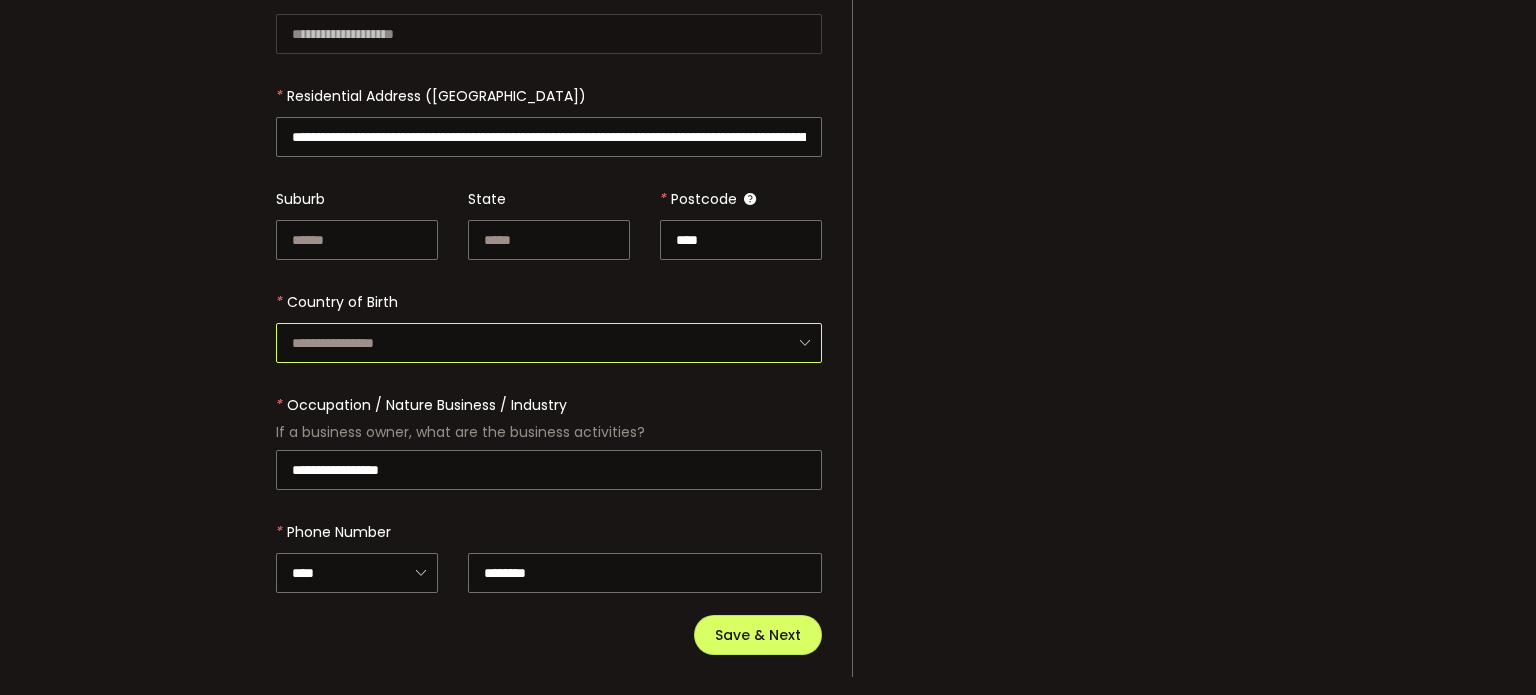 click at bounding box center [549, 343] 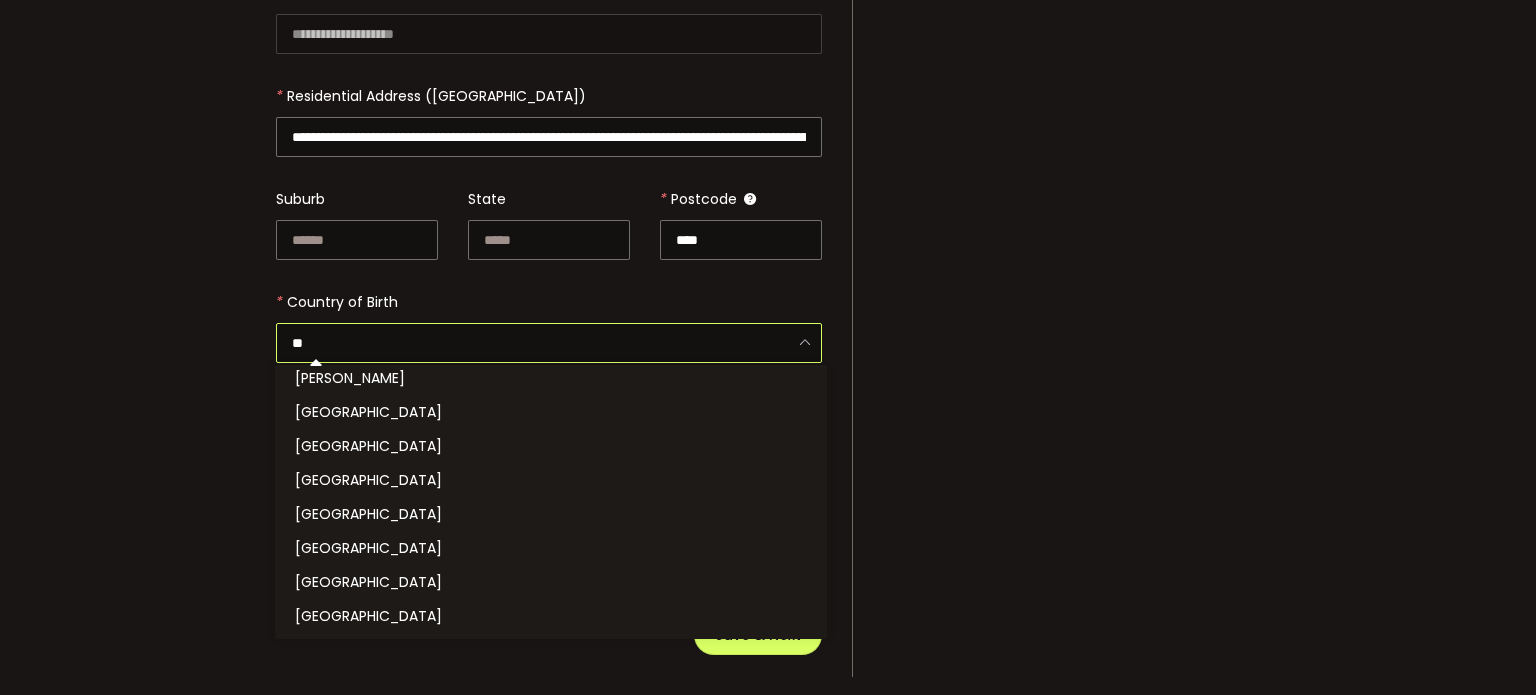 scroll, scrollTop: 0, scrollLeft: 0, axis: both 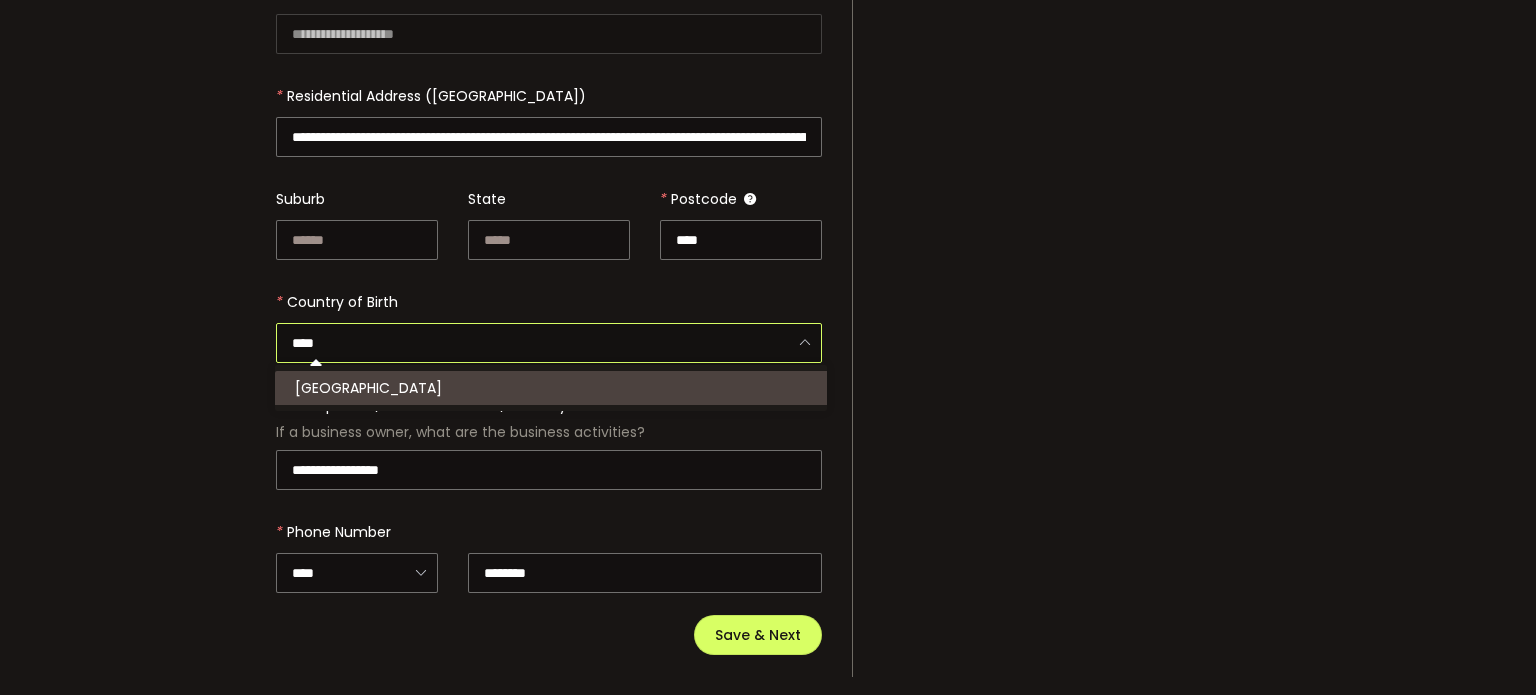 click on "[GEOGRAPHIC_DATA]" at bounding box center [554, 388] 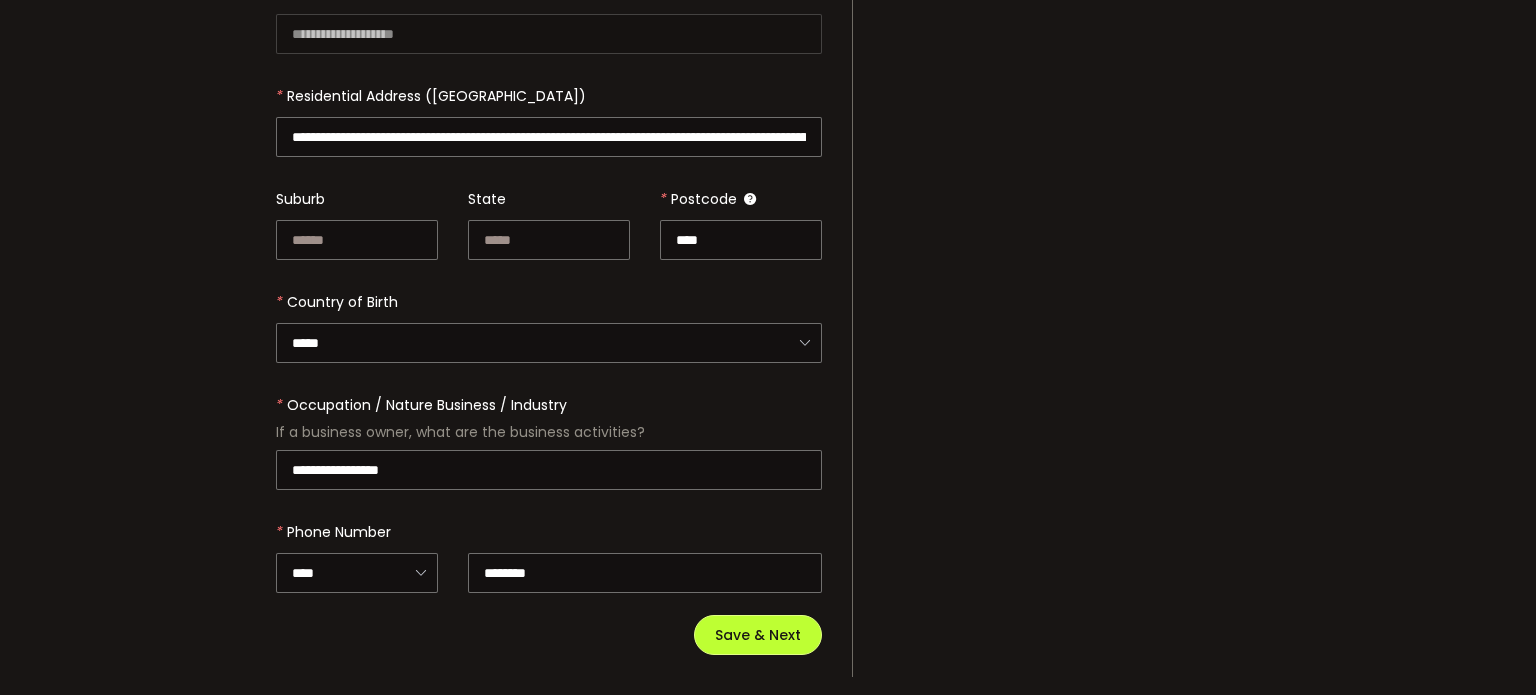 click on "Save & Next" at bounding box center (758, 635) 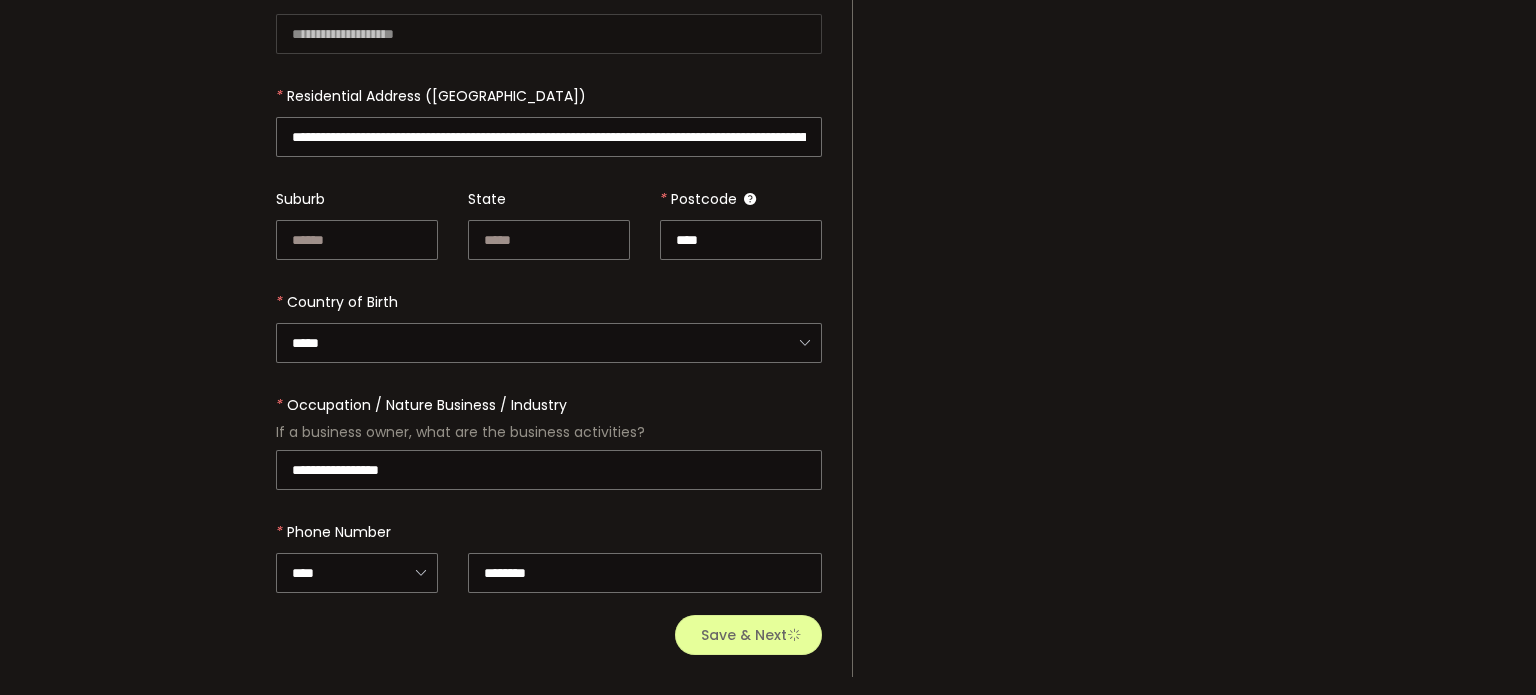 type 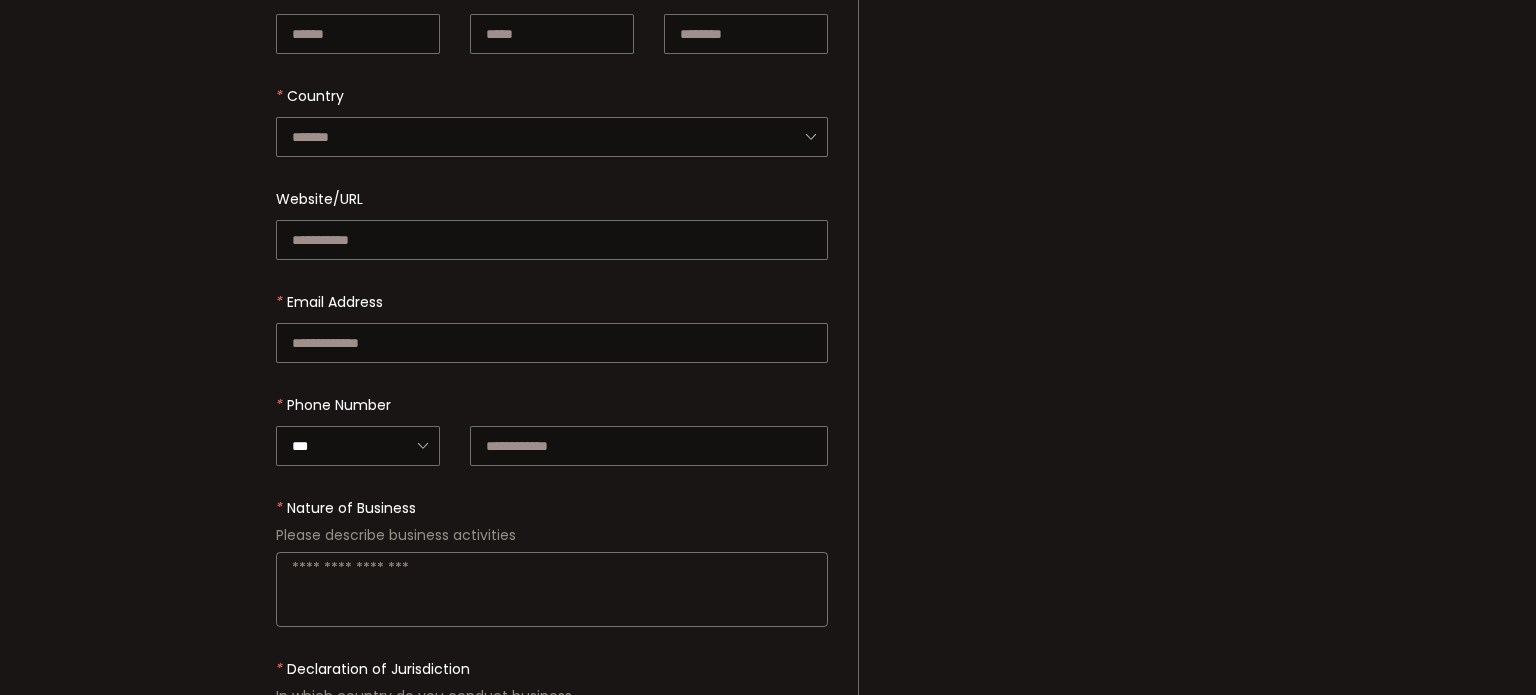 scroll, scrollTop: 0, scrollLeft: 0, axis: both 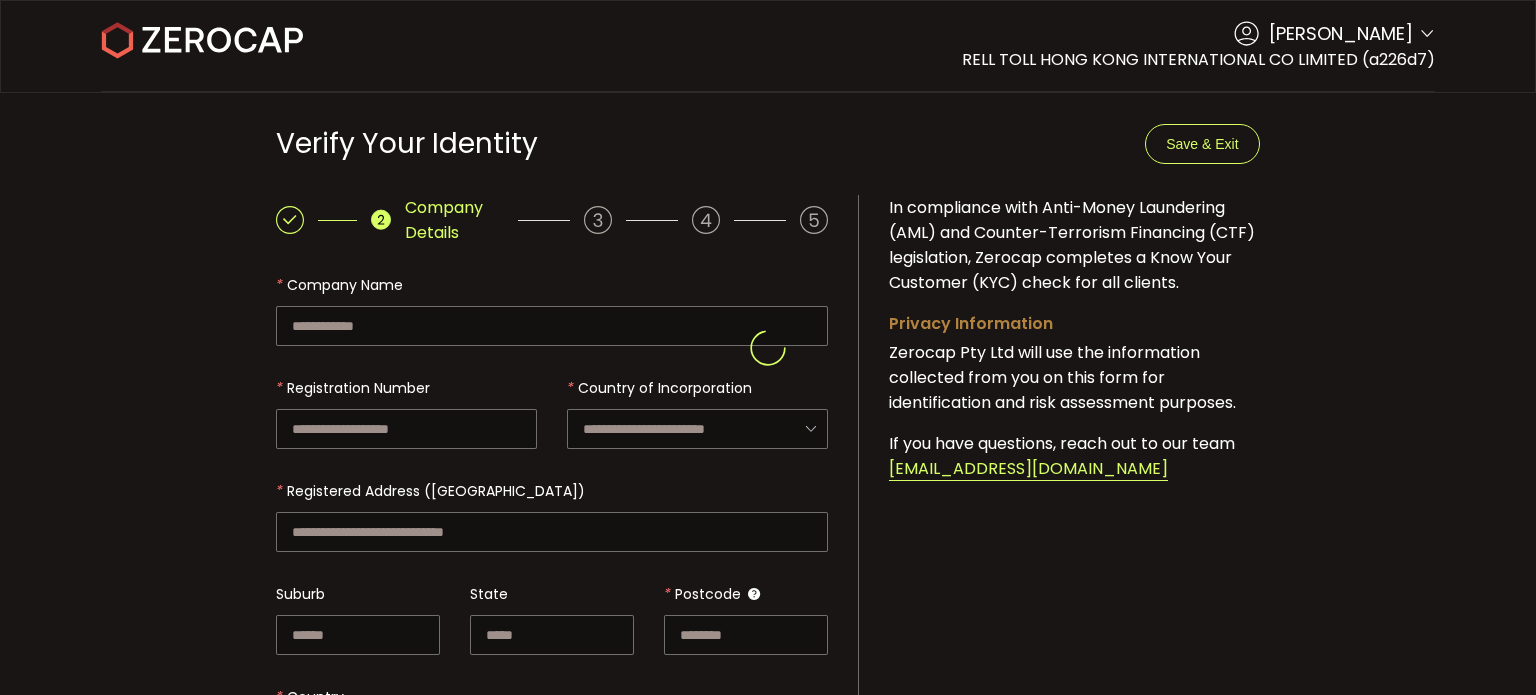 type on "****" 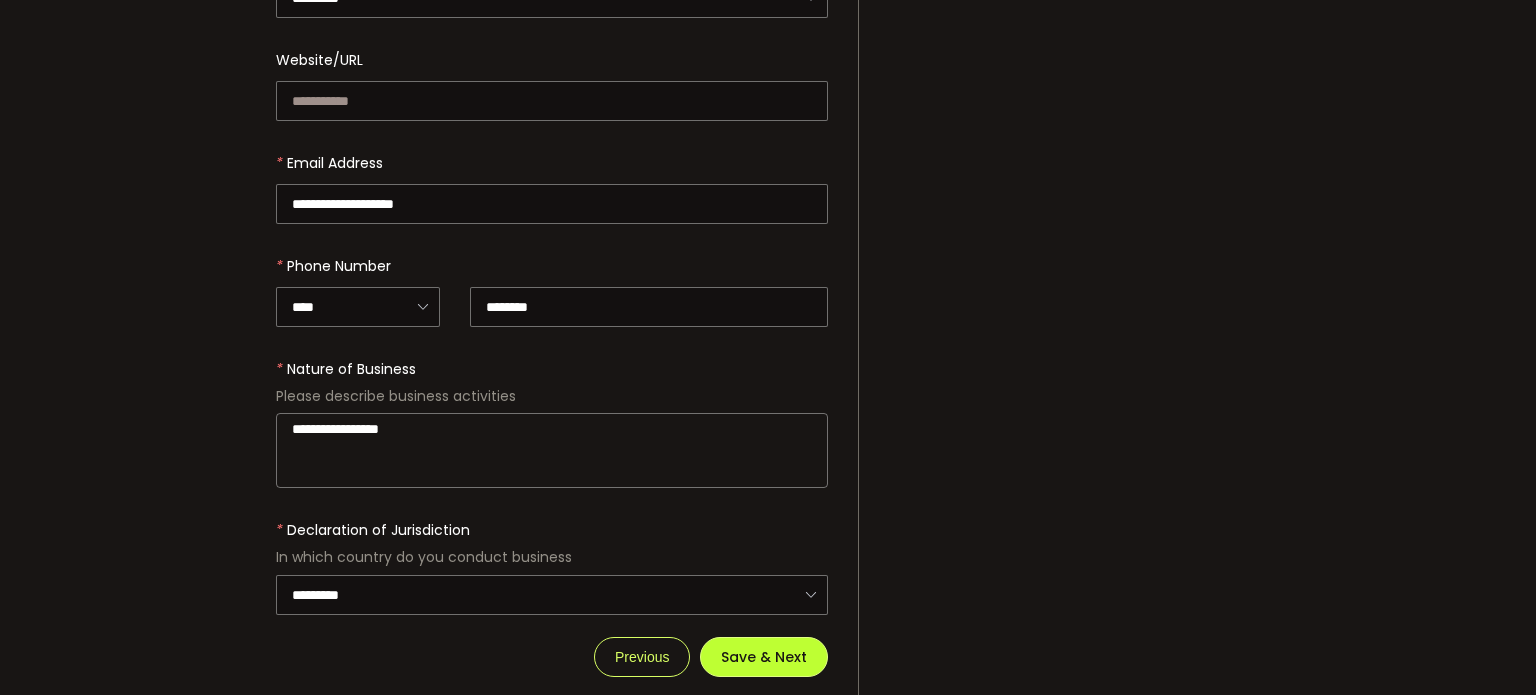scroll, scrollTop: 762, scrollLeft: 0, axis: vertical 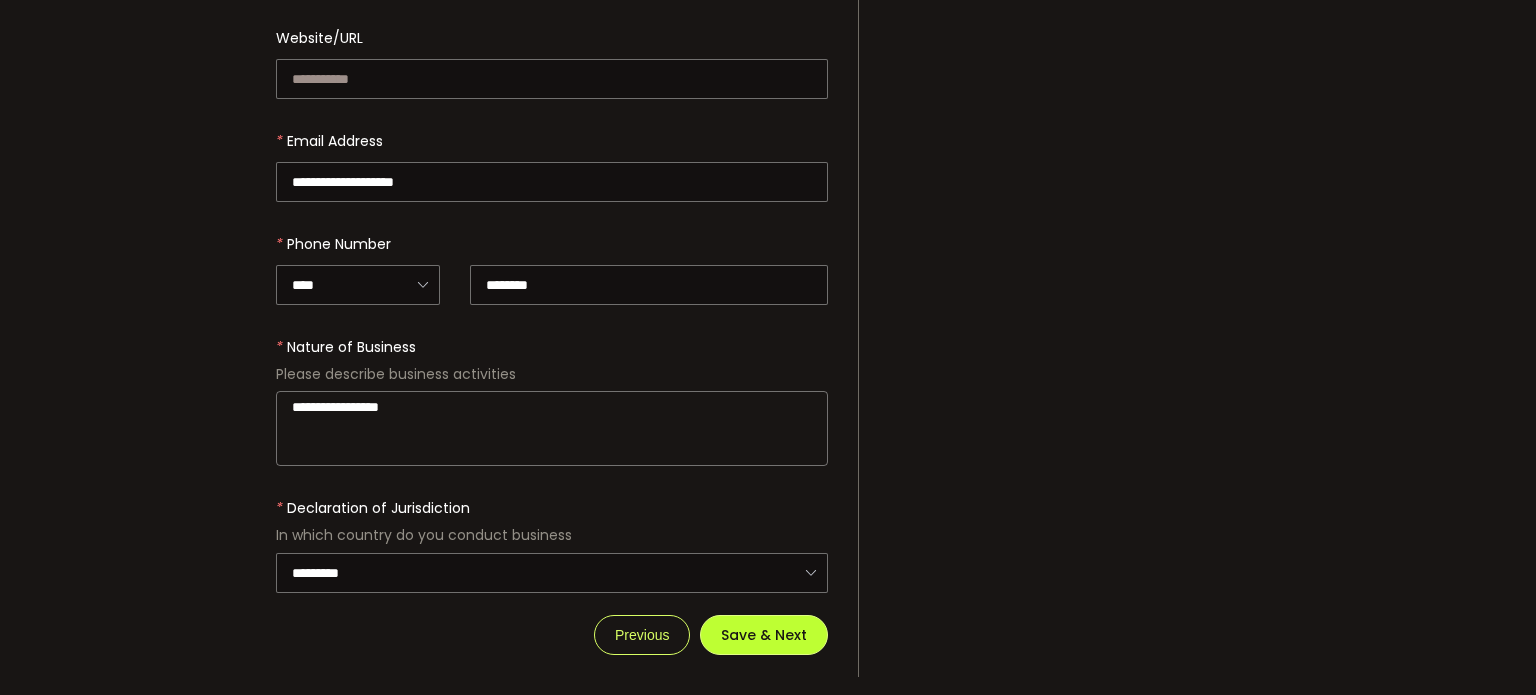 click on "Save & Next" at bounding box center (764, 635) 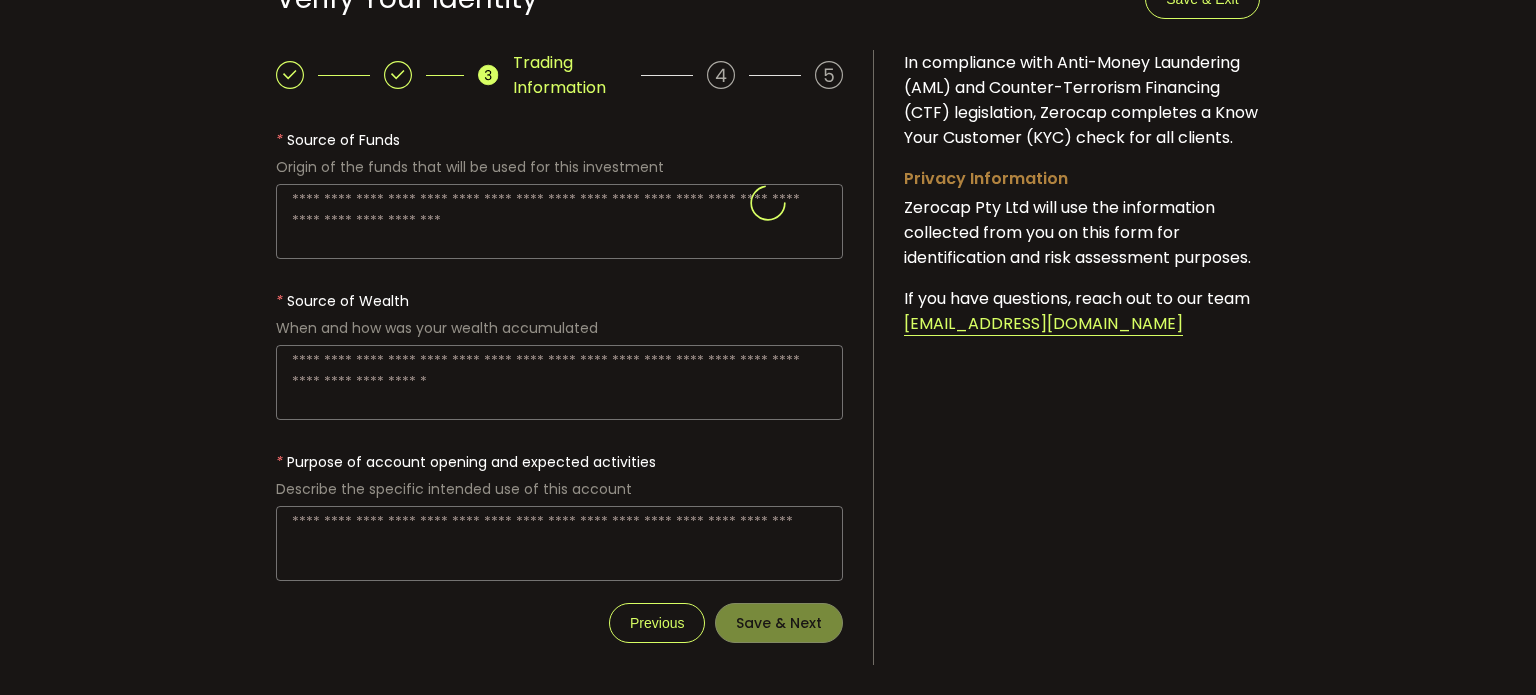 scroll, scrollTop: 0, scrollLeft: 0, axis: both 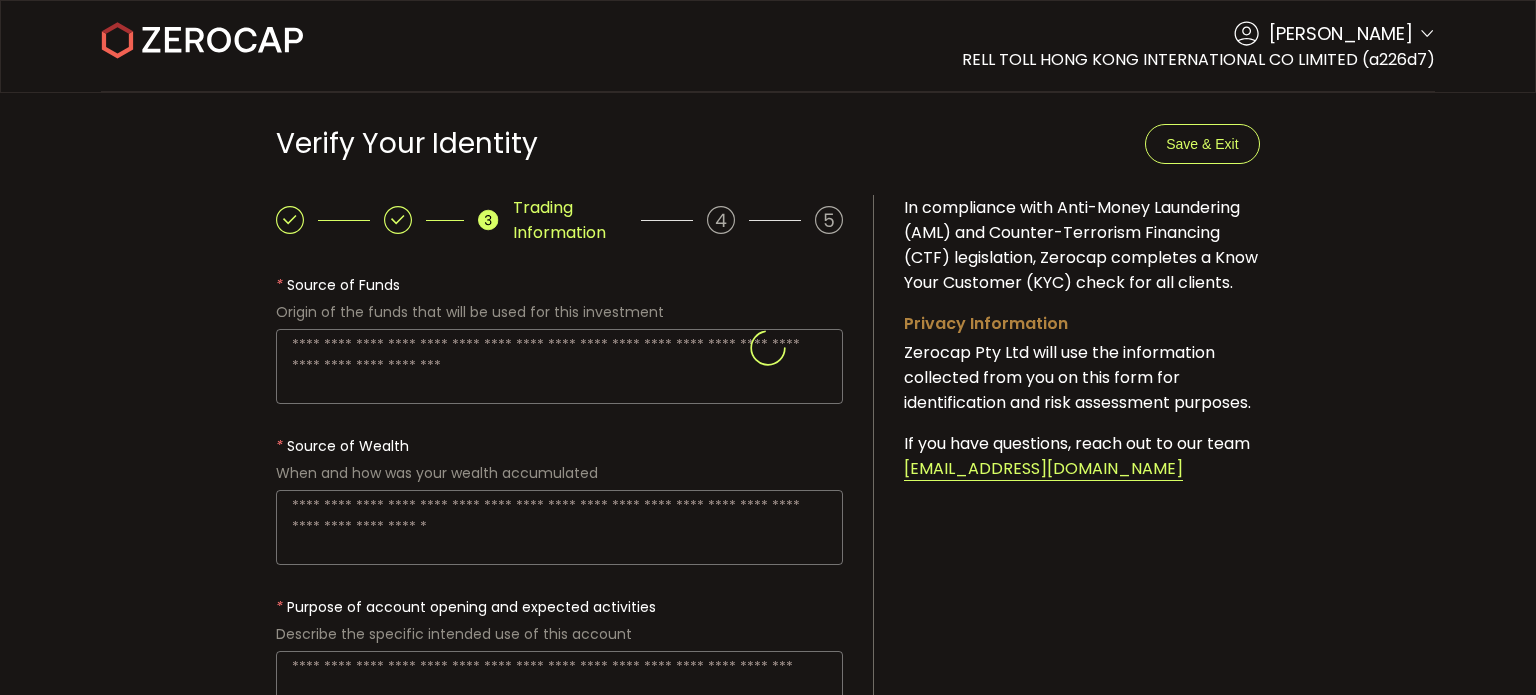 type on "**********" 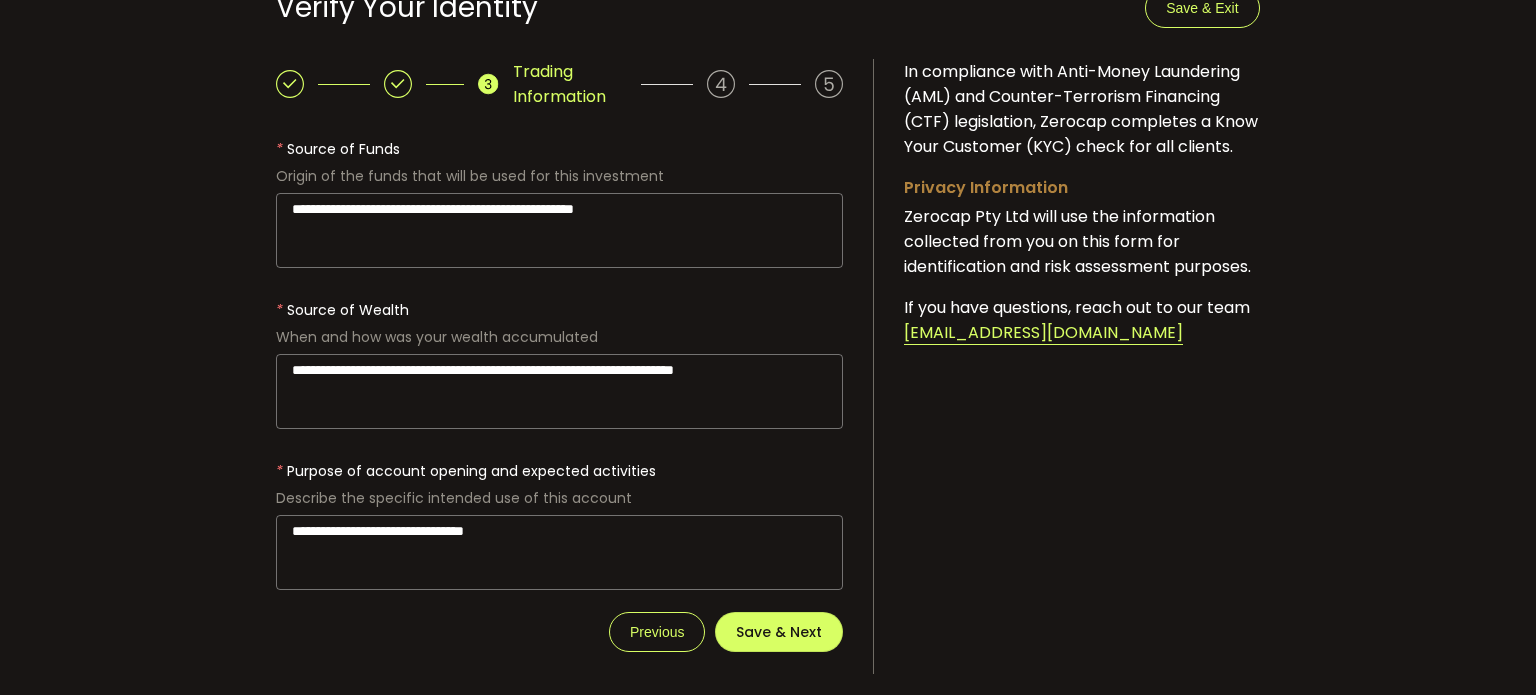 scroll, scrollTop: 141, scrollLeft: 0, axis: vertical 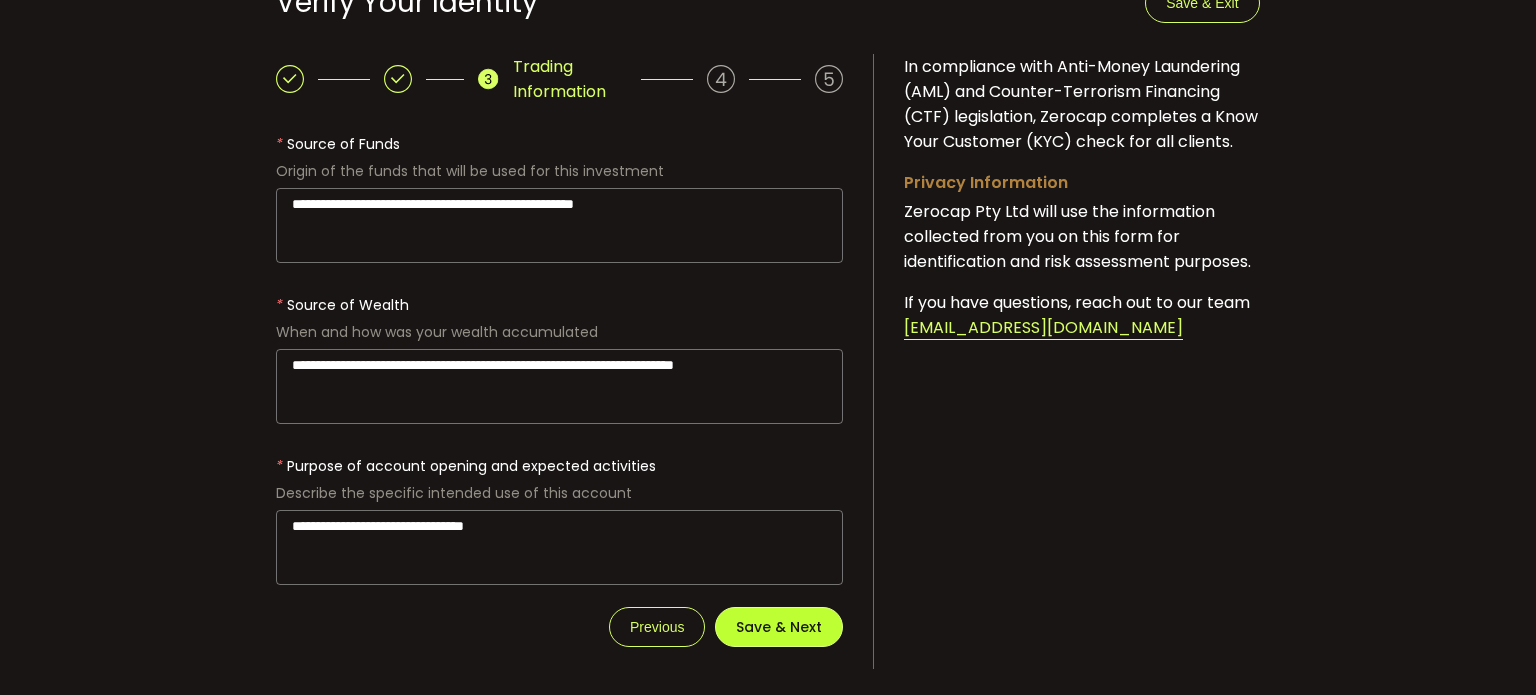 click on "Save & Next" at bounding box center [779, 627] 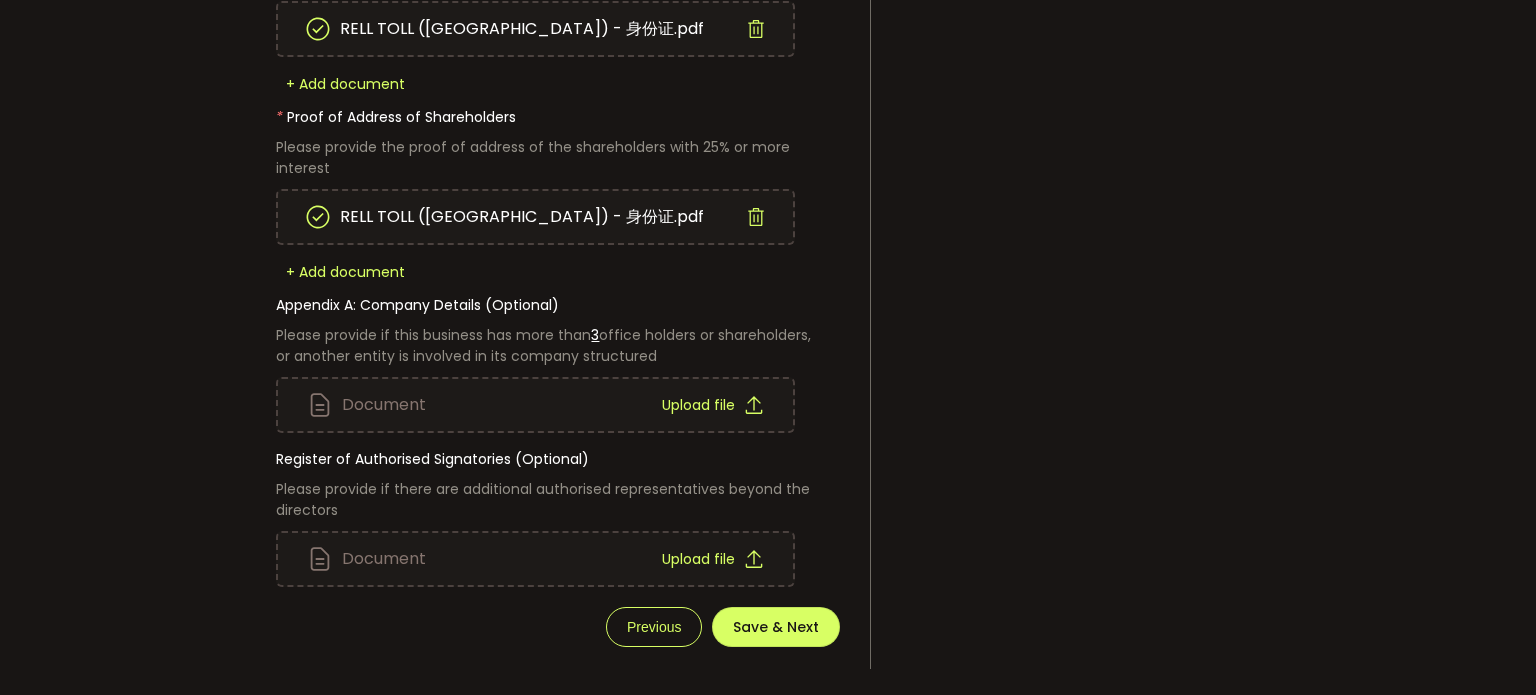 scroll, scrollTop: 1359, scrollLeft: 0, axis: vertical 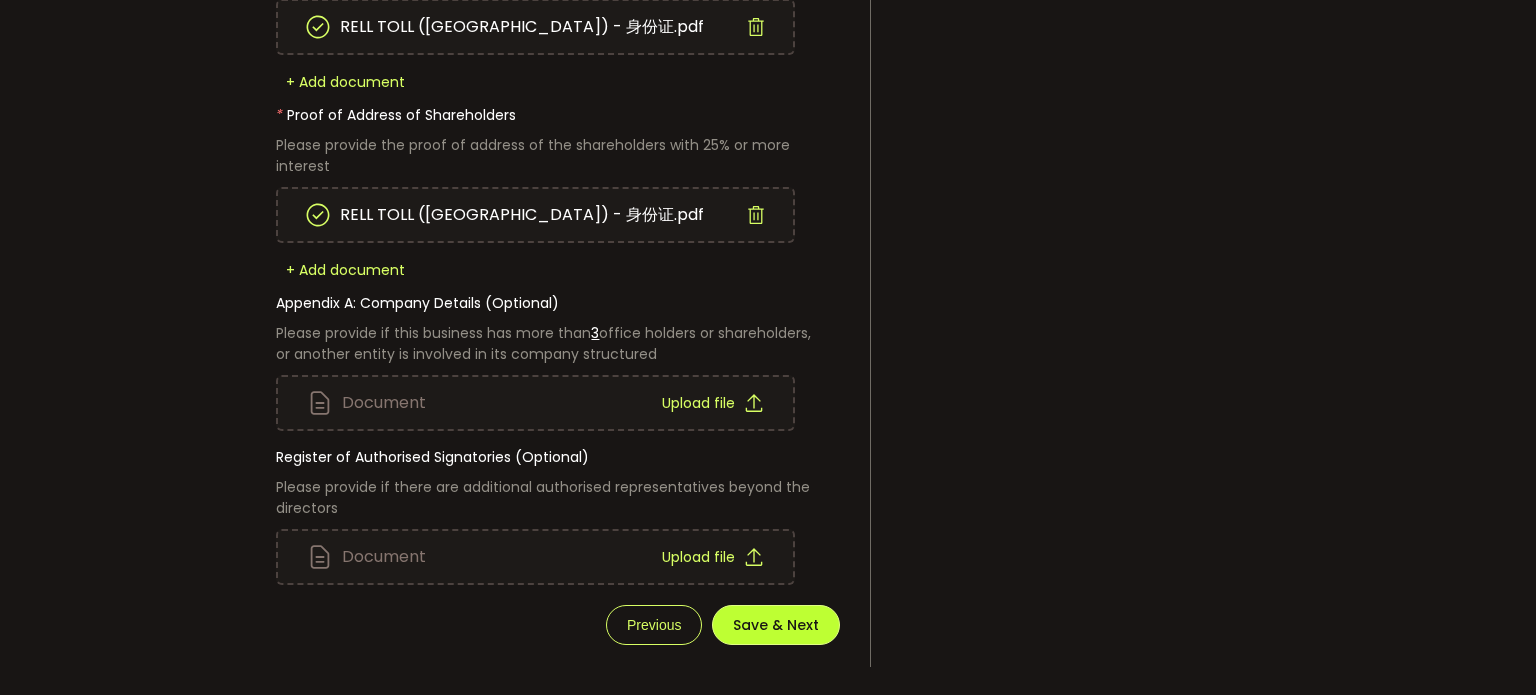 click on "Save & Next" at bounding box center [776, 625] 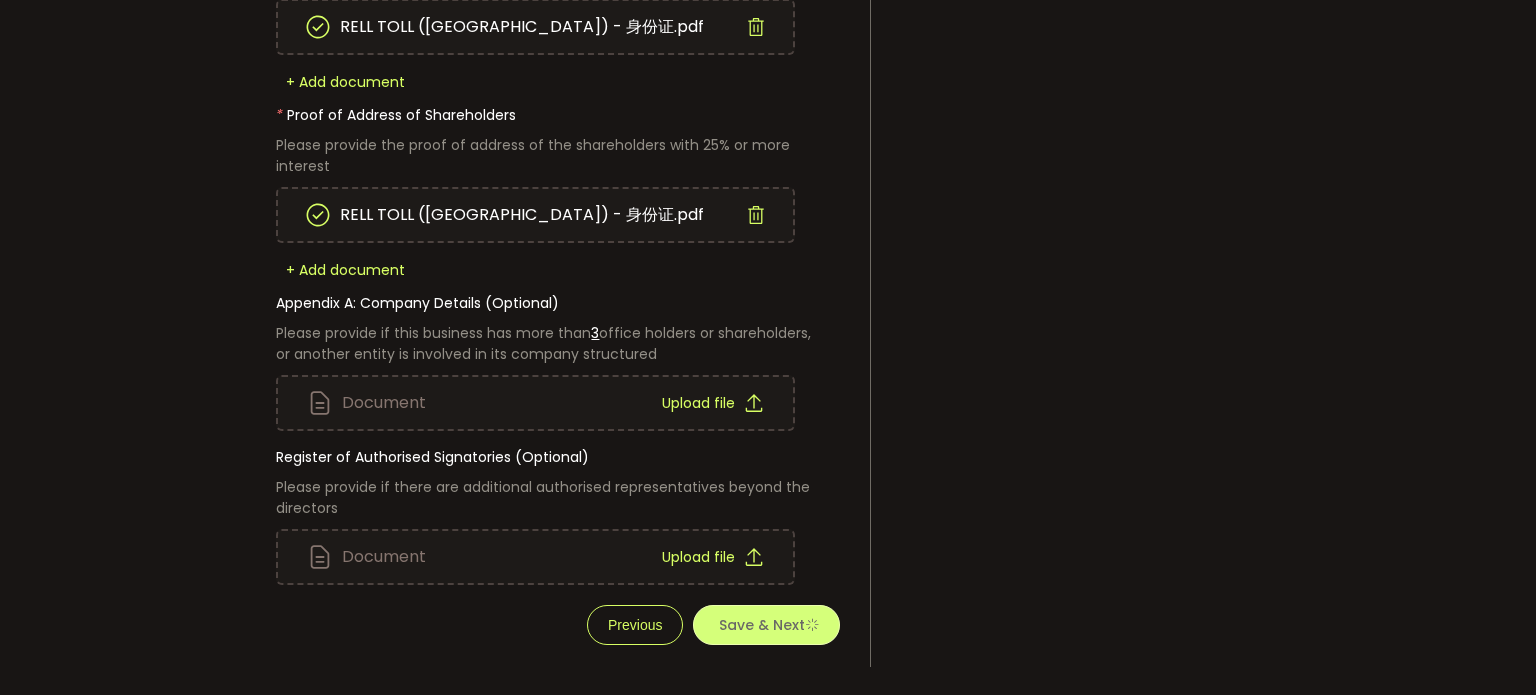 scroll, scrollTop: 0, scrollLeft: 0, axis: both 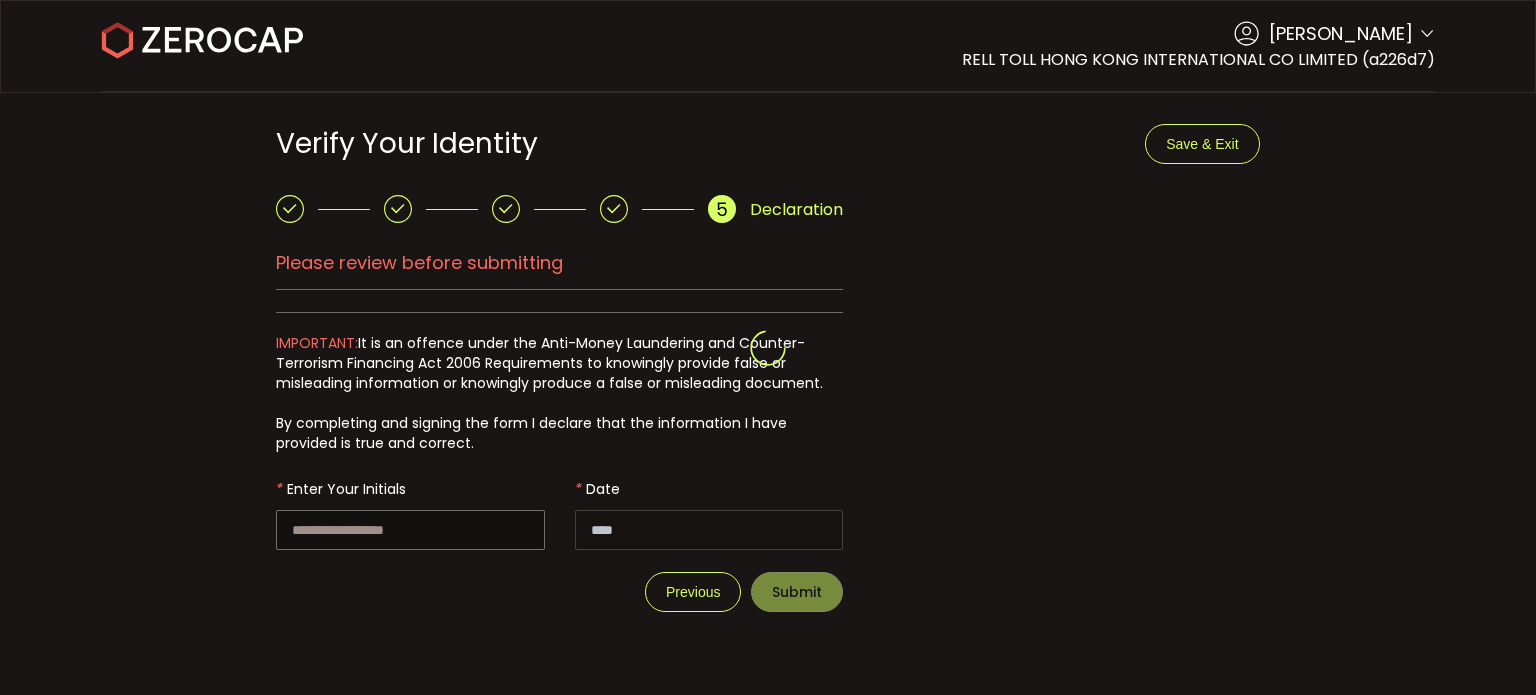 type on "**********" 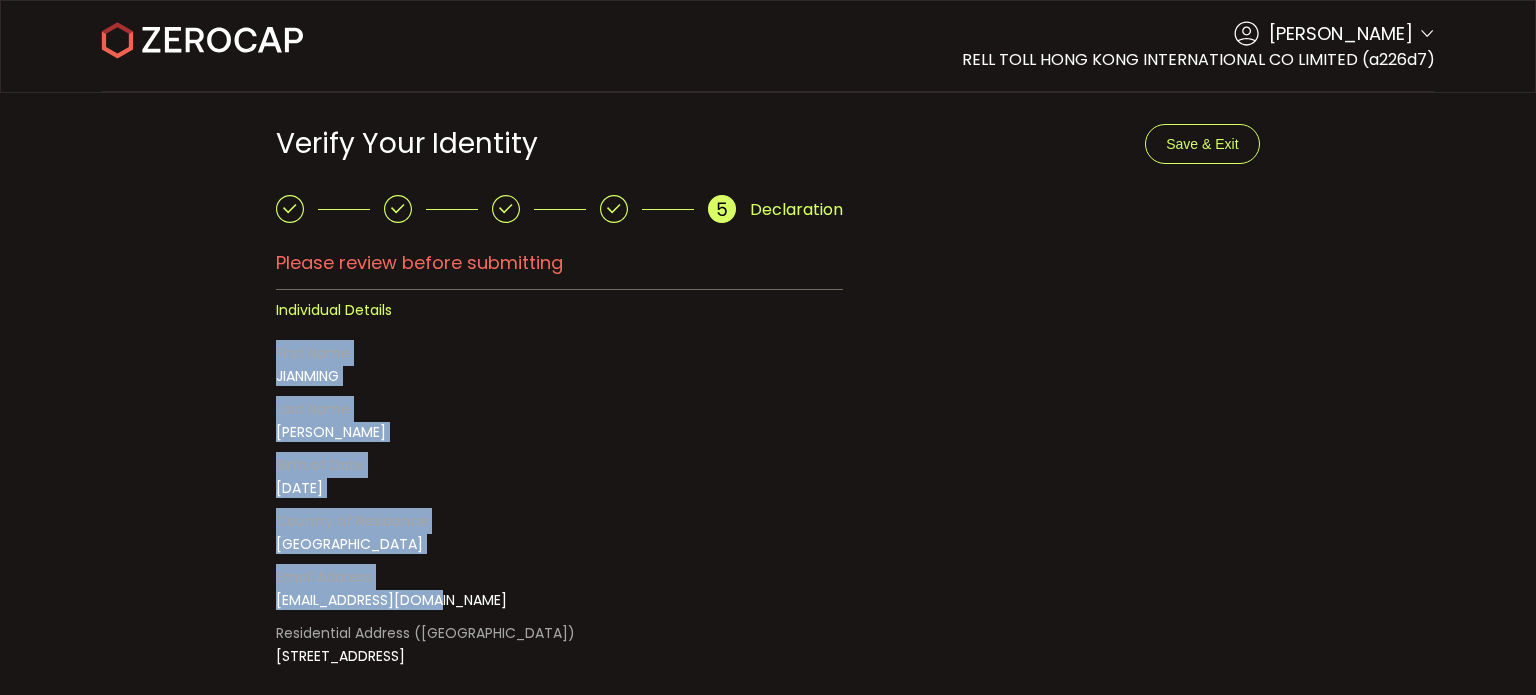 drag, startPoint x: 278, startPoint y: 349, endPoint x: 460, endPoint y: 556, distance: 275.632 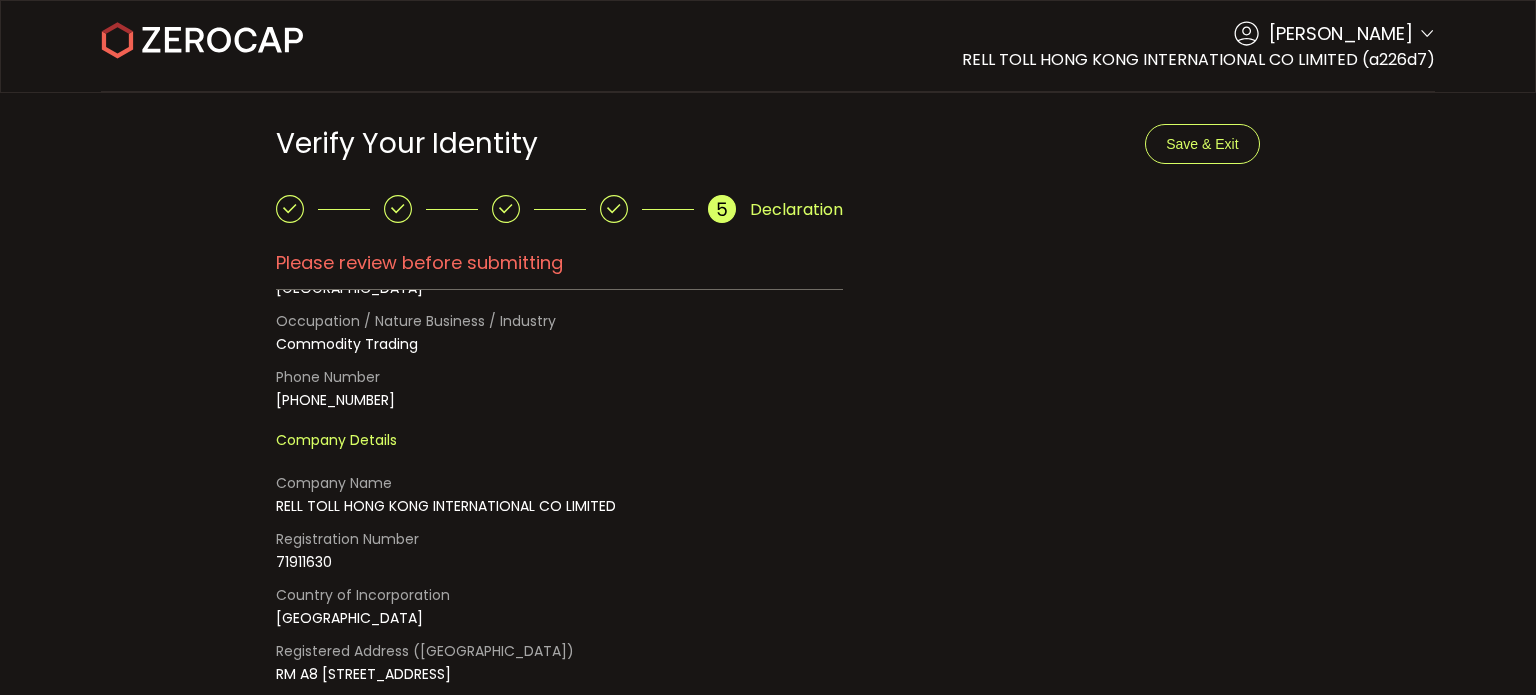 scroll, scrollTop: 600, scrollLeft: 0, axis: vertical 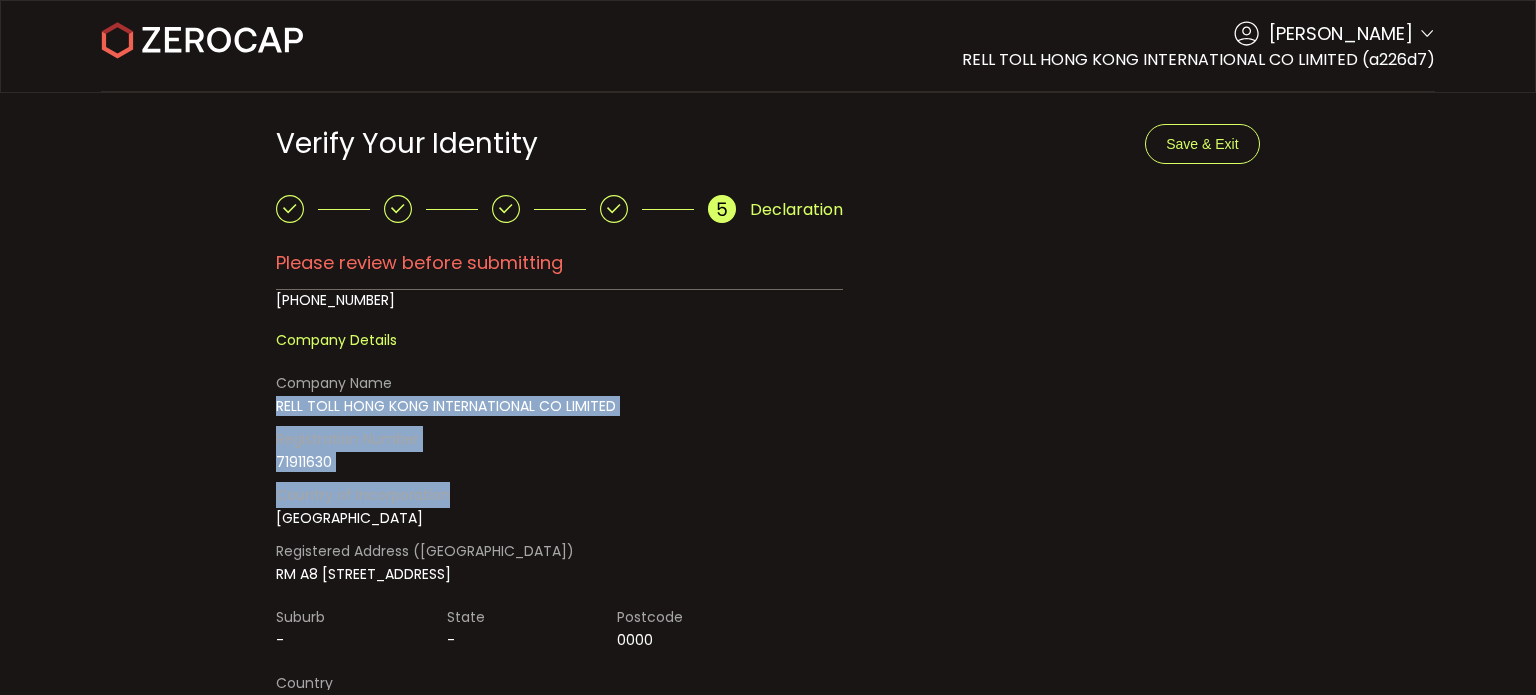 drag, startPoint x: 277, startPoint y: 418, endPoint x: 576, endPoint y: 512, distance: 313.42783 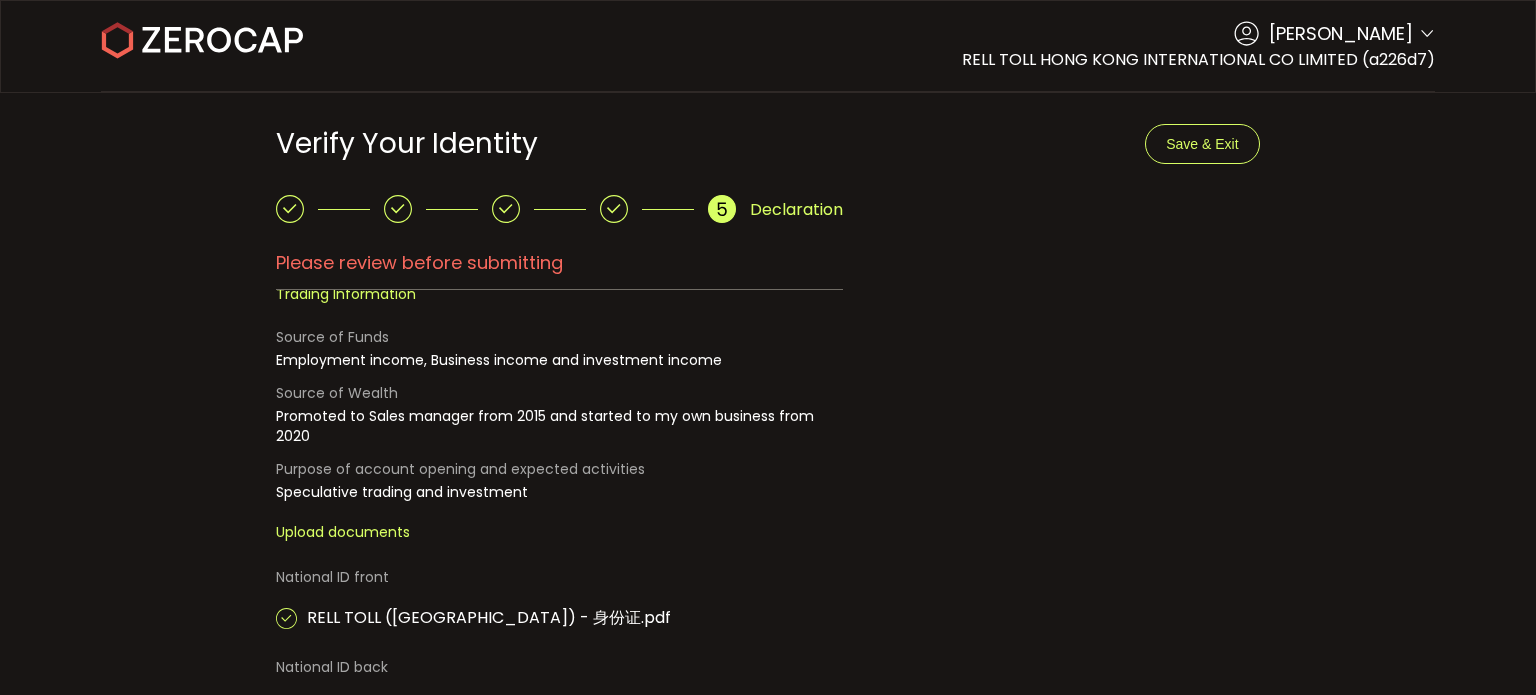 scroll, scrollTop: 1300, scrollLeft: 0, axis: vertical 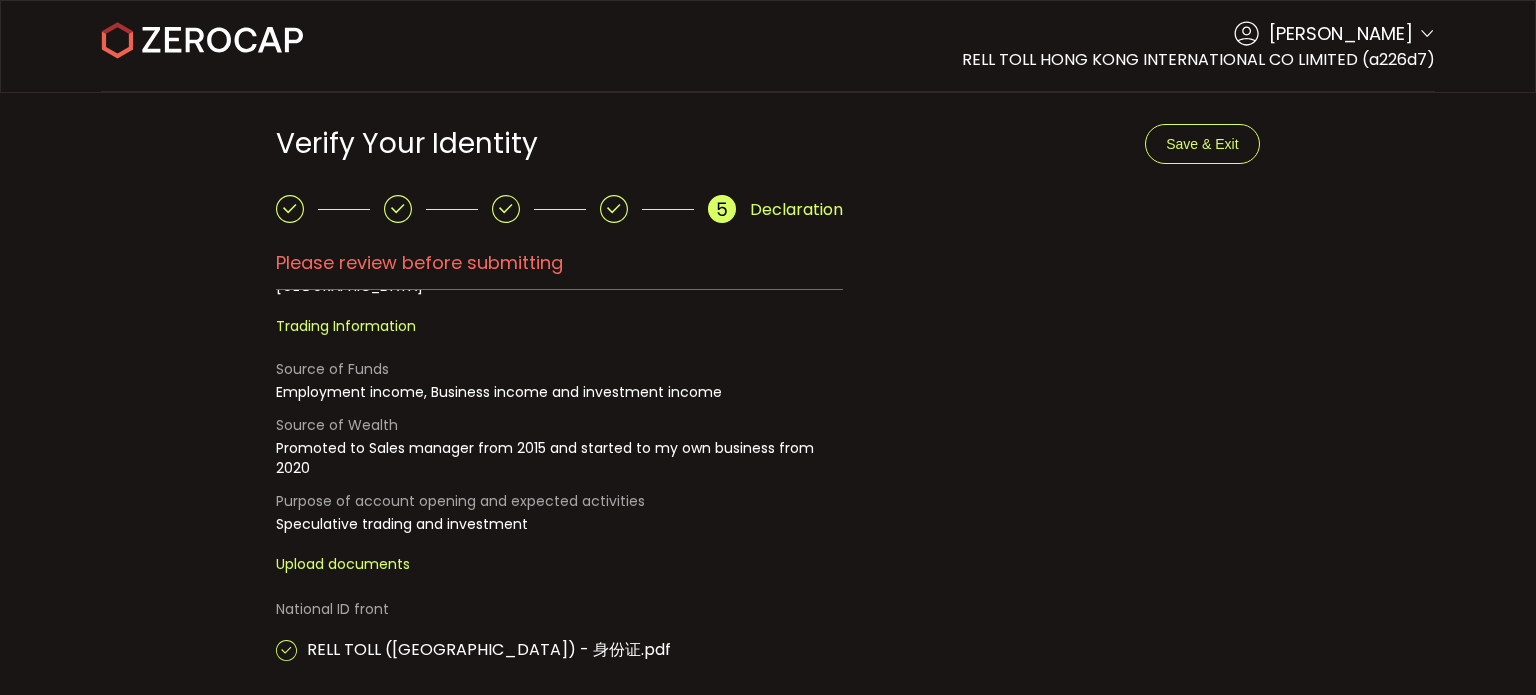 click on "Save & Exit Verify Your Identity In compliance with Anti-Money Laundering (AML) and Counter-Terrorism Financing (CTF) legislation, Zerocap completes a Know Your Customer (KYC) check for all clients. Privacy Information Zerocap Pty Ltd will use the information collected from you on this form for identification and risk assessment purposes. If you have questions, reach out to our team [EMAIL_ADDRESS][DOMAIN_NAME] Acceptable Formats: PDF, JPG, JPEG, PNG, JPEG, HEIC Acceptable Size: less than 15MB If you have questions, reach out to our team [EMAIL_ADDRESS][DOMAIN_NAME] Declaration Please review before submitting
Individual Details
First Name [PERSON_NAME] Last Name [PERSON_NAME] Birth of Date [DEMOGRAPHIC_DATA] Country of Residence [DEMOGRAPHIC_DATA] Email Address [EMAIL_ADDRESS][DOMAIN_NAME] Residential Address ([STREET_ADDRESS] Suburb - State - Postcode 0000 Country of Birth [DEMOGRAPHIC_DATA] Occupation / Nature Business / Industry 71911630 -" at bounding box center (768, 578) 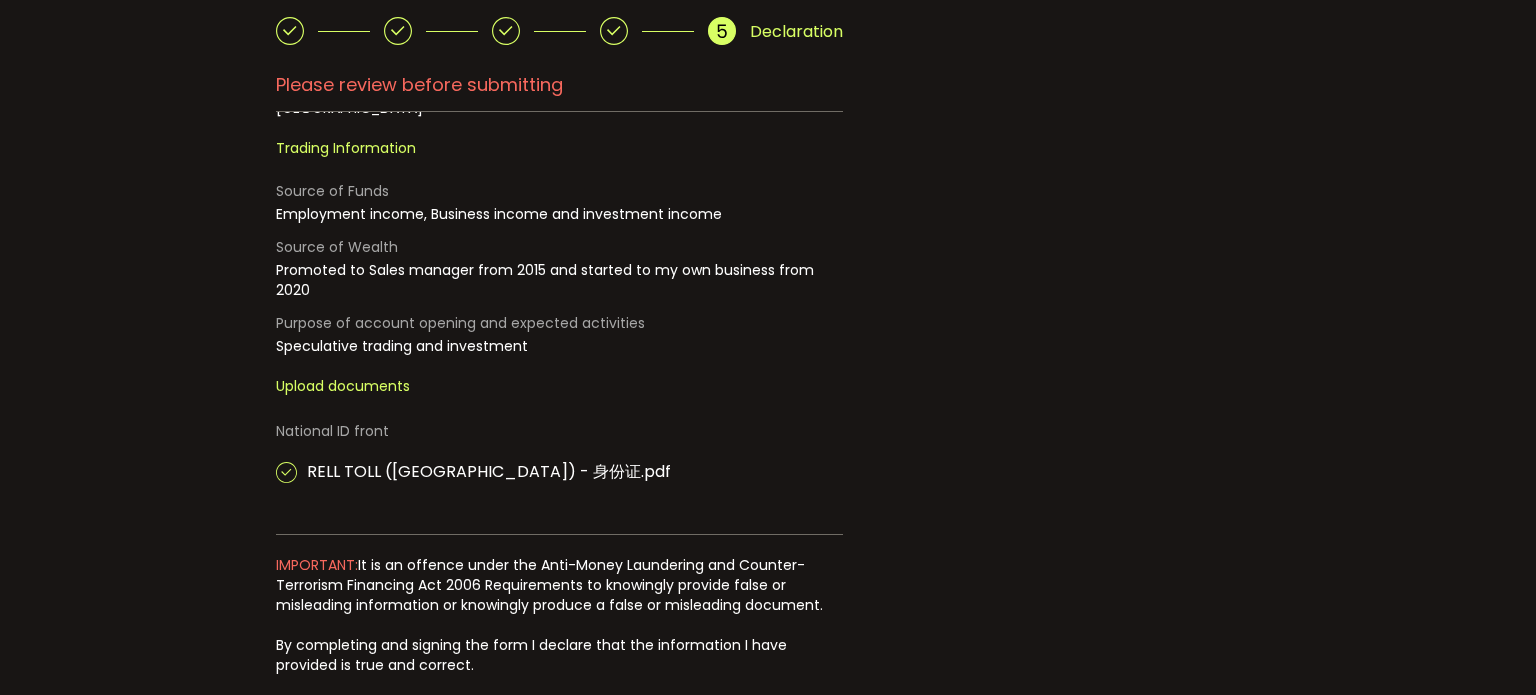 scroll, scrollTop: 200, scrollLeft: 0, axis: vertical 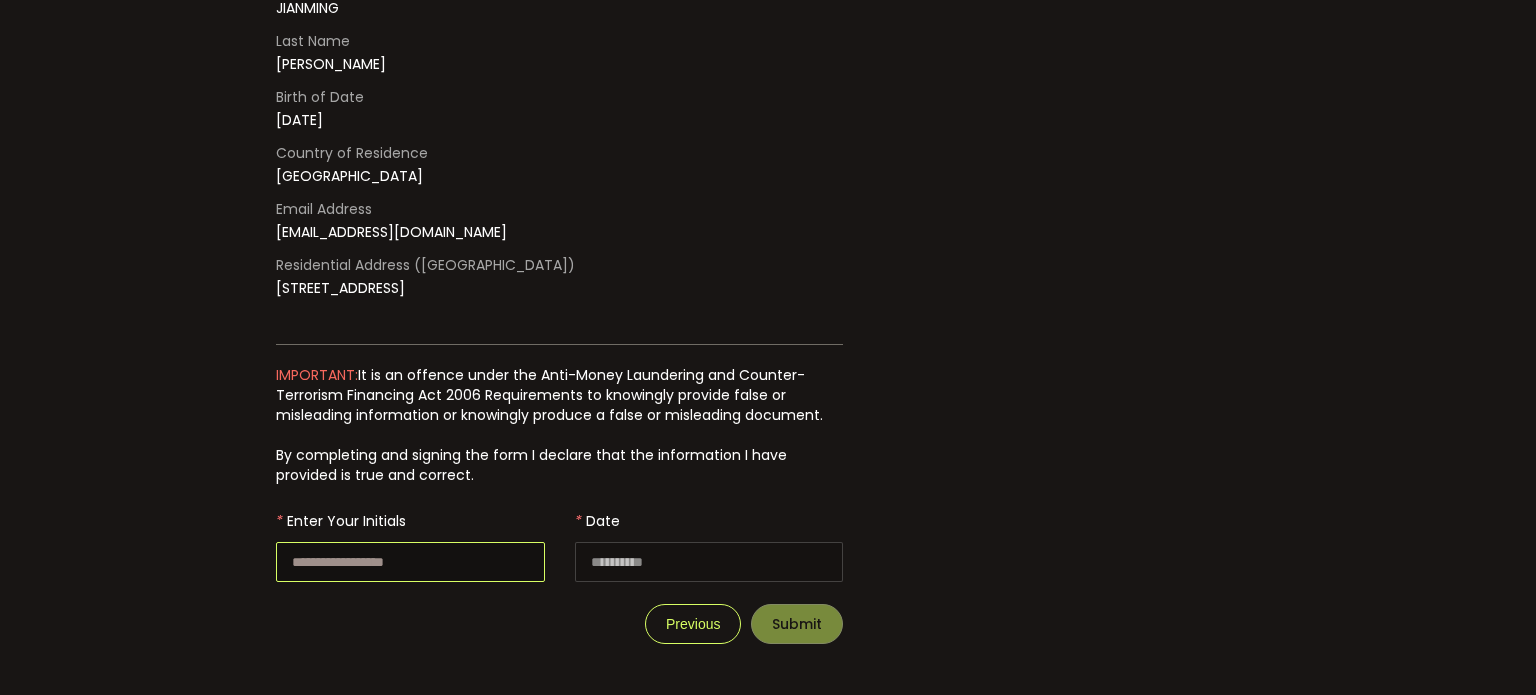 click at bounding box center (410, 562) 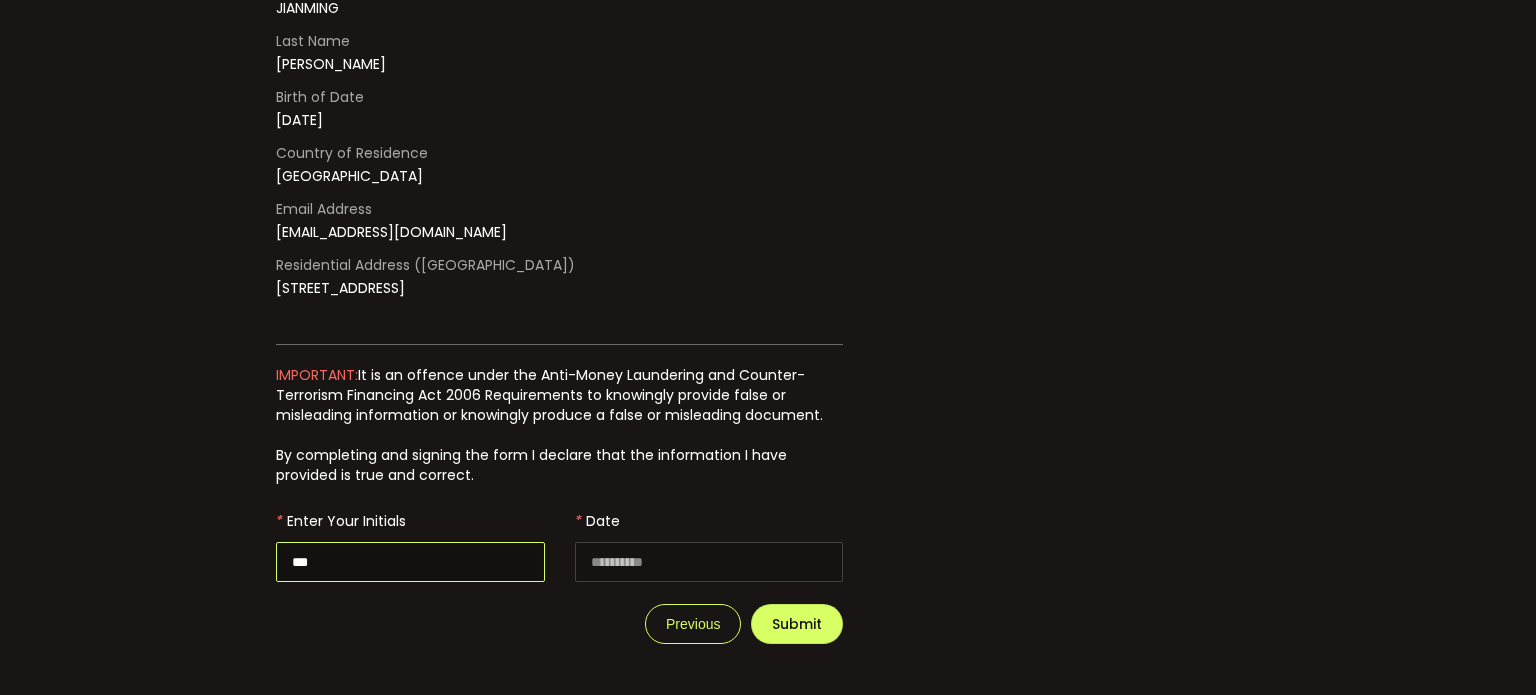 type on "***" 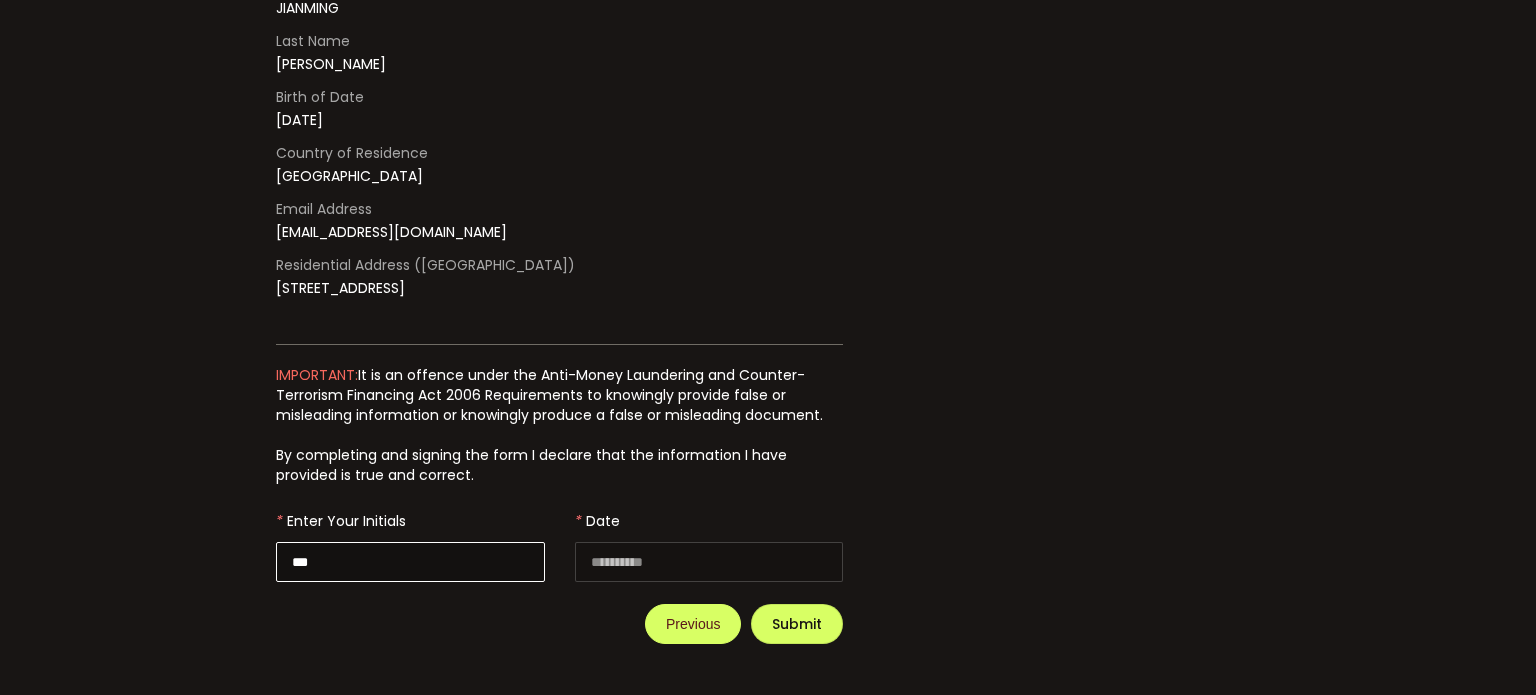 type 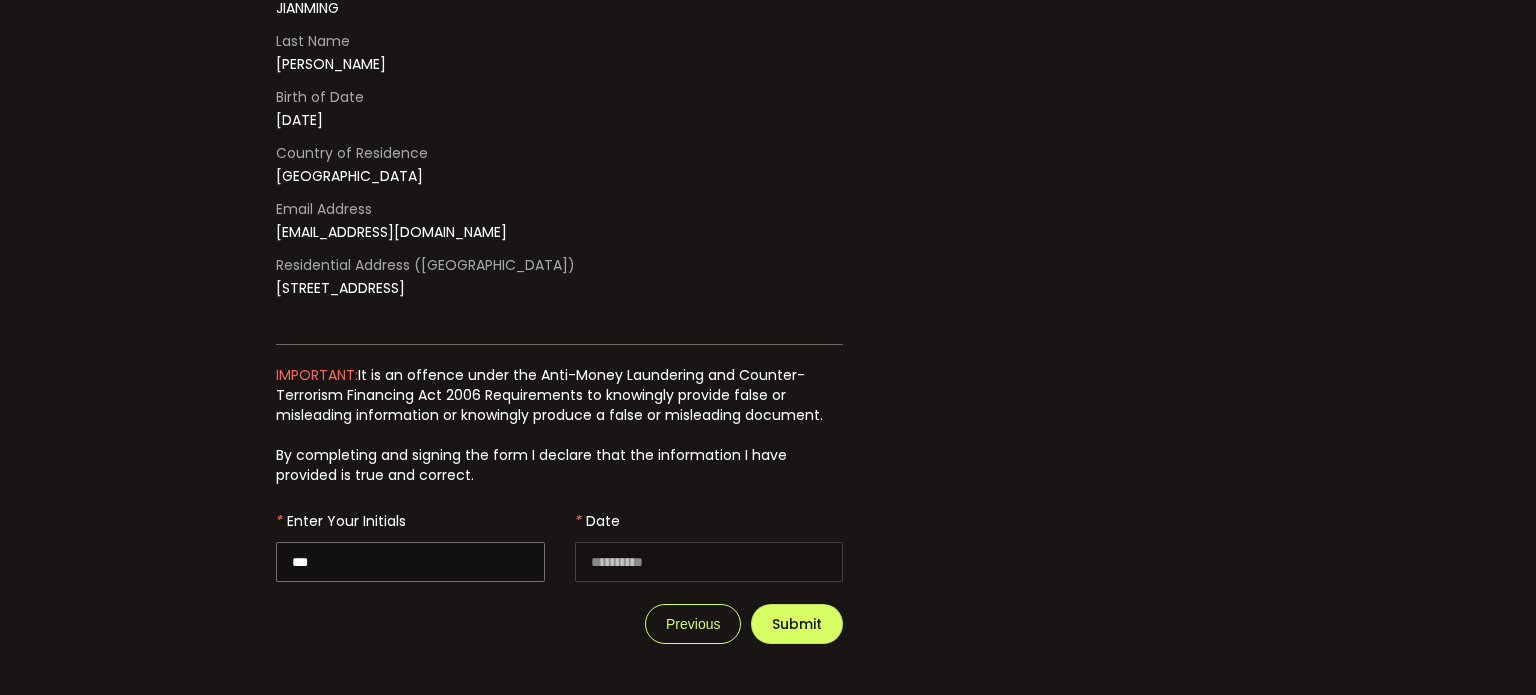 drag, startPoint x: 1309, startPoint y: 277, endPoint x: 928, endPoint y: 520, distance: 451.896 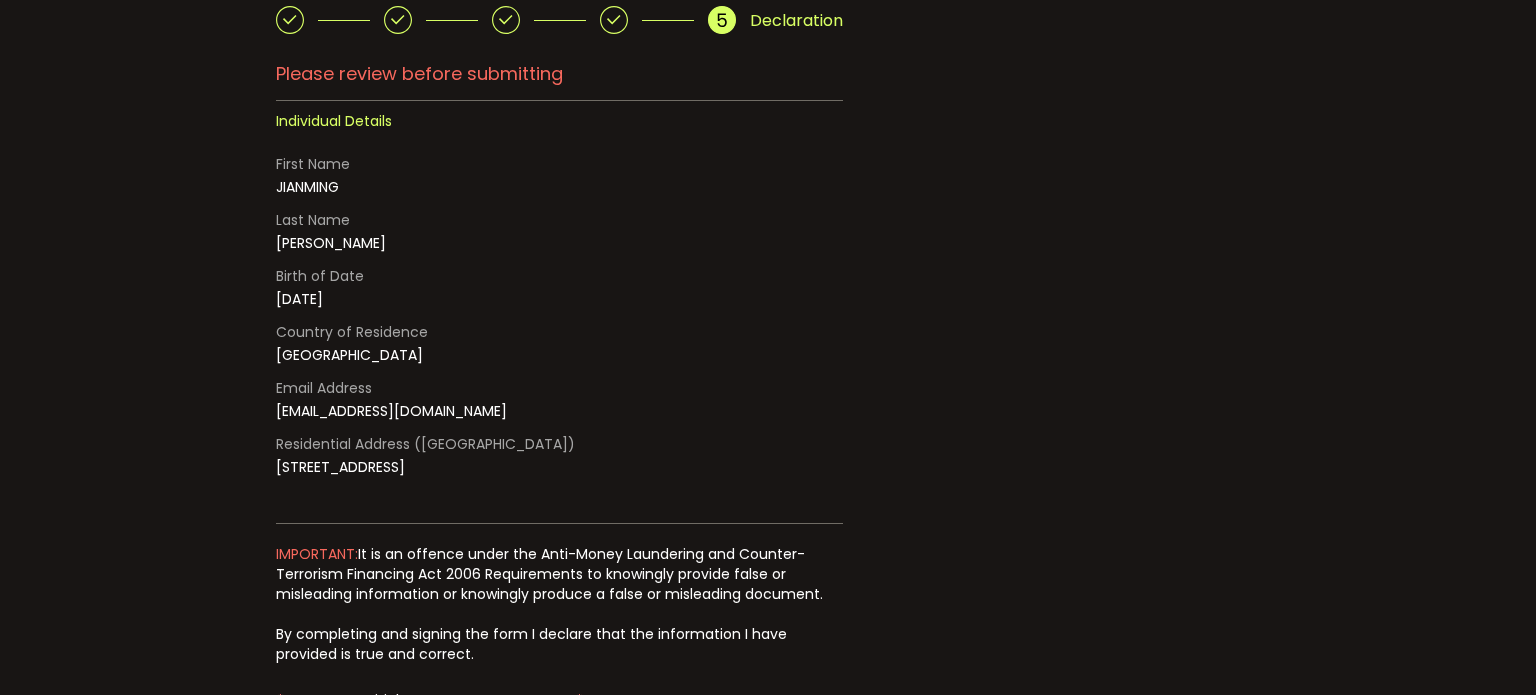scroll, scrollTop: 168, scrollLeft: 0, axis: vertical 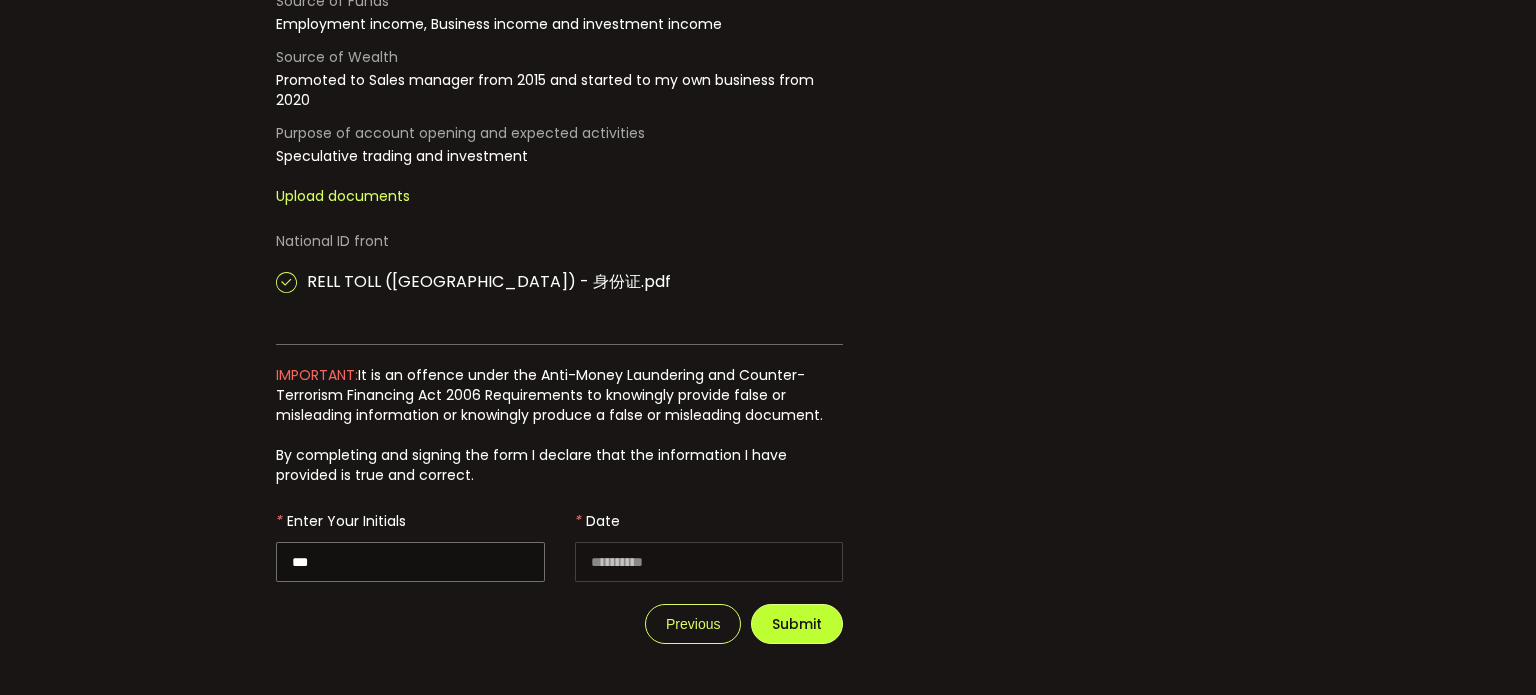 click on "Submit" at bounding box center (797, 624) 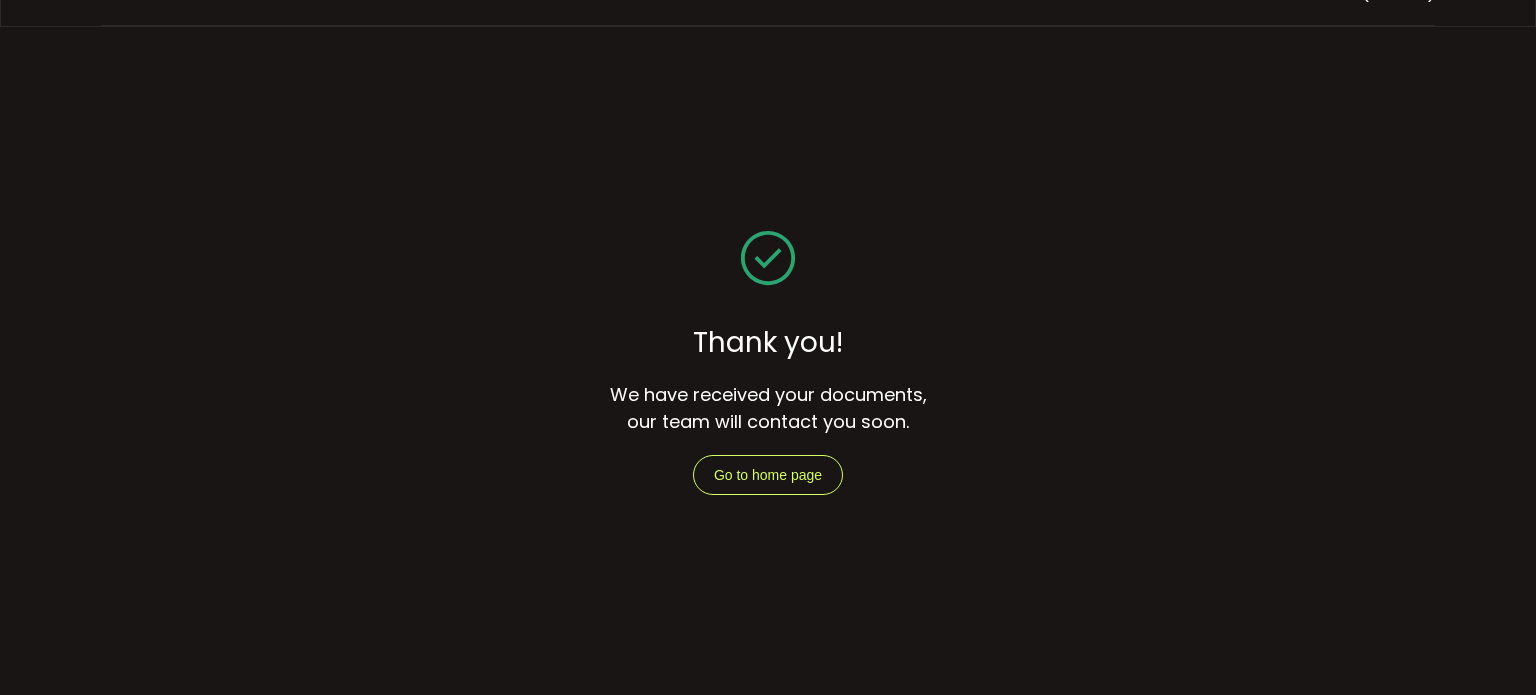 scroll, scrollTop: 0, scrollLeft: 0, axis: both 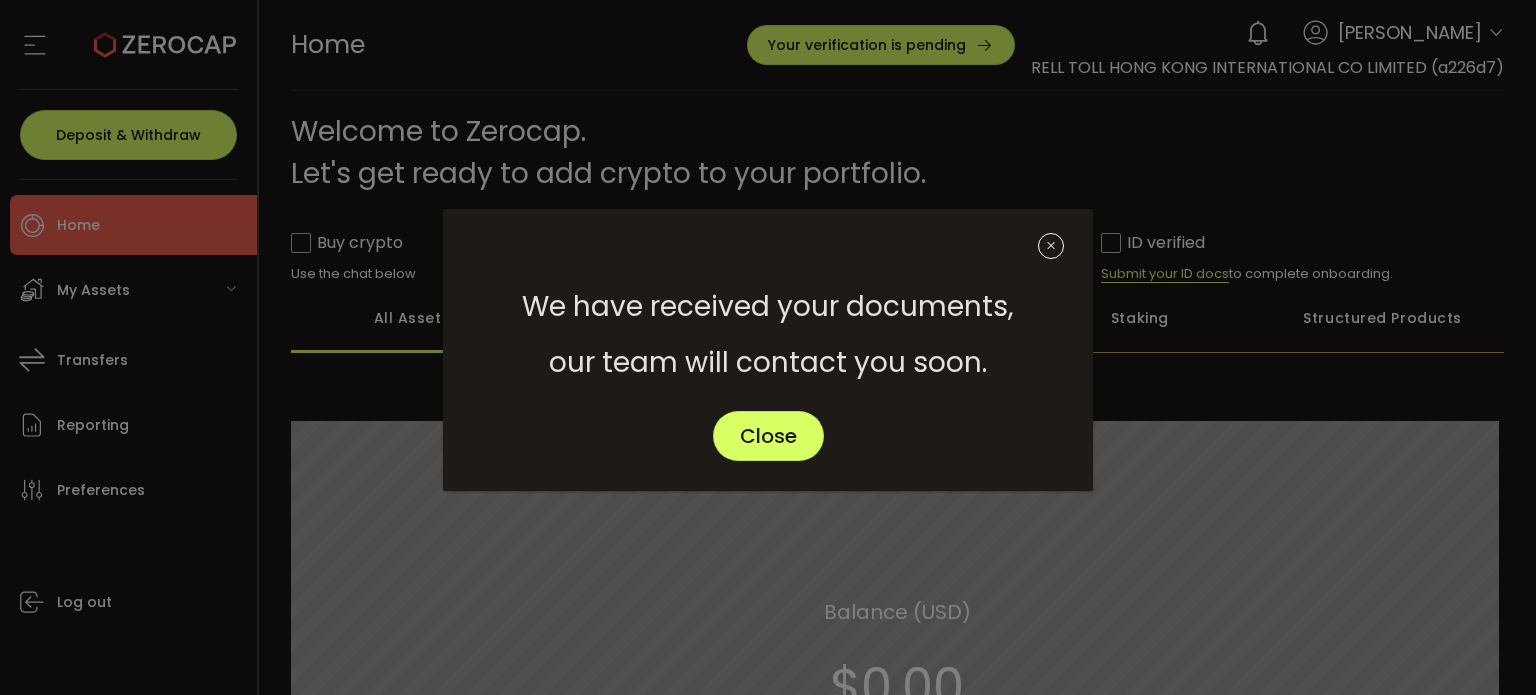 click at bounding box center [1051, 246] 